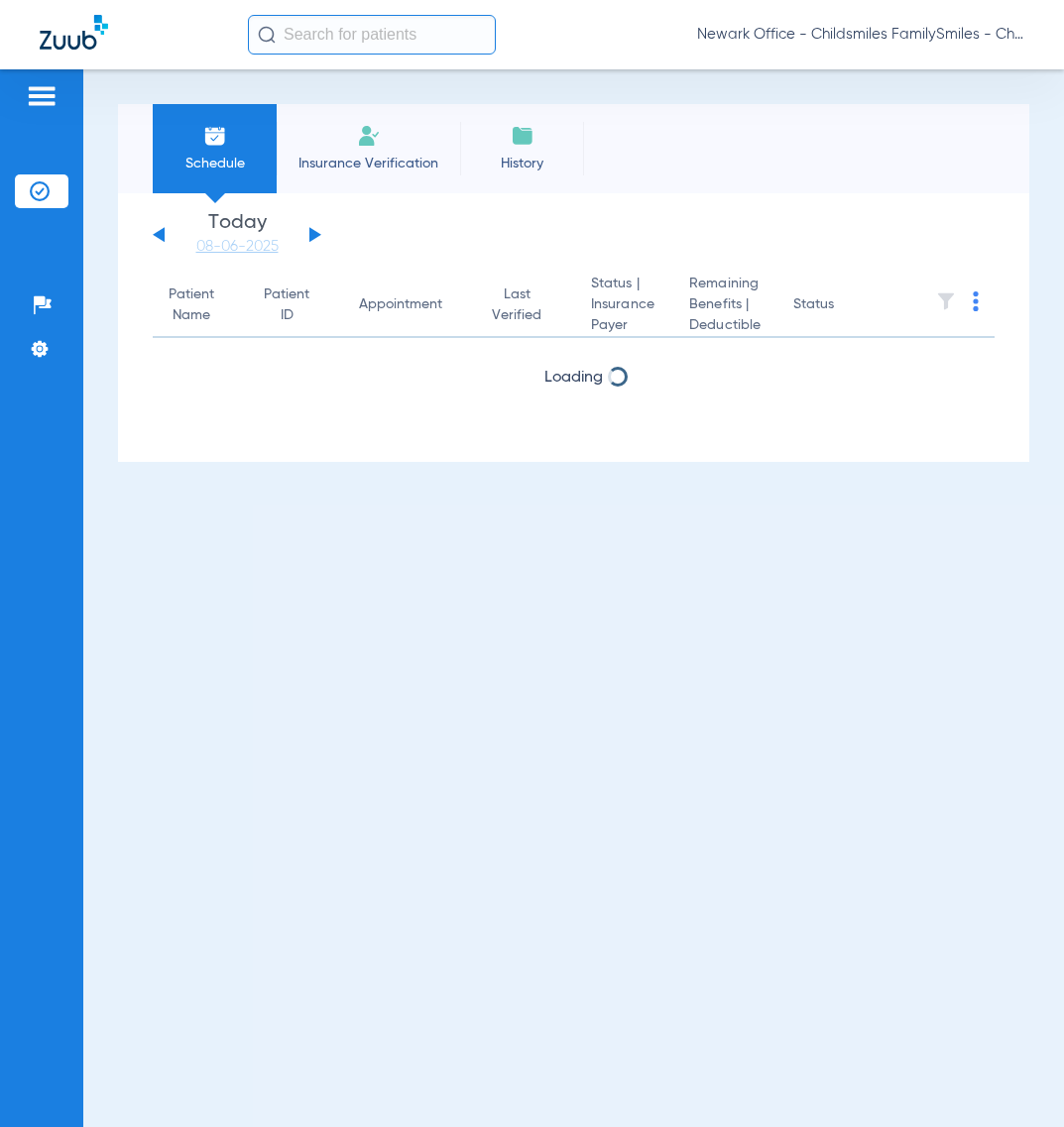 scroll, scrollTop: 0, scrollLeft: 0, axis: both 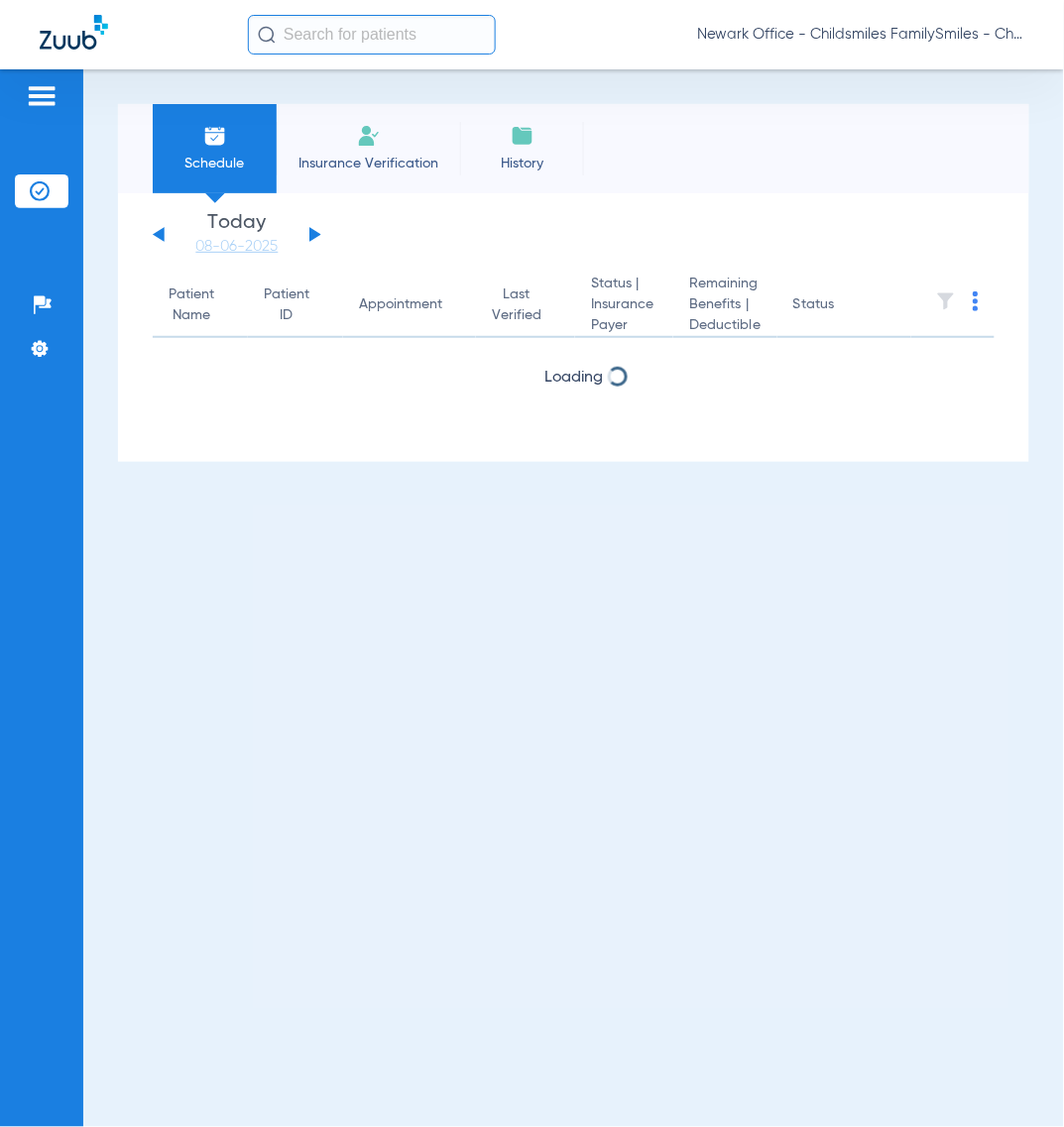click on "Newark Office - Childsmiles FamilySmiles - ChildSmiles Spec LLC - Newark Ortho DBA Abra Dental" 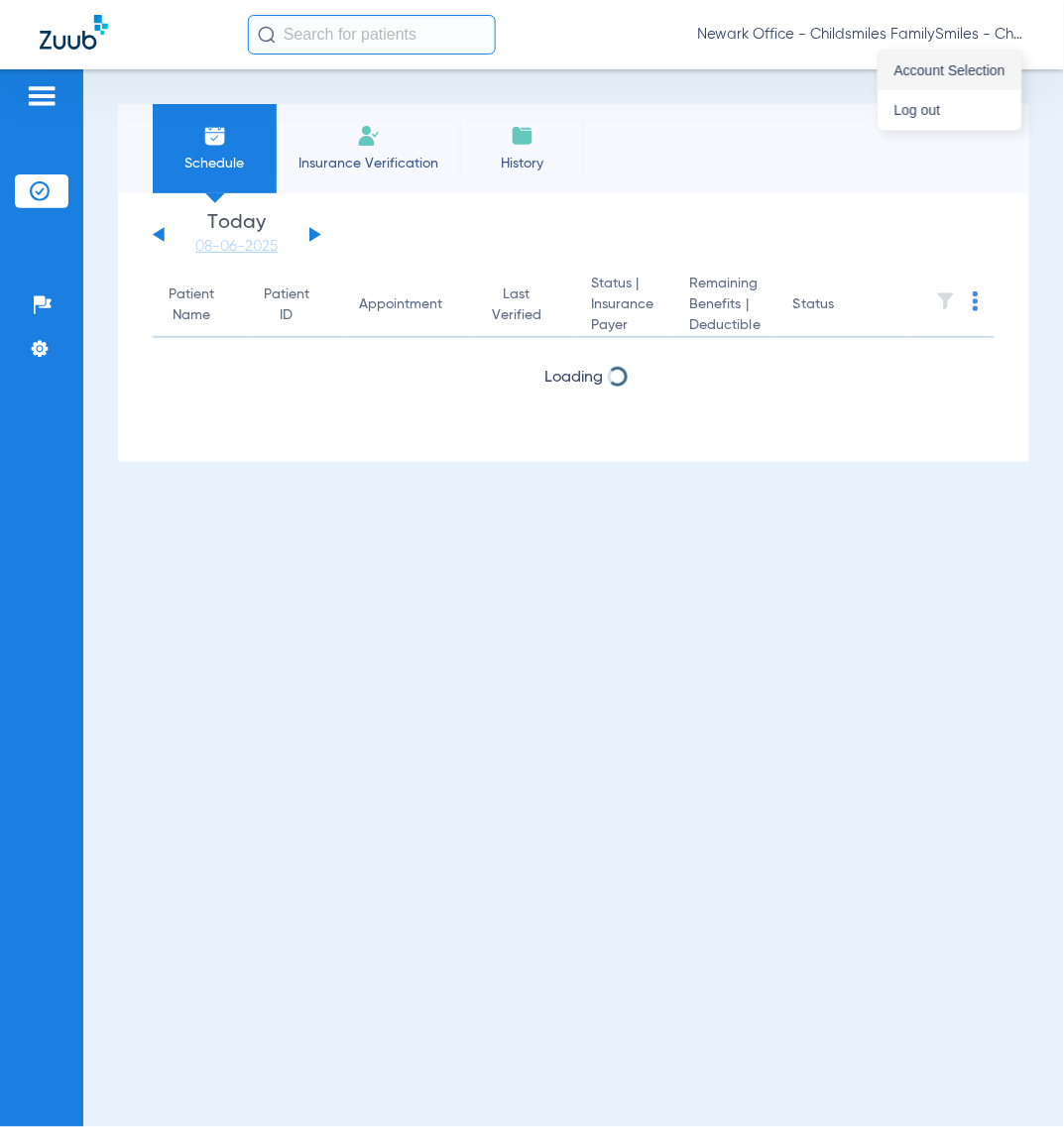 click on "Account Selection" at bounding box center [950, 70] 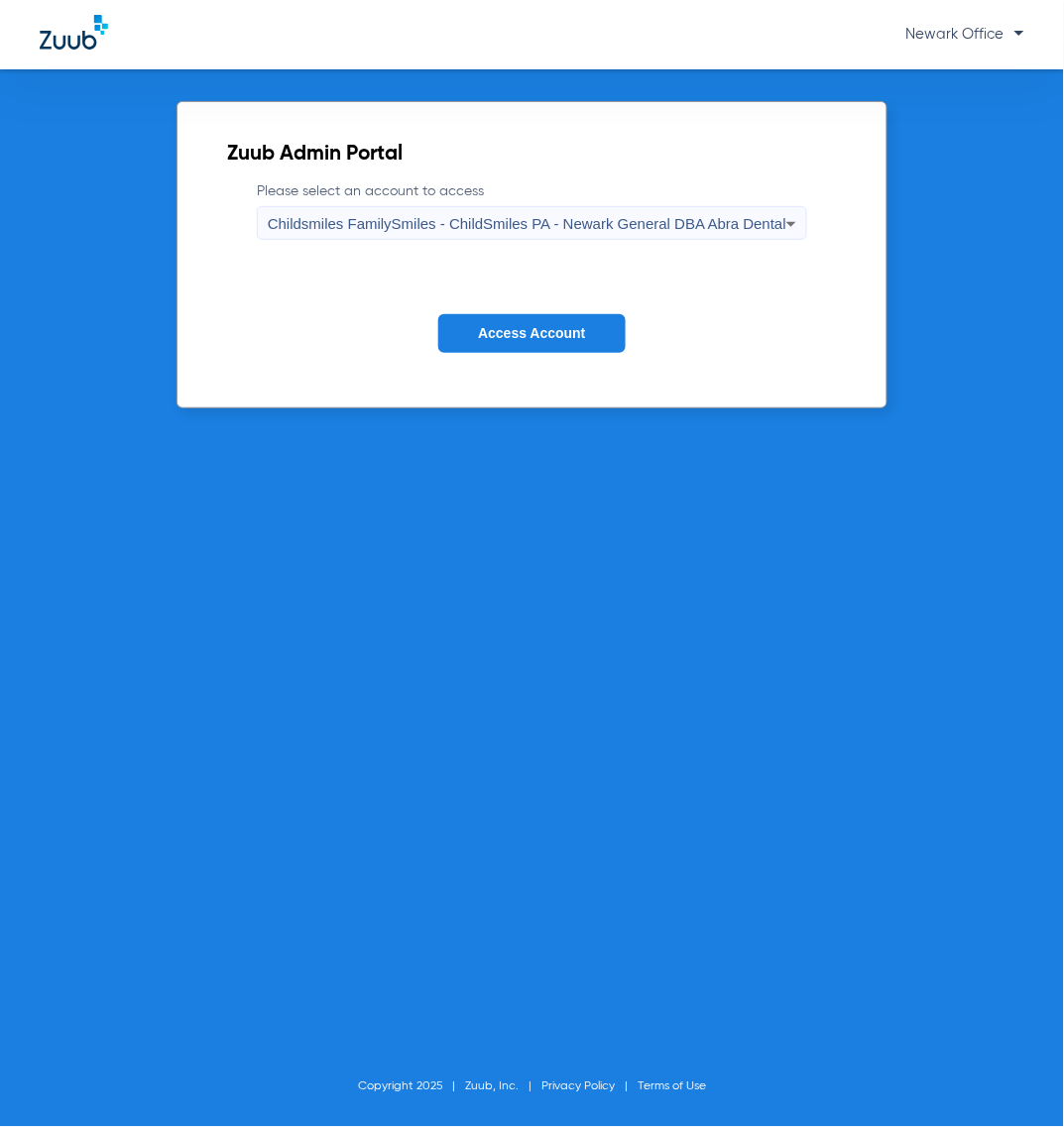 click on "Childsmiles FamilySmiles - ChildSmiles PA - Newark General DBA Abra Dental" at bounding box center [527, 223] 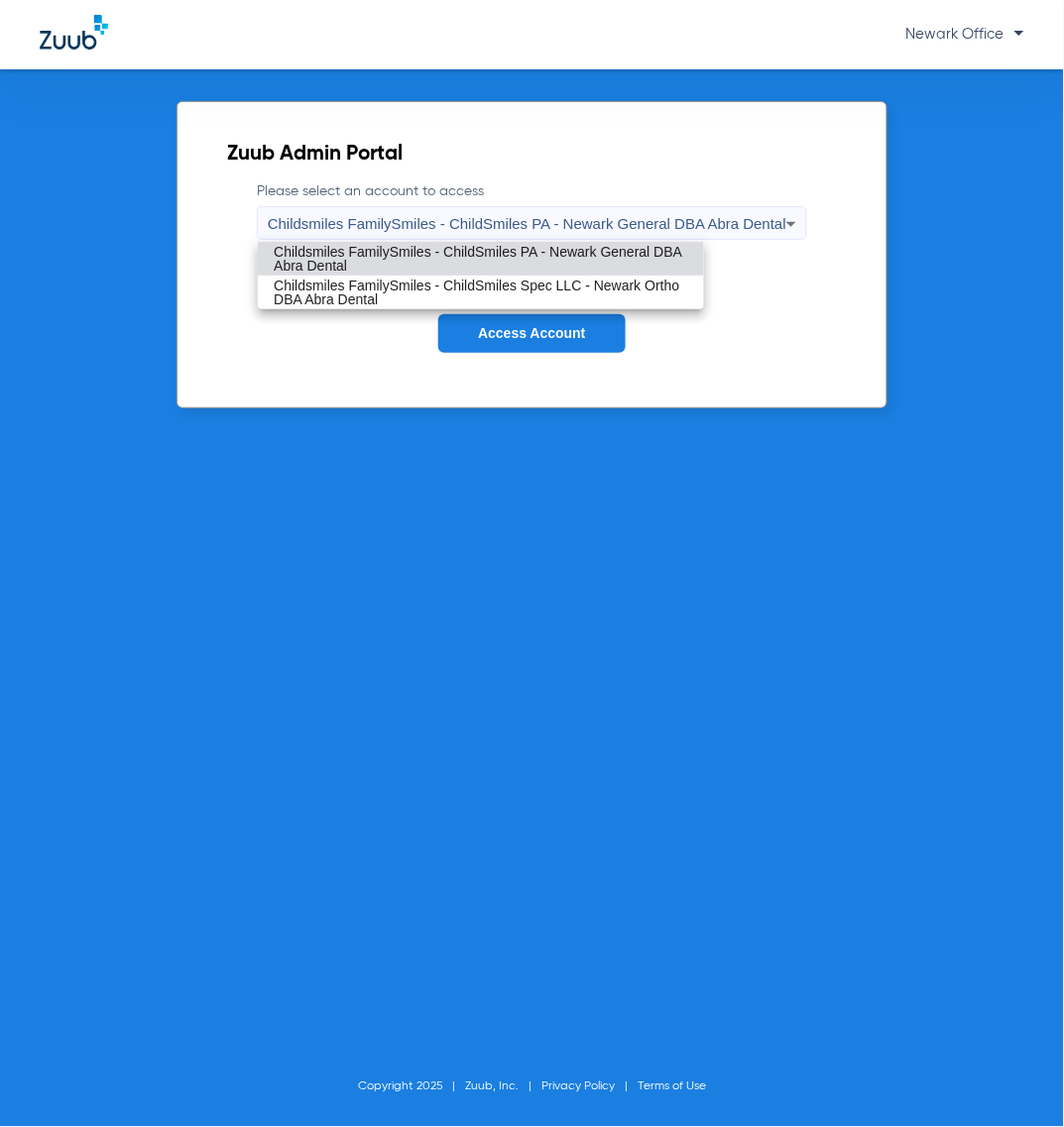 click on "Childsmiles FamilySmiles - ChildSmiles PA - Newark General DBA Abra Dental" at bounding box center [481, 259] 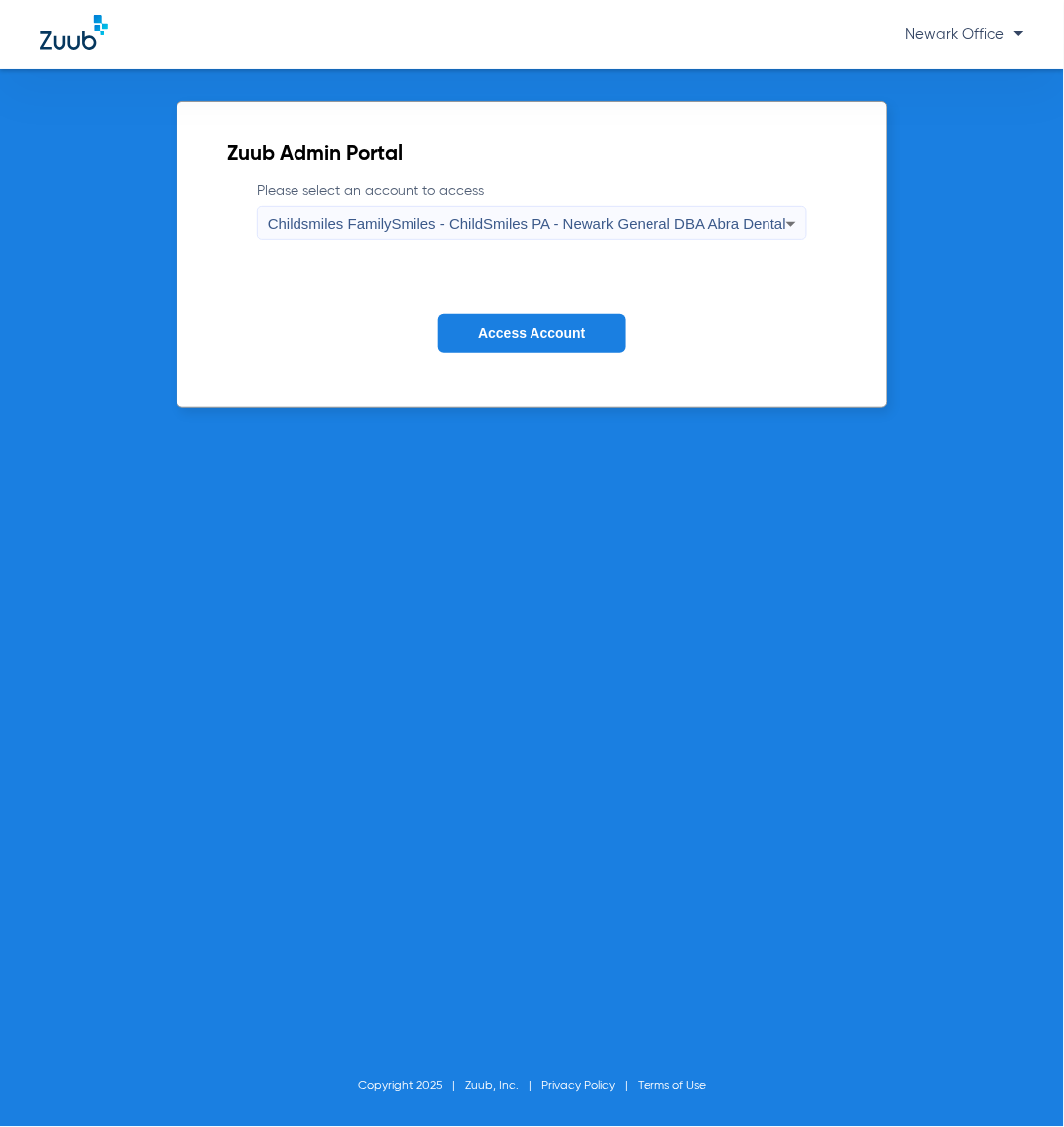 click on "Please select an account to access  Childsmiles FamilySmiles - ChildSmiles PA - Newark General DBA Abra Dental Access Account" 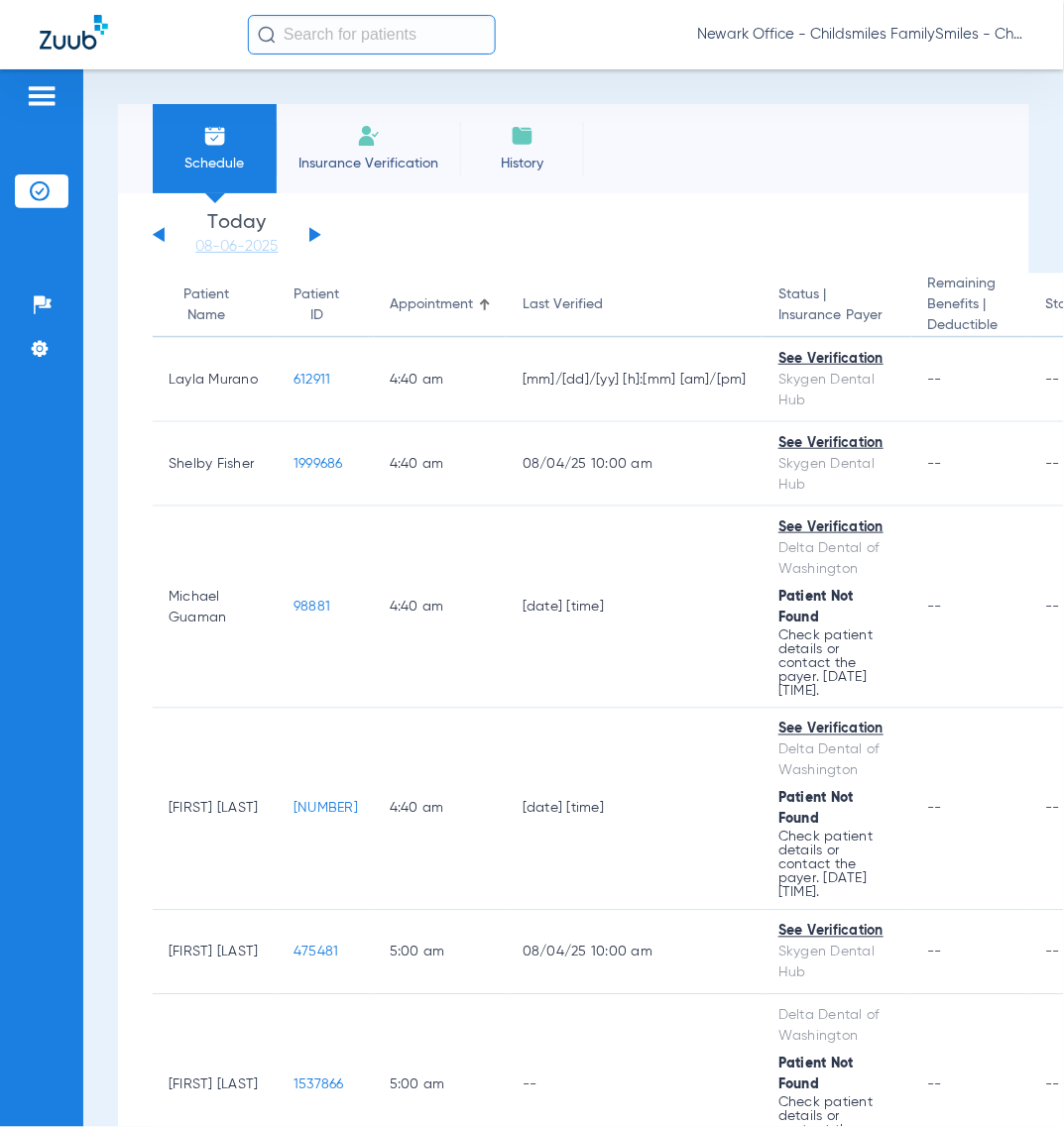click on "Monday   06-02-2025   Tuesday   06-03-2025   Wednesday   06-04-2025   Thursday   06-05-2025   Friday   06-06-2025   Saturday   06-07-2025   Sunday   06-08-2025   Monday   06-09-2025   Tuesday   06-10-2025   Wednesday   06-11-2025   Thursday   06-12-2025   Friday   06-13-2025   Saturday   06-14-2025   Sunday   06-15-2025   Monday   06-16-2025   Tuesday   06-17-2025   Wednesday   06-18-2025   Thursday   06-19-2025   Friday   06-20-2025   Saturday   06-21-2025   Sunday   06-22-2025   Monday   06-23-2025   Tuesday   06-24-2025   Wednesday   06-25-2025   Thursday   06-26-2025   Friday   06-27-2025   Saturday   06-28-2025   Sunday   06-29-2025   Monday   06-30-2025   Tuesday   07-01-2025   Wednesday   07-02-2025   Thursday   07-03-2025   Friday   07-04-2025   Saturday   07-05-2025   Sunday   07-06-2025   Monday   07-07-2025   Tuesday   07-08-2025   Wednesday   07-09-2025   Thursday   07-10-2025   Friday   07-11-2025   Saturday   07-12-2025   Sunday   07-13-2025   Monday   07-14-2025   Tuesday   07-15-2025   Today" 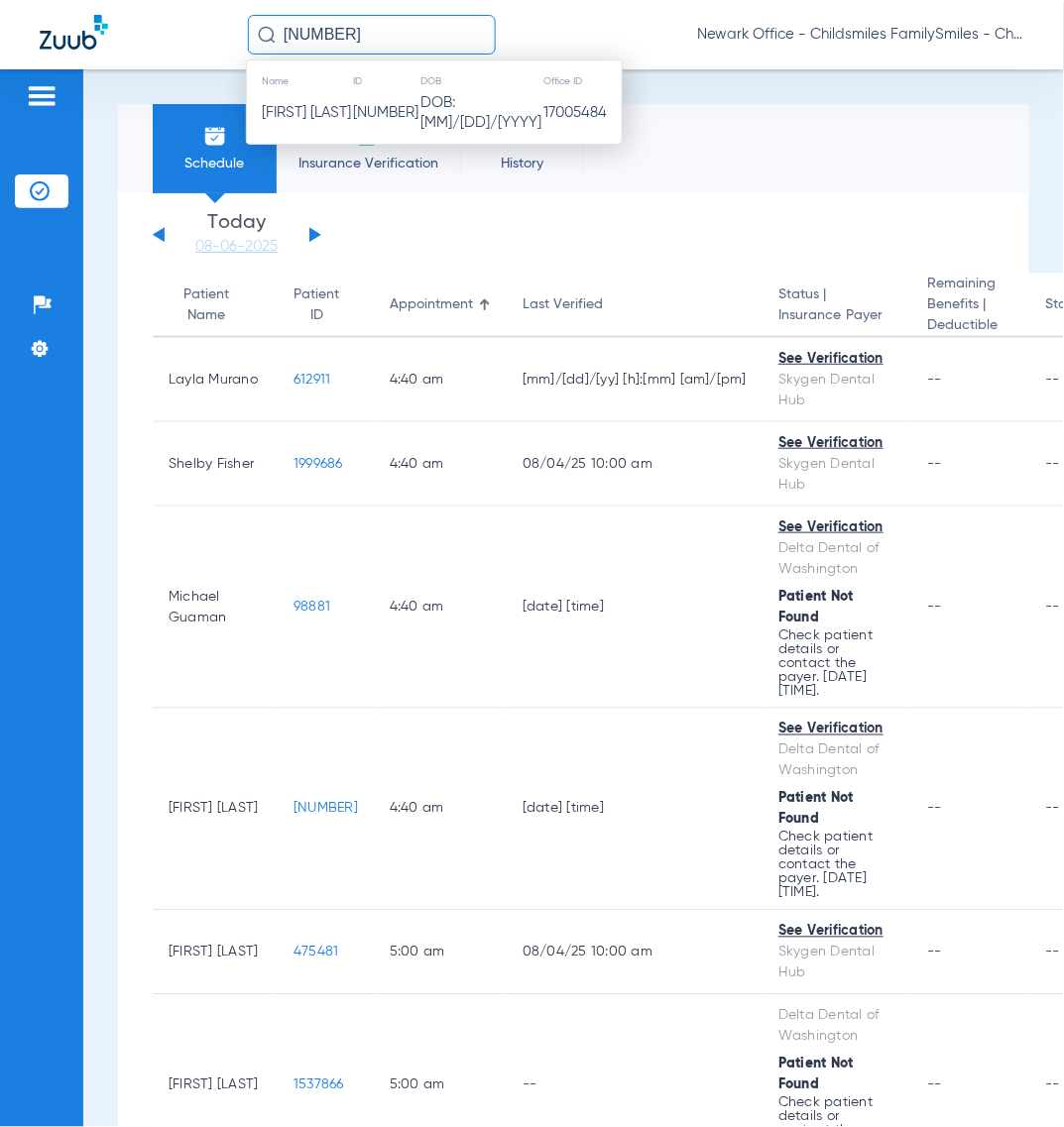 click on "Schedule Insurance Verification History  Last Appt. Sync Time:   Today - [TIME]" 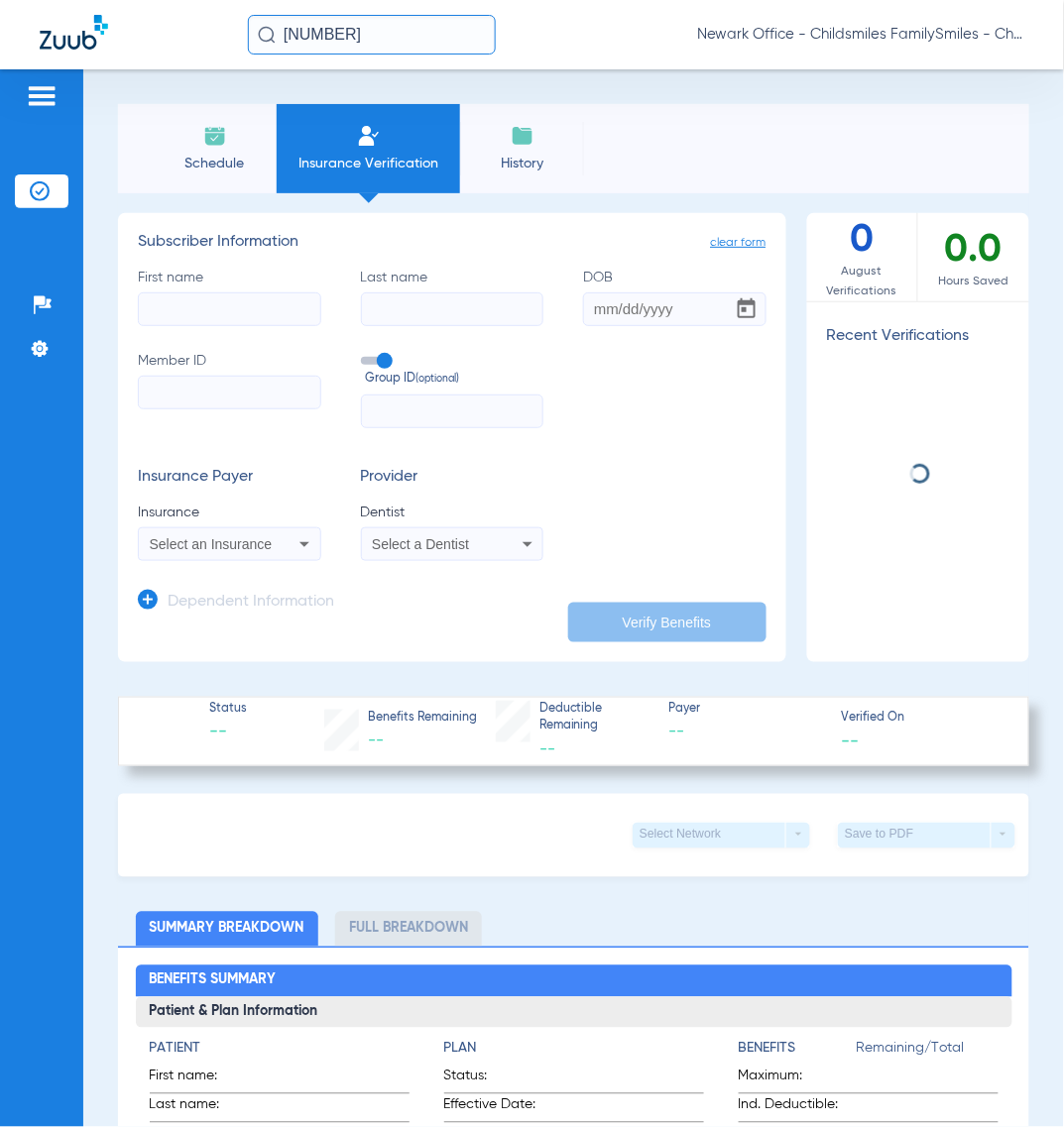 click on "Insurance Verification" 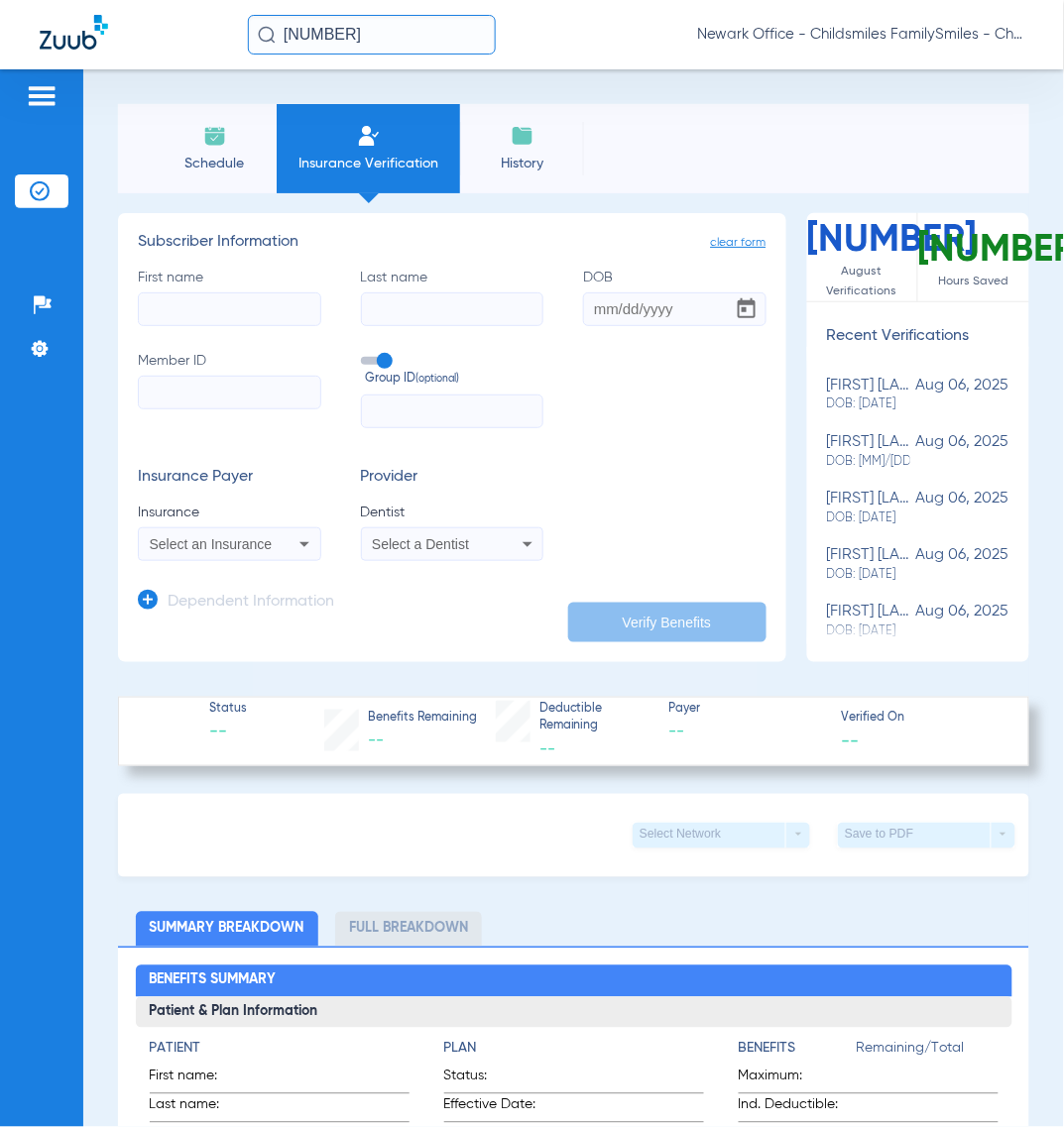 click on "Schedule" 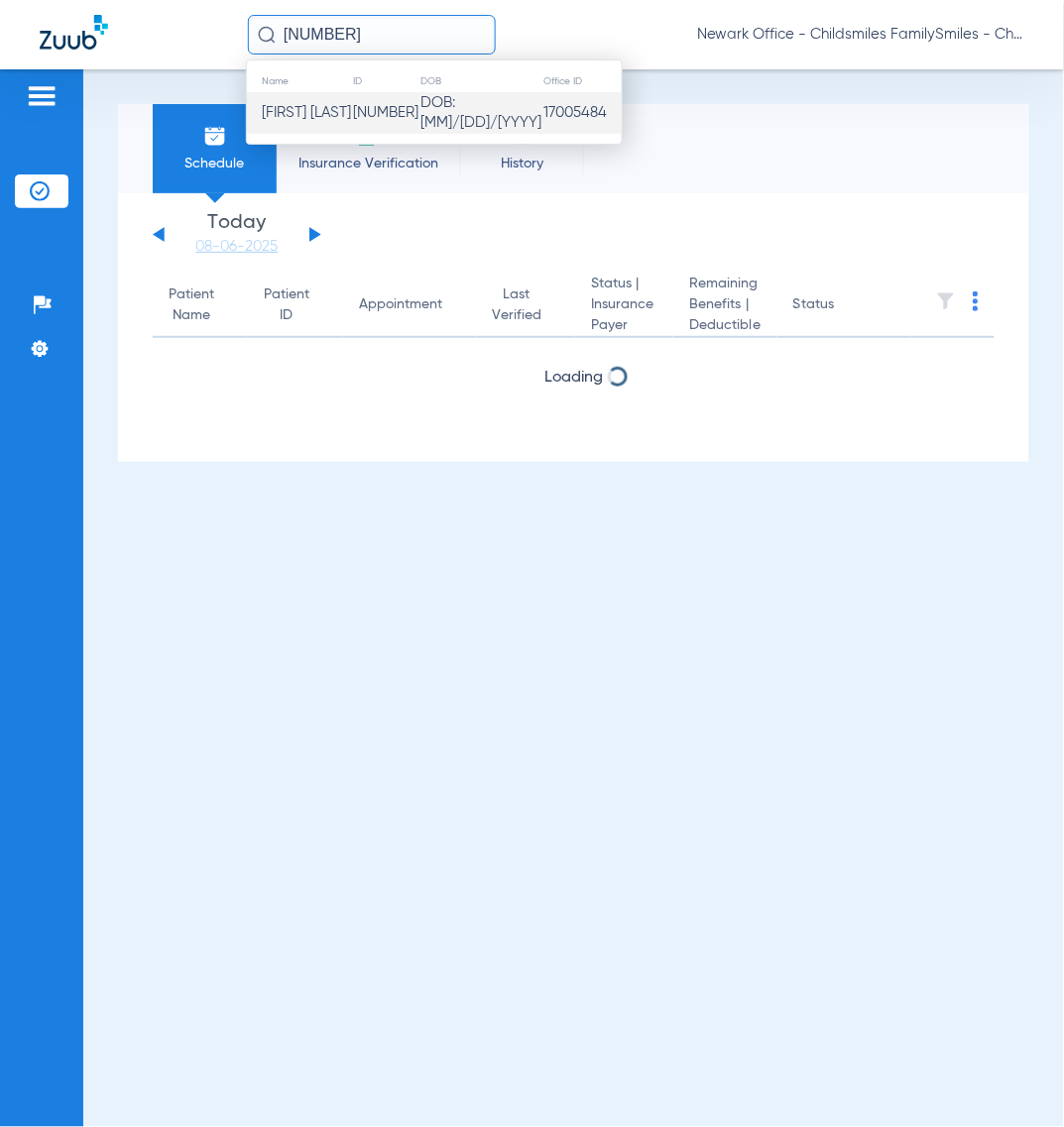 click on "[FIRST] [LAST]" 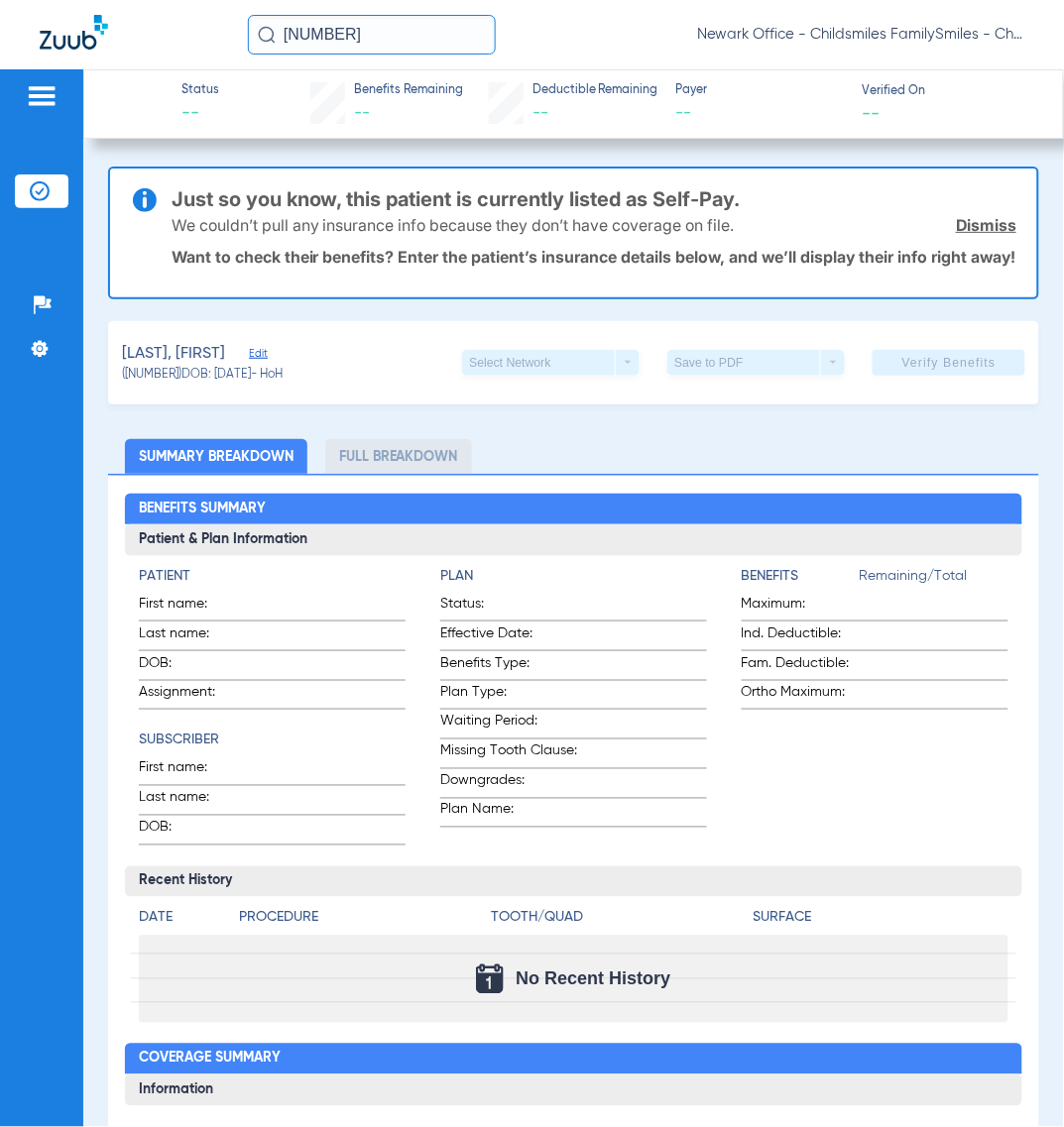 click 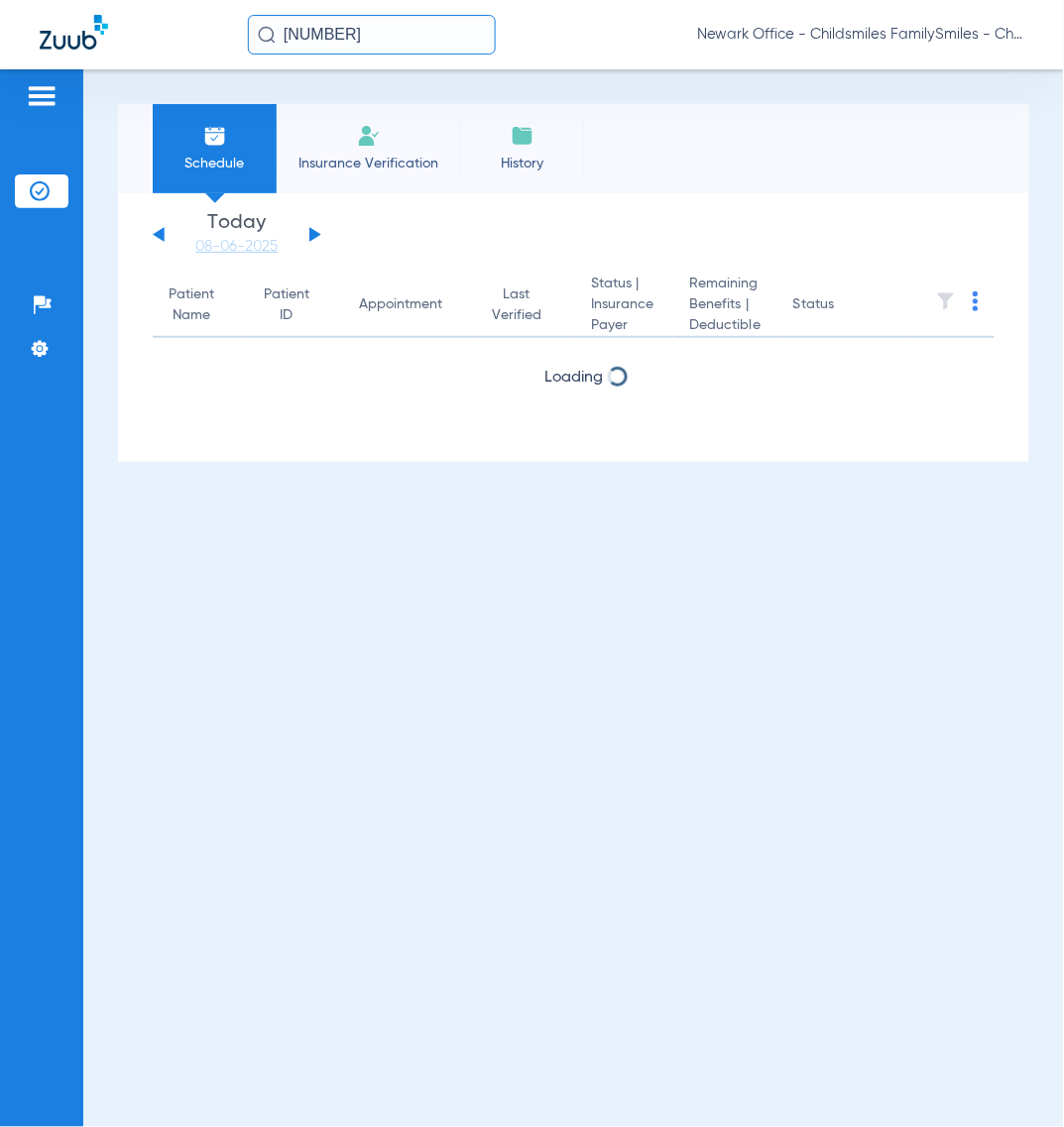 click 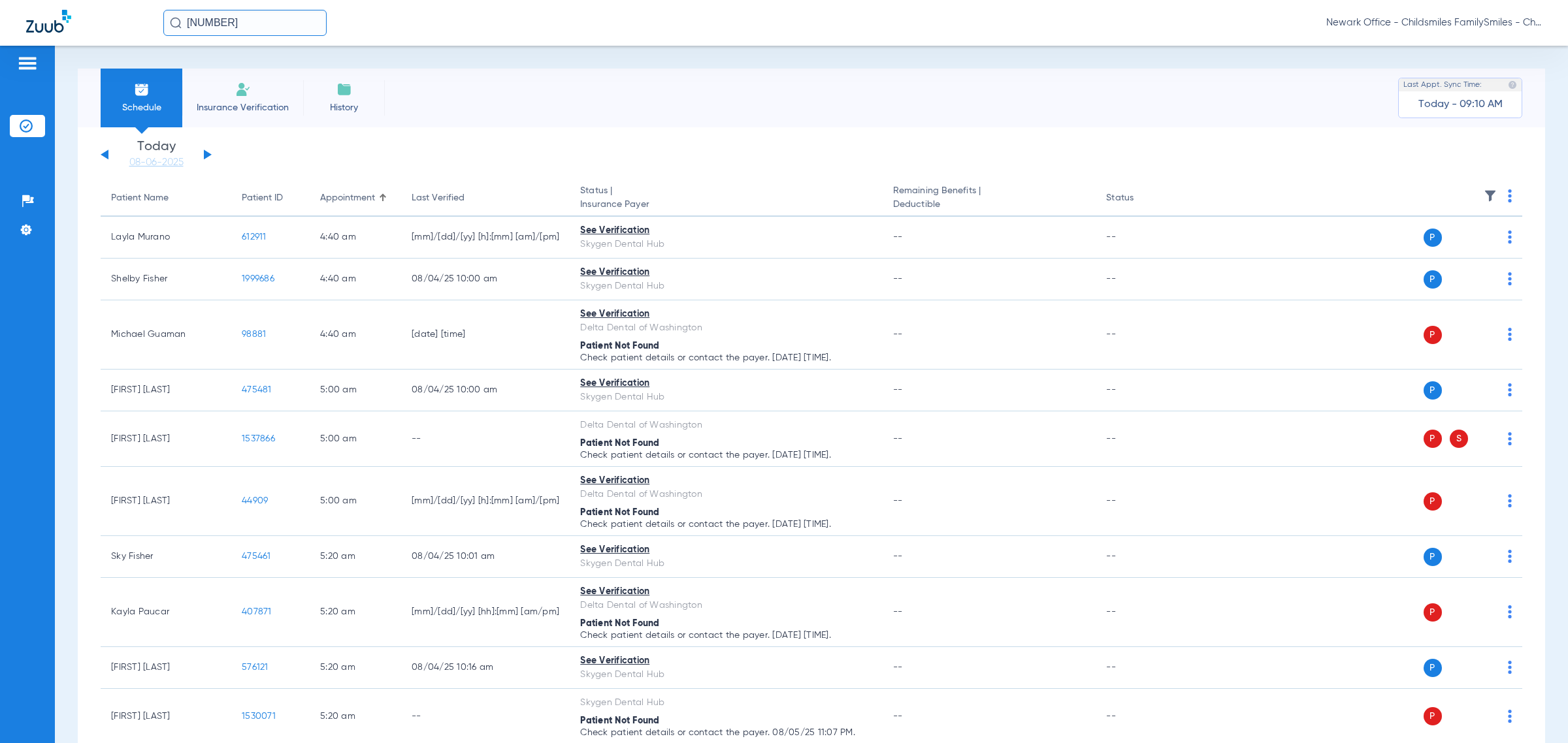 click on "Monday   06-02-2025   Tuesday   06-03-2025   Wednesday   06-04-2025   Thursday   06-05-2025   Friday   06-06-2025   Saturday   06-07-2025   Sunday   06-08-2025   Monday   06-09-2025   Tuesday   06-10-2025   Wednesday   06-11-2025   Thursday   06-12-2025   Friday   06-13-2025   Saturday   06-14-2025   Sunday   06-15-2025   Monday   06-16-2025   Tuesday   06-17-2025   Wednesday   06-18-2025   Thursday   06-19-2025   Friday   06-20-2025   Saturday   06-21-2025   Sunday   06-22-2025   Monday   06-23-2025   Tuesday   06-24-2025   Wednesday   06-25-2025   Thursday   06-26-2025   Friday   06-27-2025   Saturday   06-28-2025   Sunday   06-29-2025   Monday   06-30-2025   Tuesday   07-01-2025   Wednesday   07-02-2025   Thursday   07-03-2025   Friday   07-04-2025   Saturday   07-05-2025   Sunday   07-06-2025   Monday   07-07-2025   Tuesday   07-08-2025   Wednesday   07-09-2025   Thursday   07-10-2025   Friday   07-11-2025   Saturday   07-12-2025   Sunday   07-13-2025   Monday   07-14-2025   Tuesday   07-15-2025   Today" 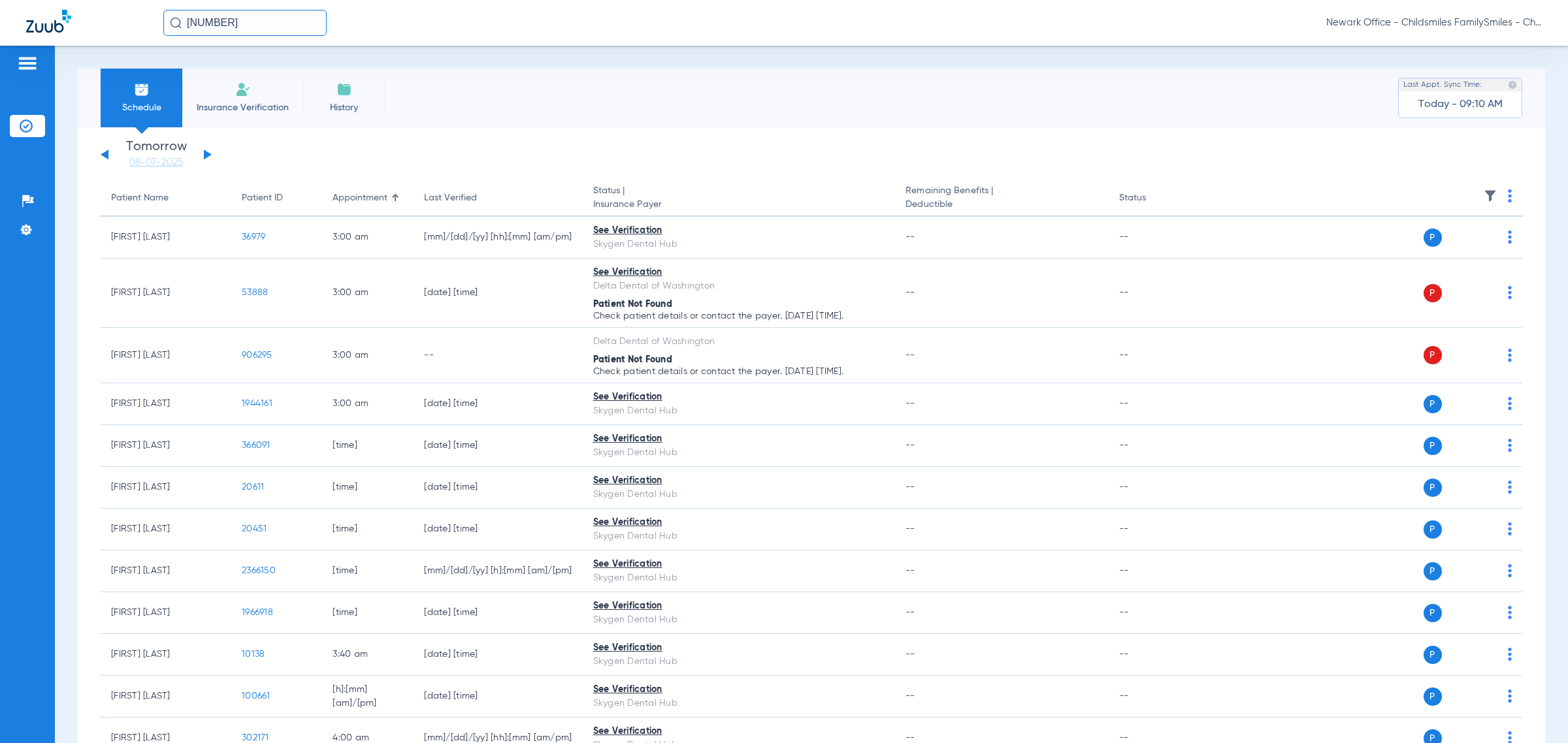 click 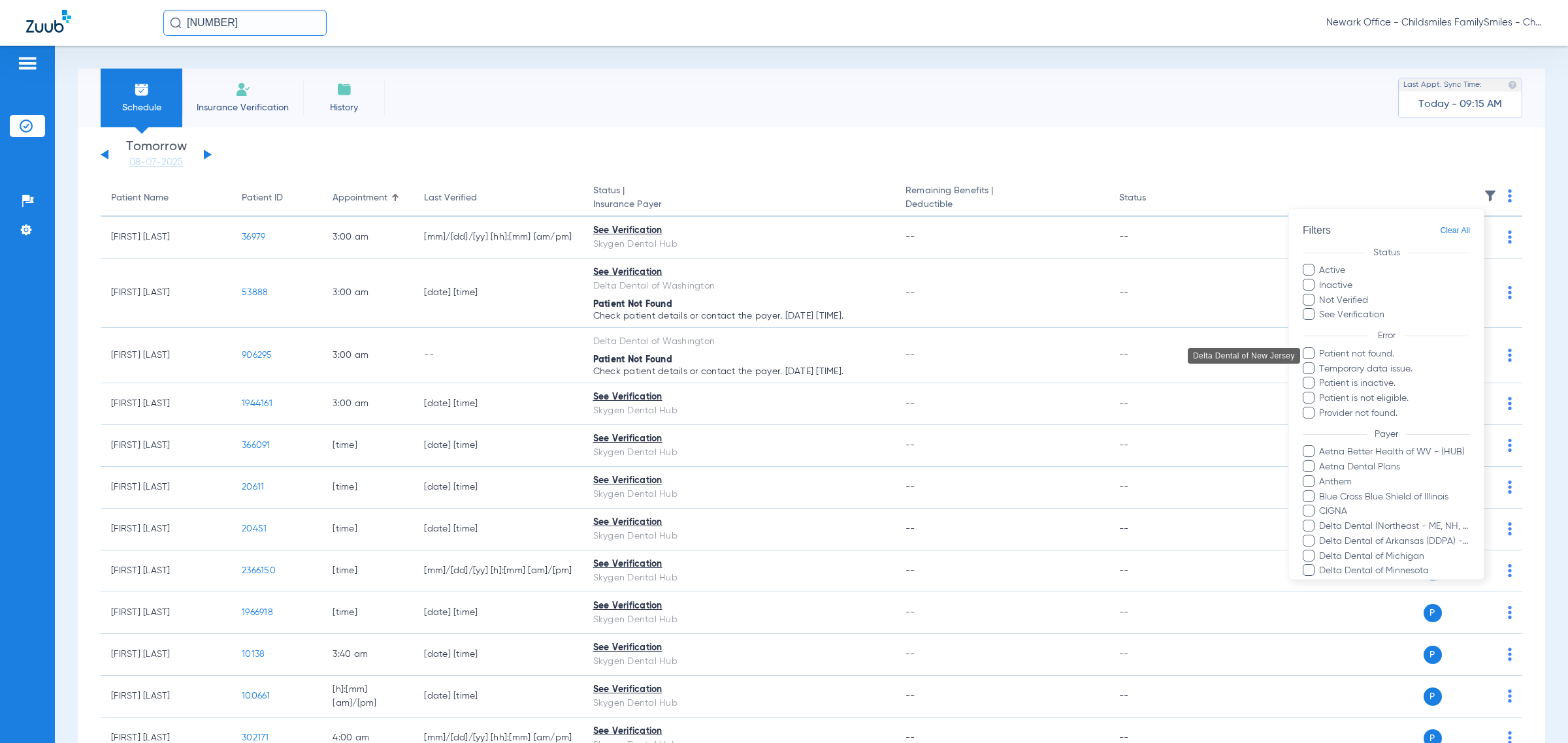 click on "Aetna Dental Plans" at bounding box center [1394, 467] 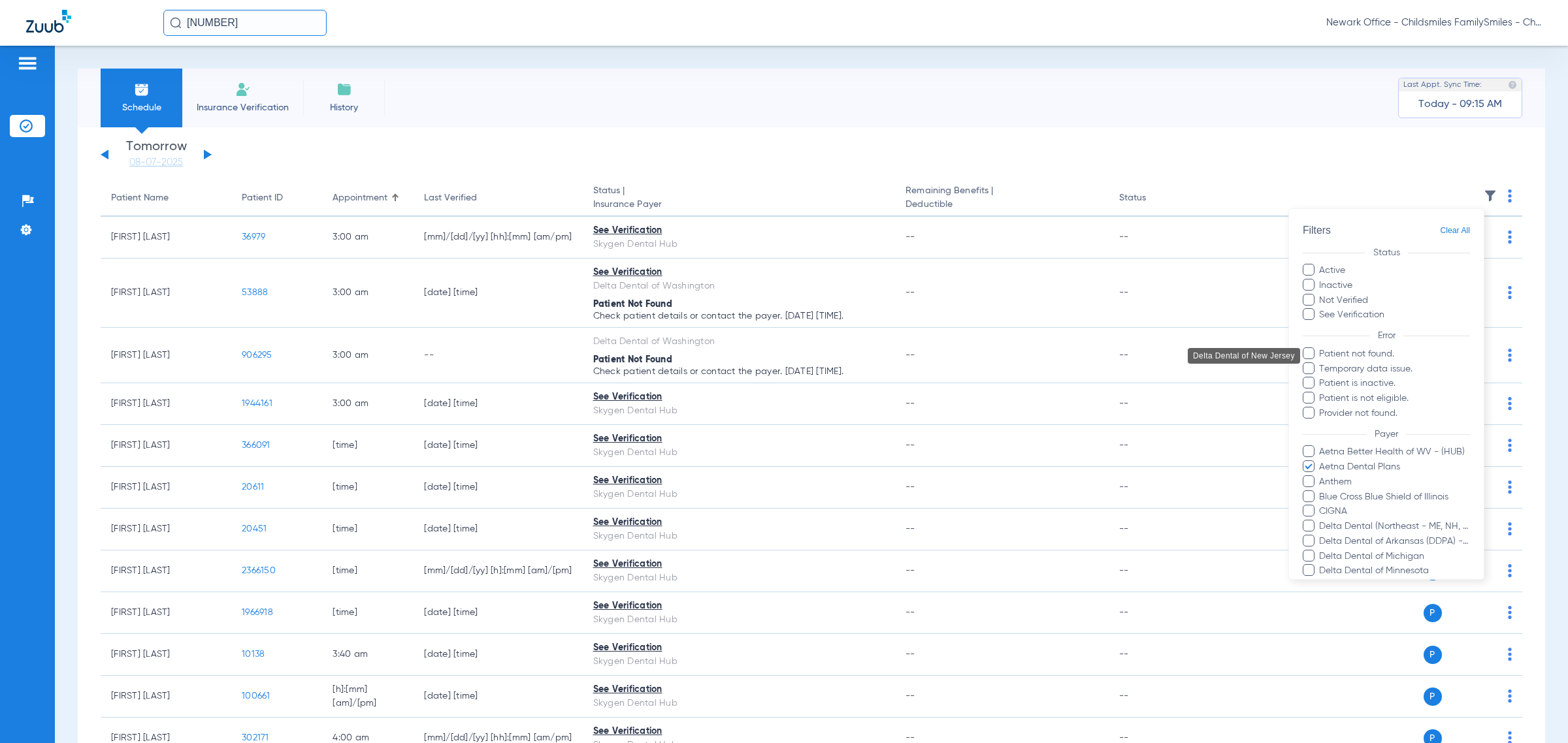 click on "Anthem" at bounding box center (1394, 482) 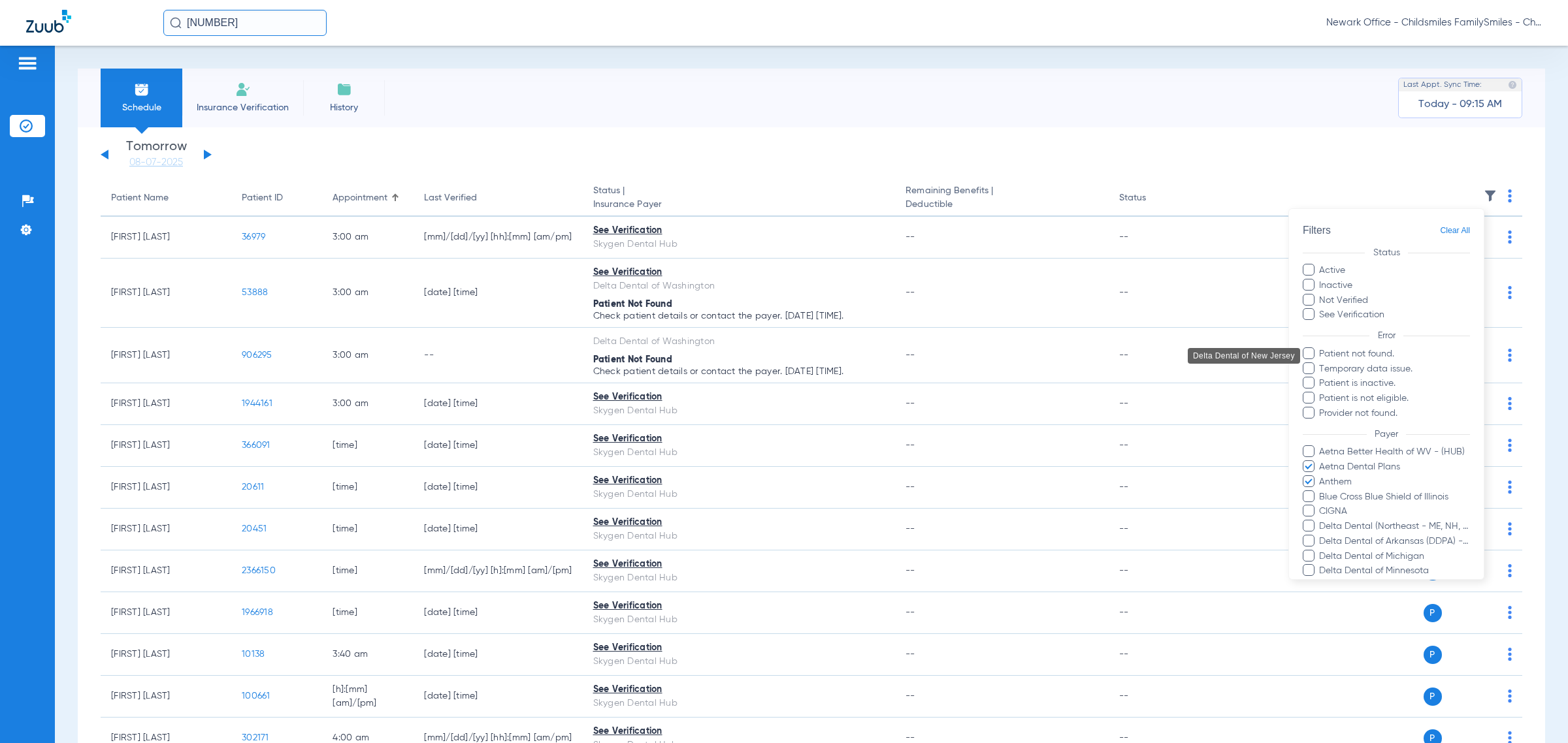 click on "Blue Cross Blue Shield of Illinois" at bounding box center (1394, 497) 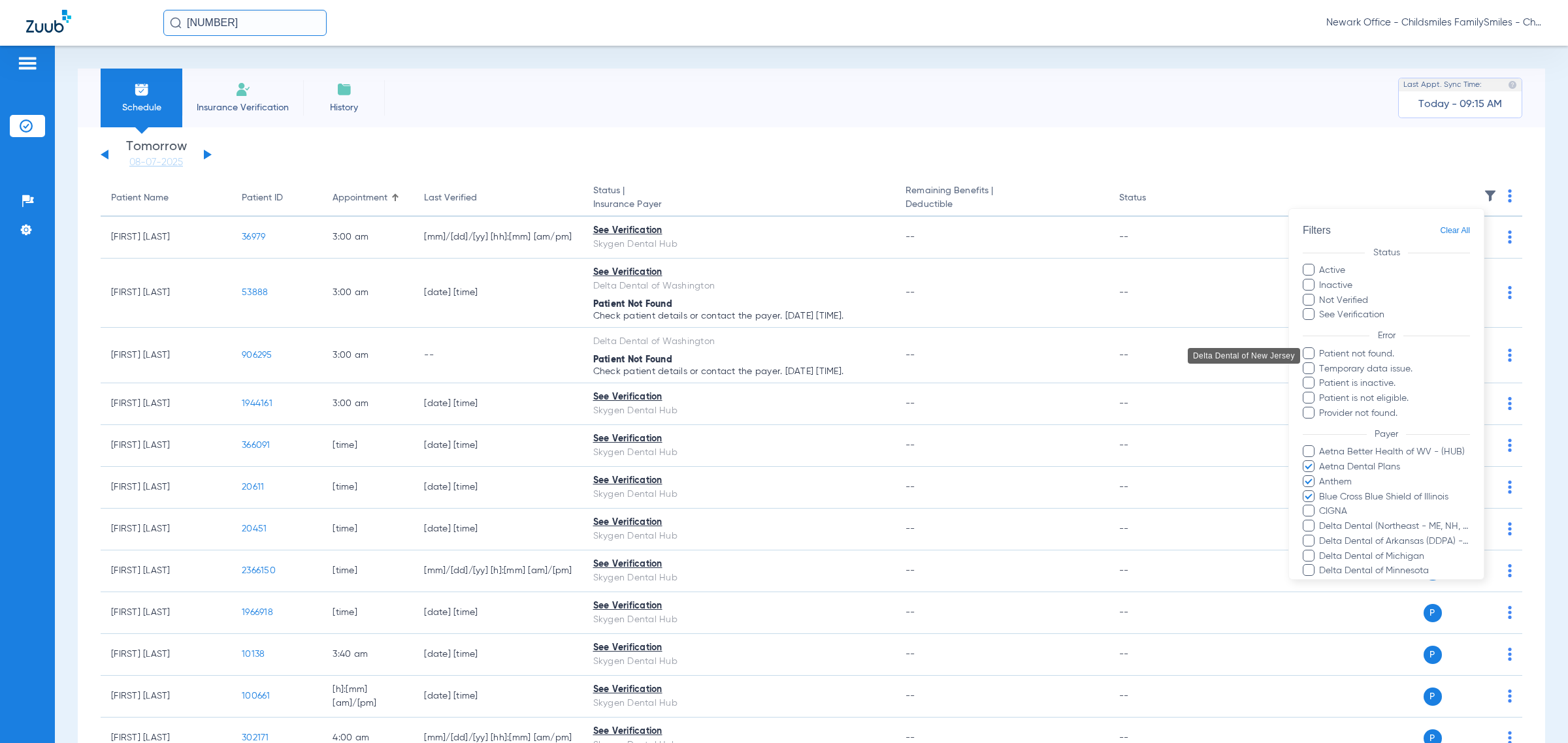click on "CIGNA" at bounding box center [1394, 511] 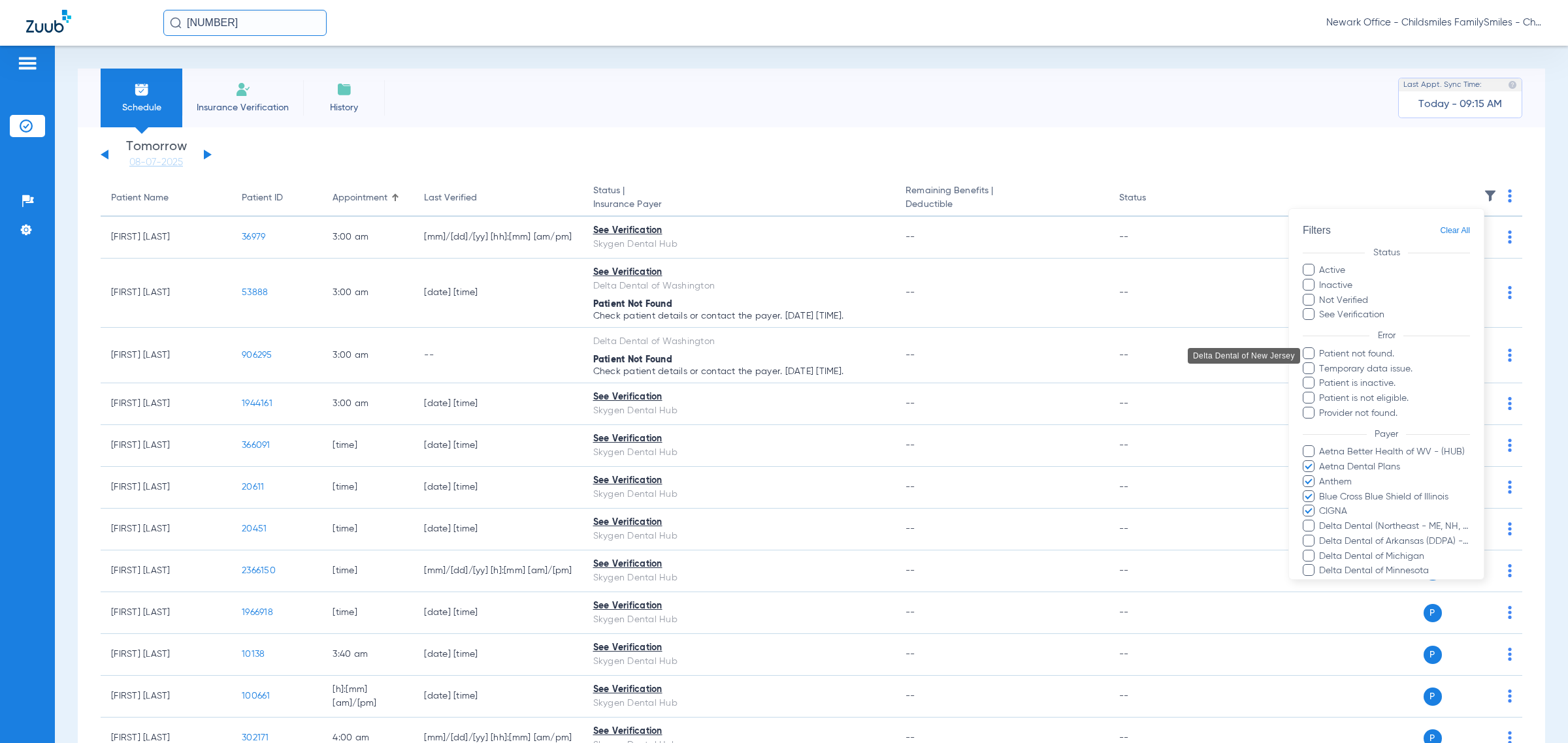 click on "Delta Dental (Northeast - ME, NH, and VT)" at bounding box center (1394, 526) 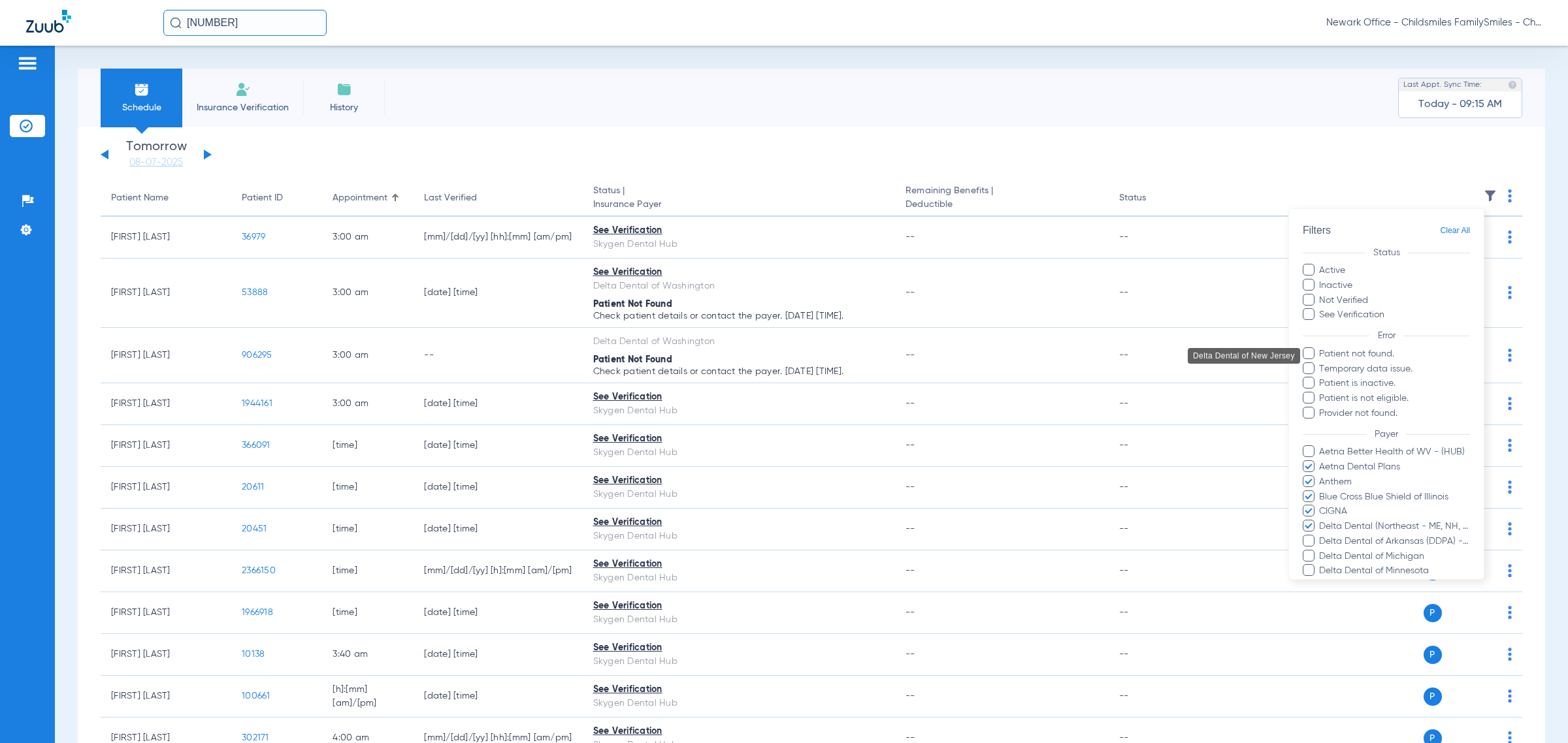 click on "Delta Dental of Arkansas (DDPA) - AI" at bounding box center [1394, 541] 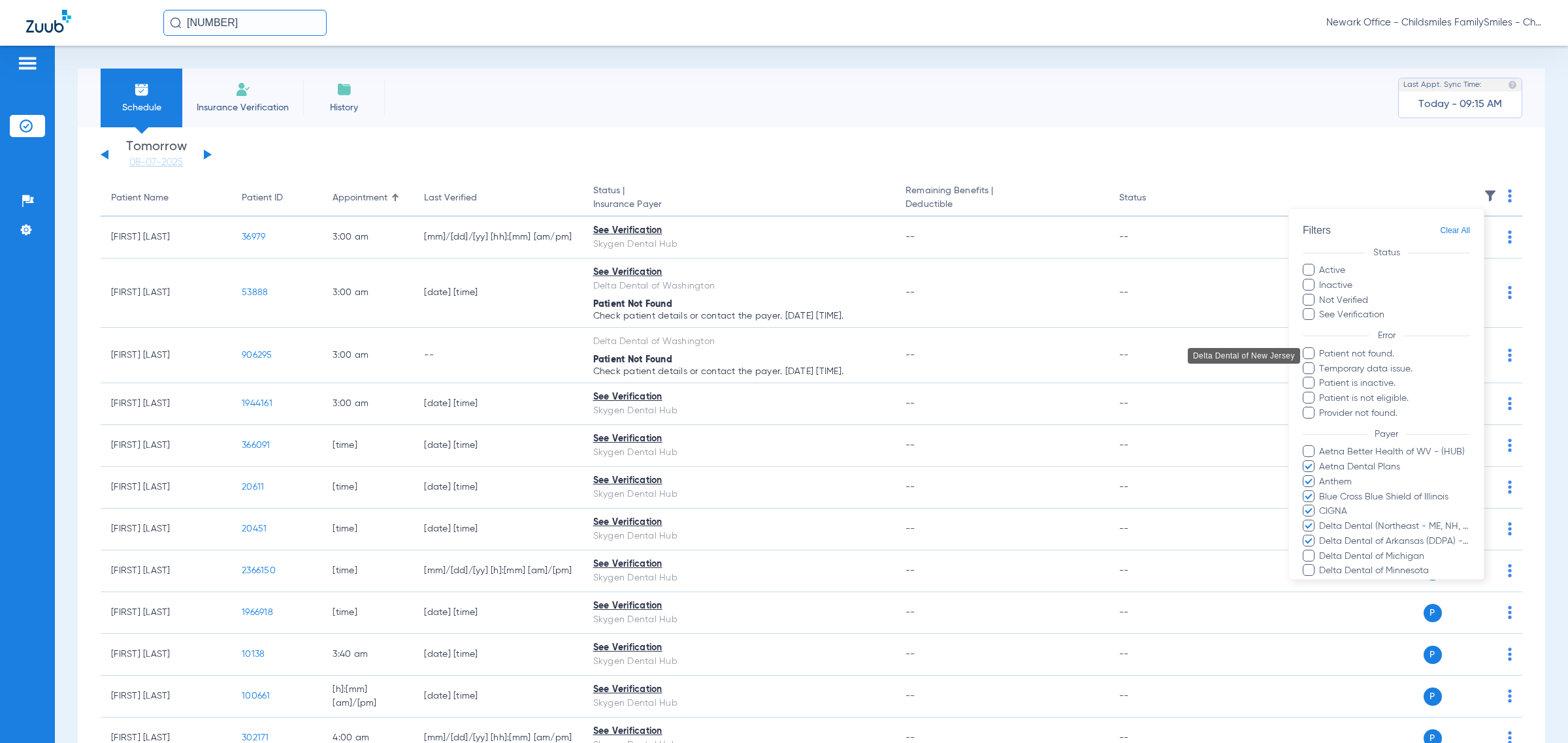 click on "Delta Dental of Michigan" at bounding box center [1394, 556] 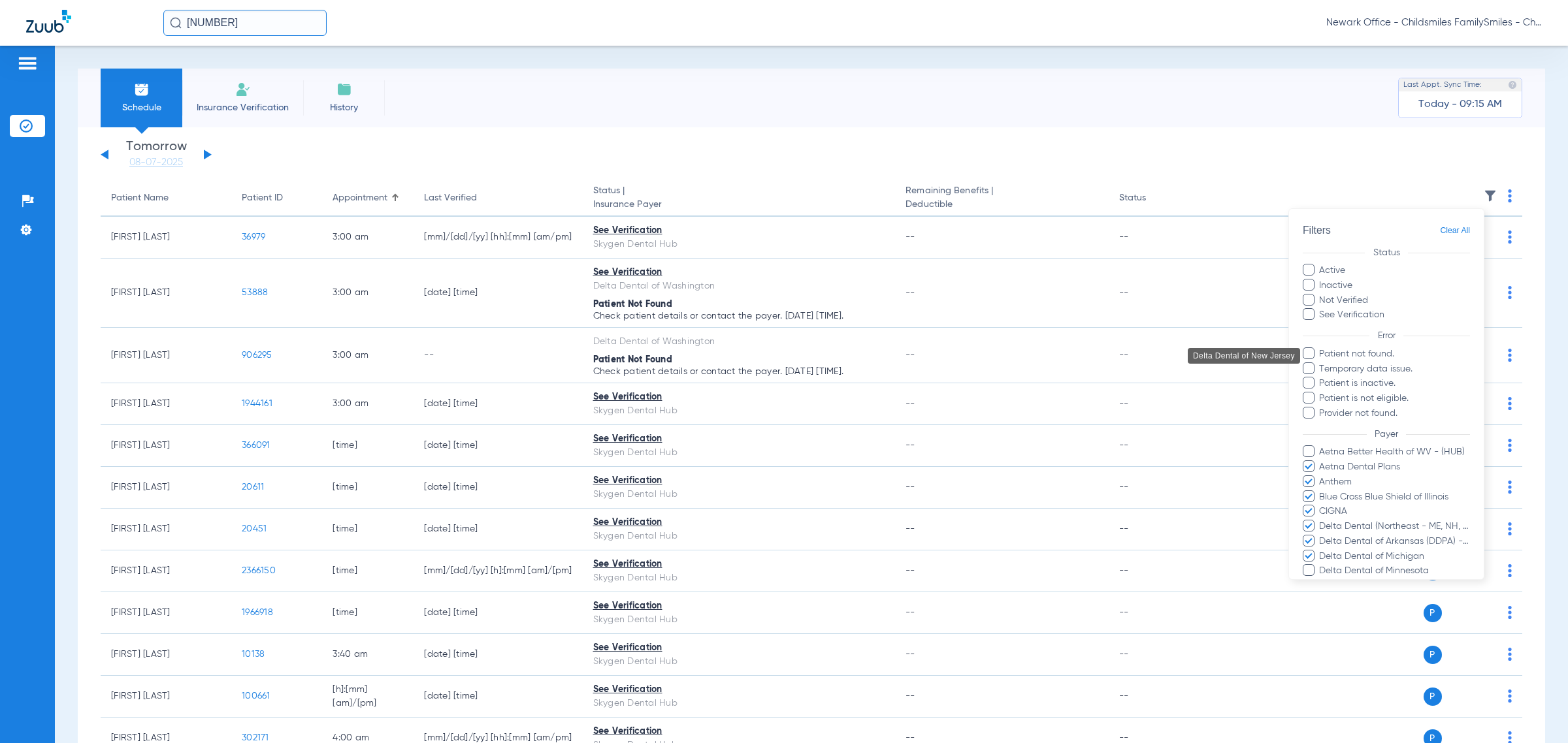click on "Delta Dental of Minnesota" at bounding box center (1394, 571) 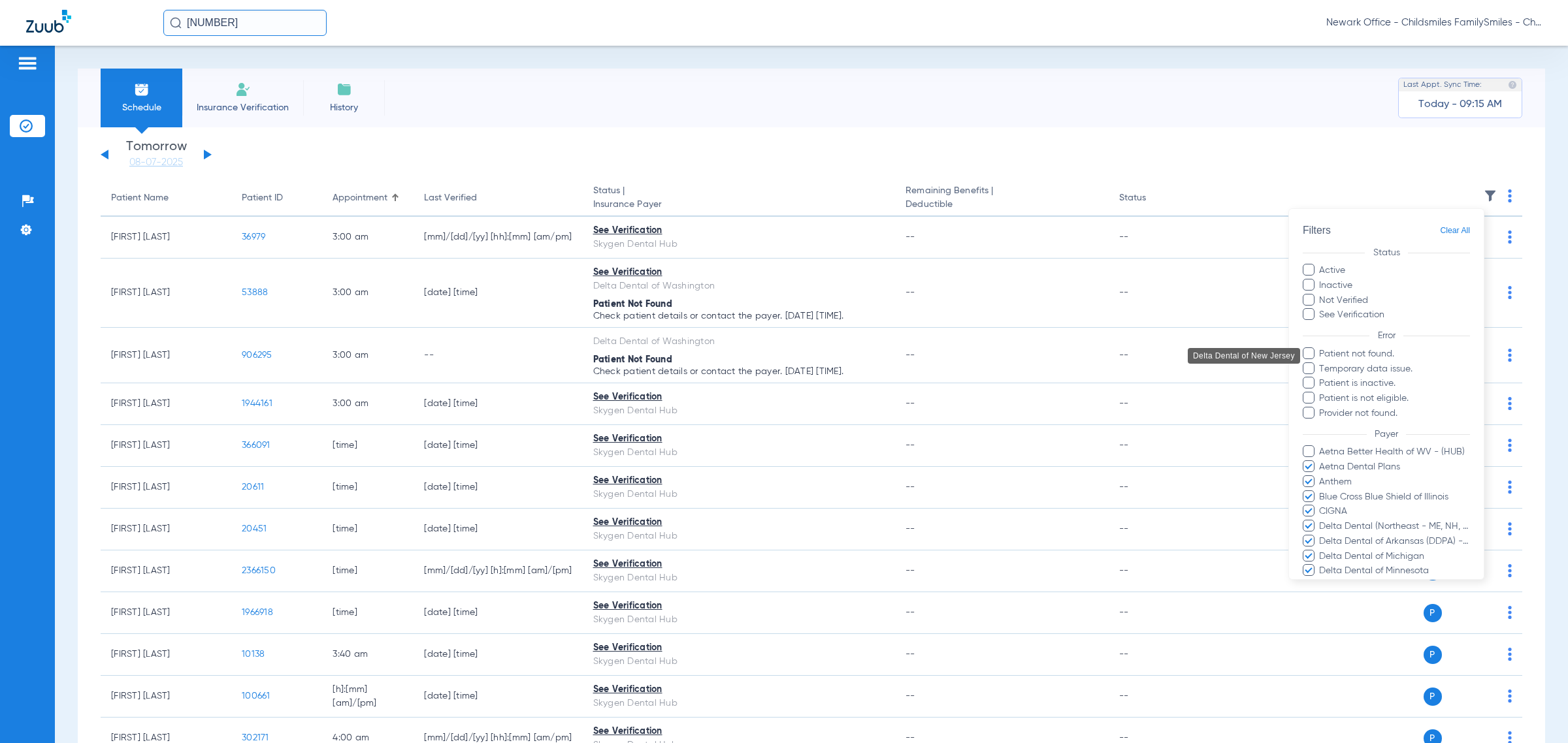 click on "Delta Dental of Missouri" at bounding box center [1394, 586] 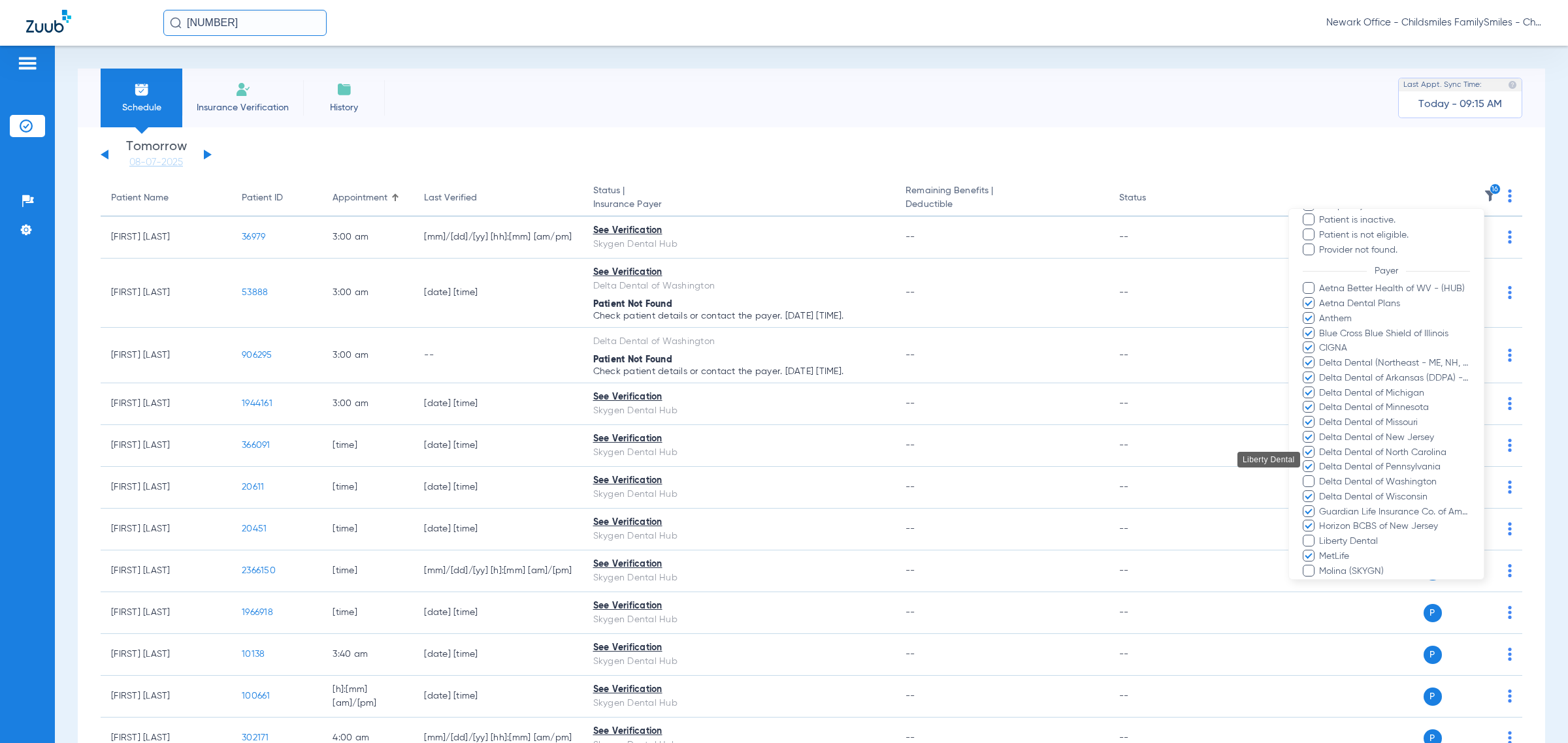 scroll, scrollTop: 245, scrollLeft: 0, axis: vertical 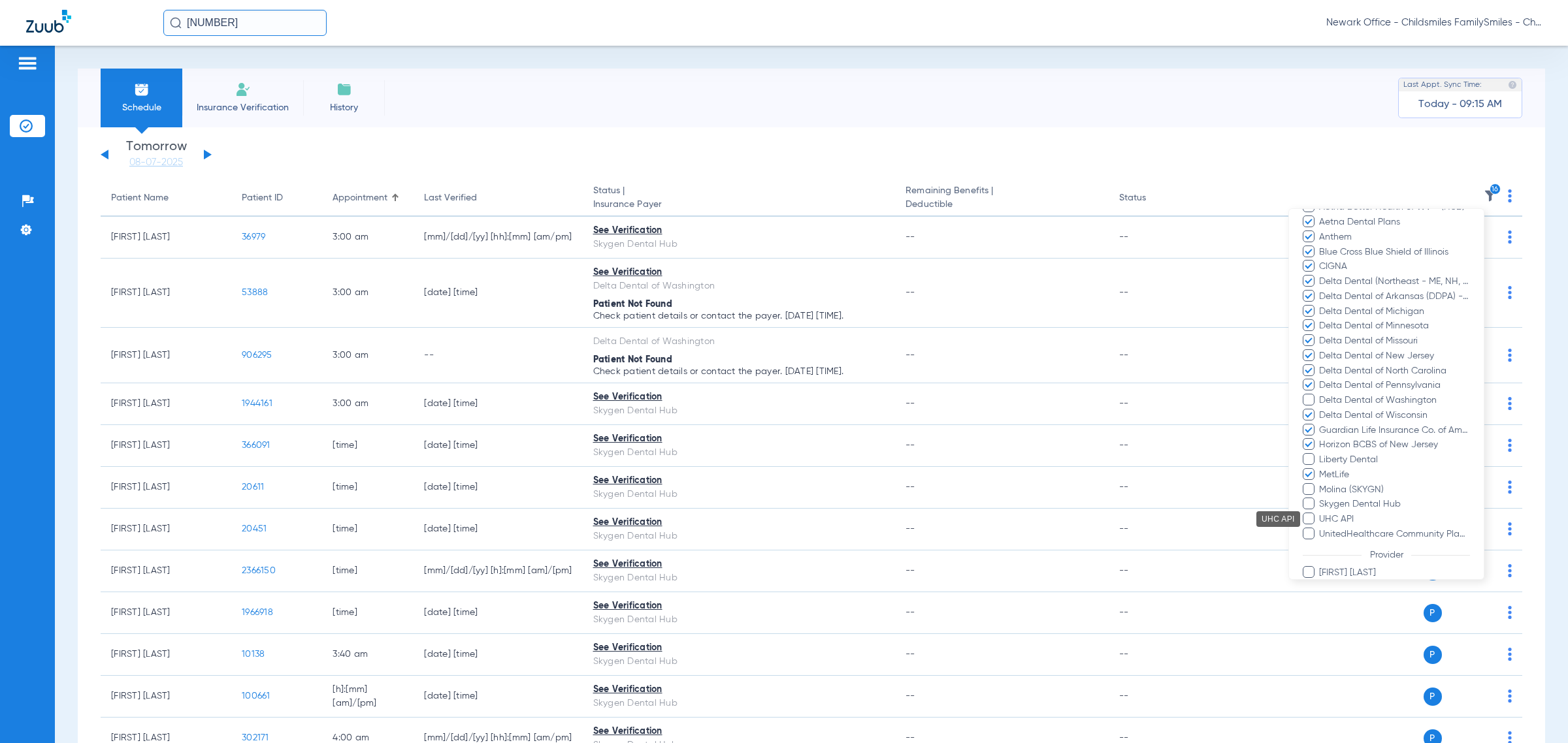 click on "UHC API" at bounding box center [1394, 519] 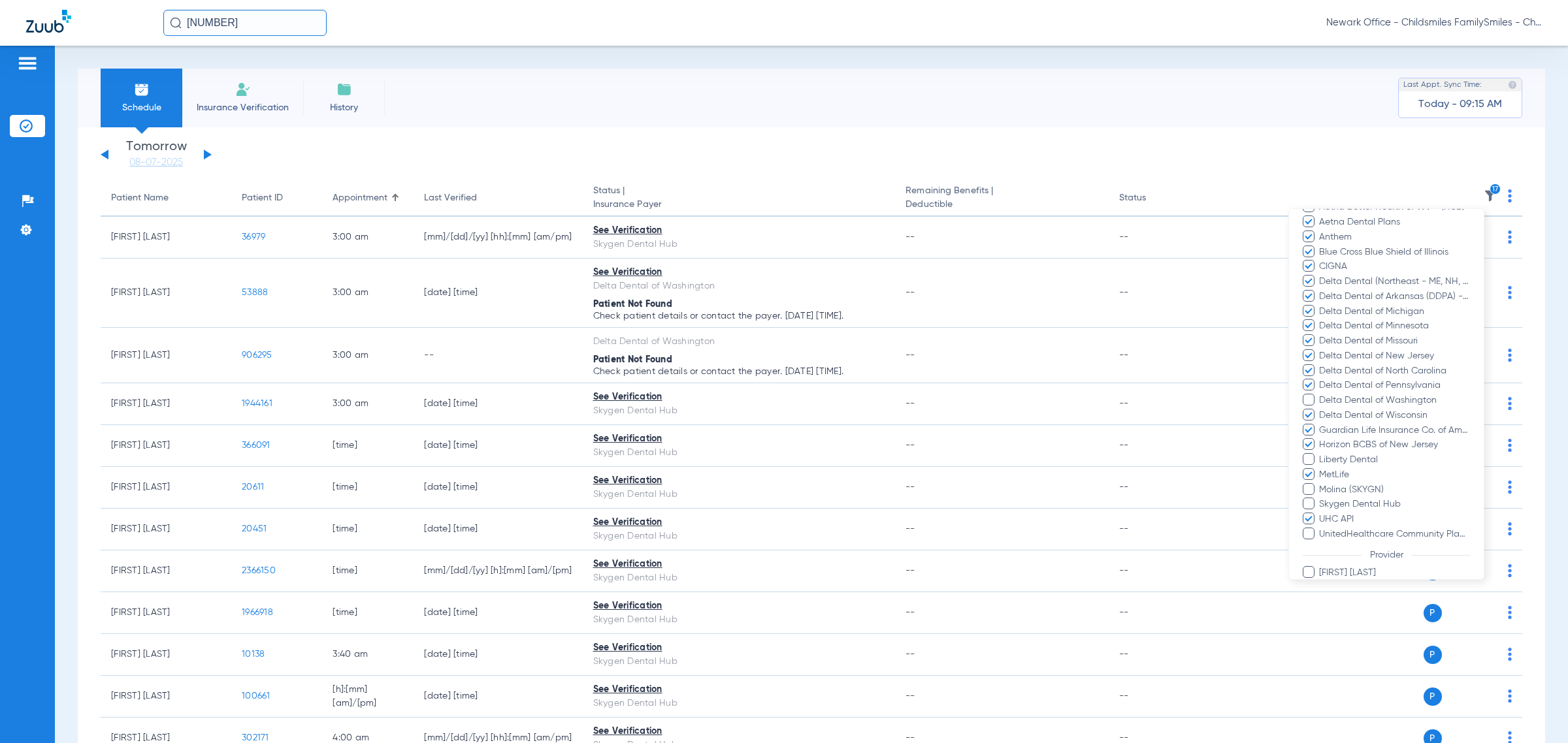 scroll, scrollTop: 577, scrollLeft: 0, axis: vertical 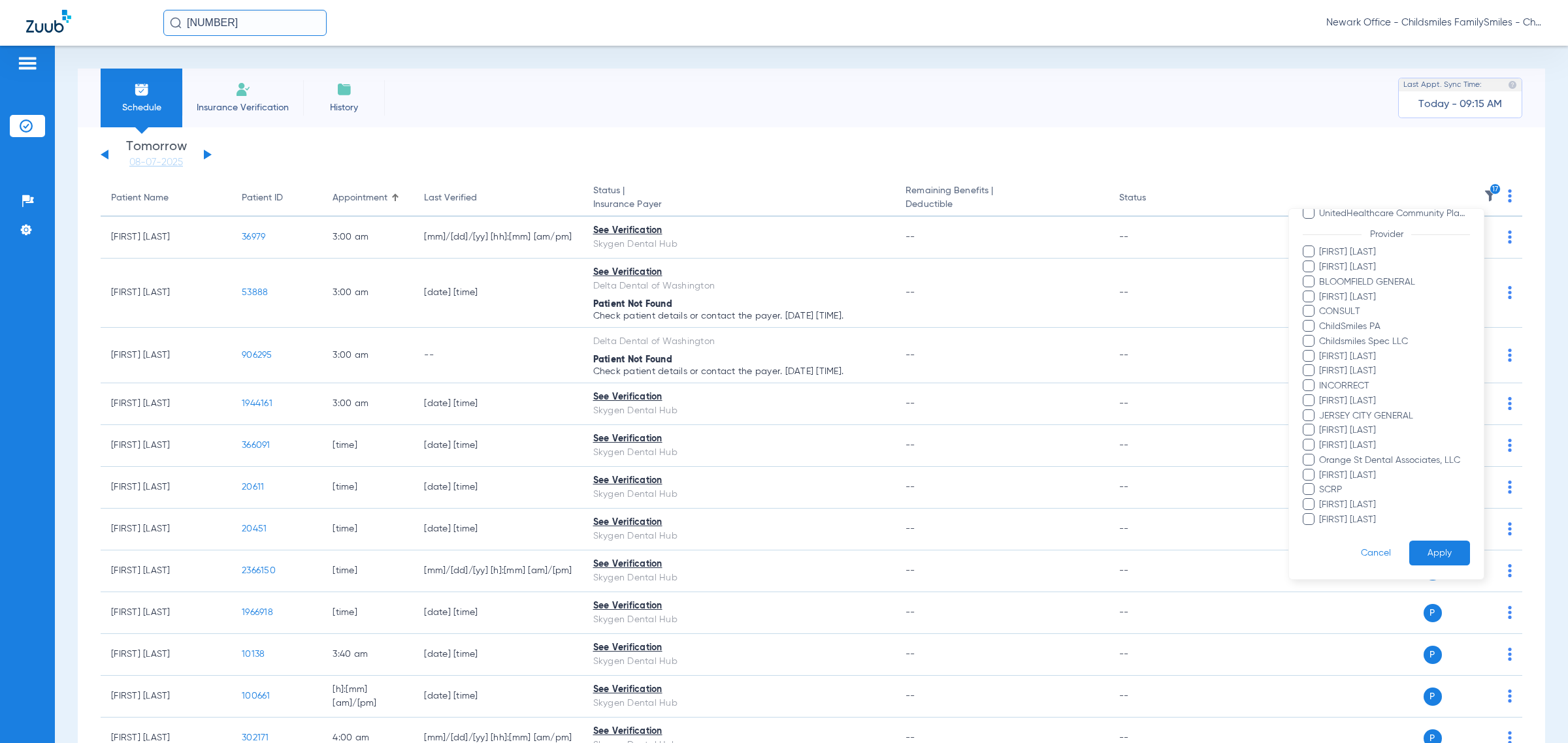 click on "Apply" at bounding box center [1439, 553] 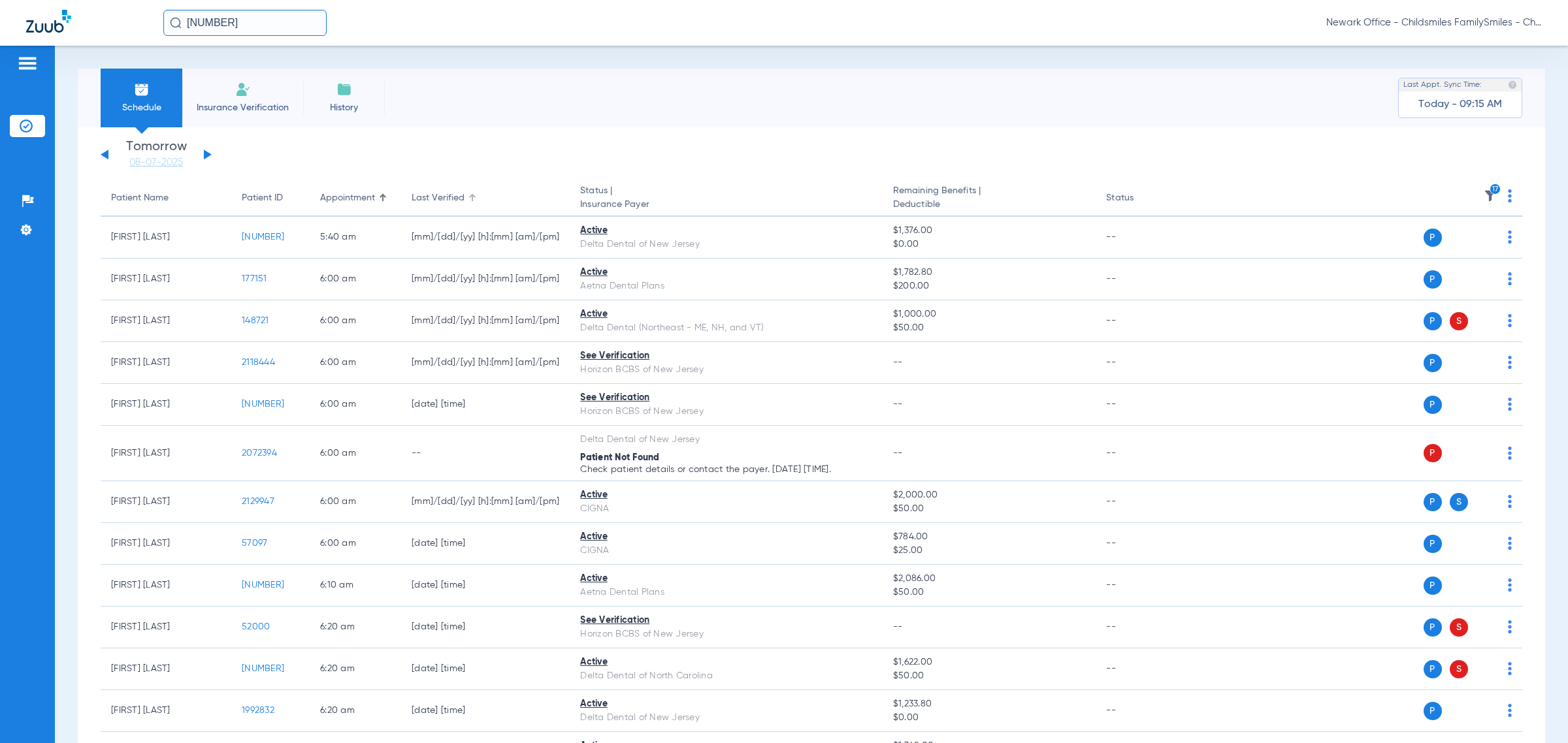click on "Last Verified" 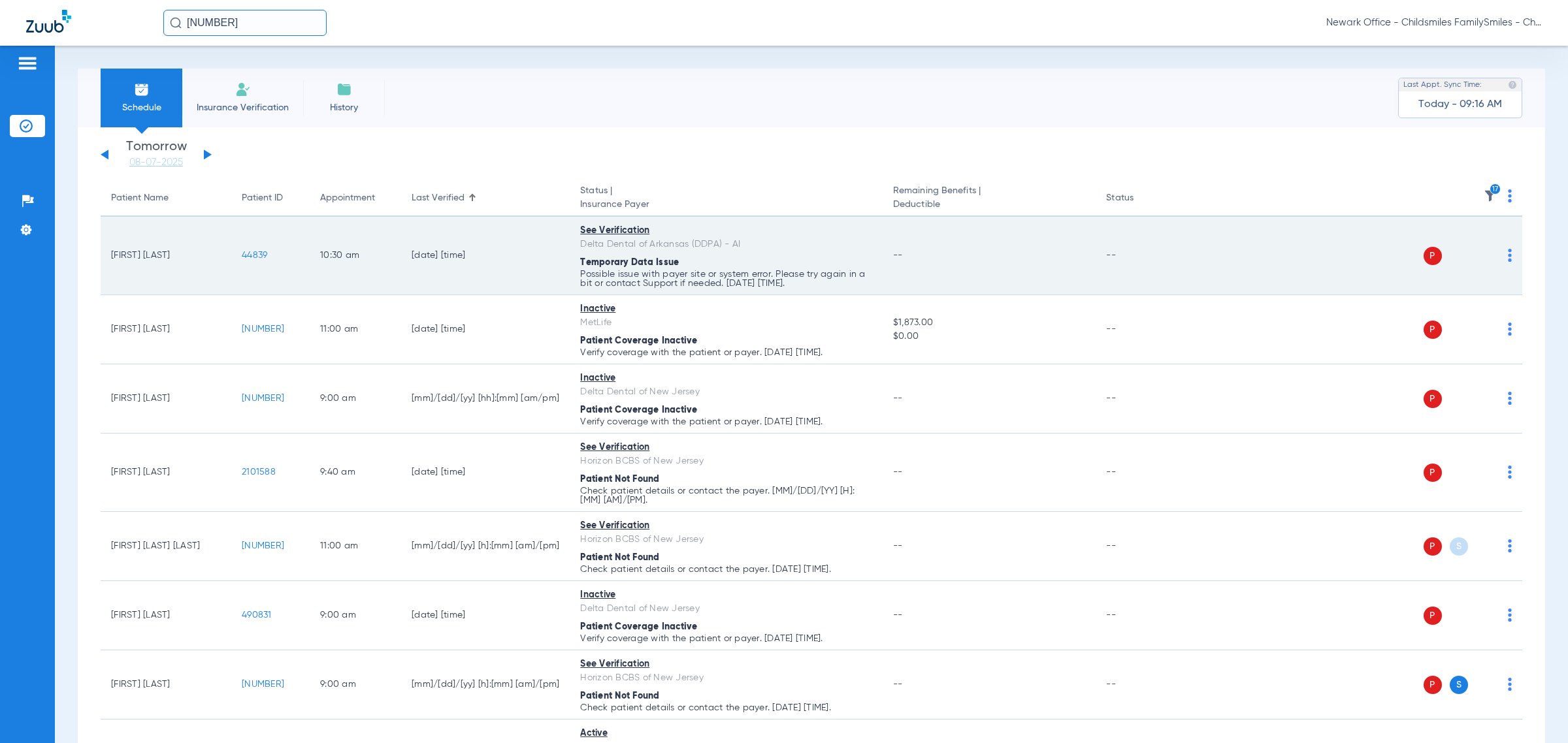click 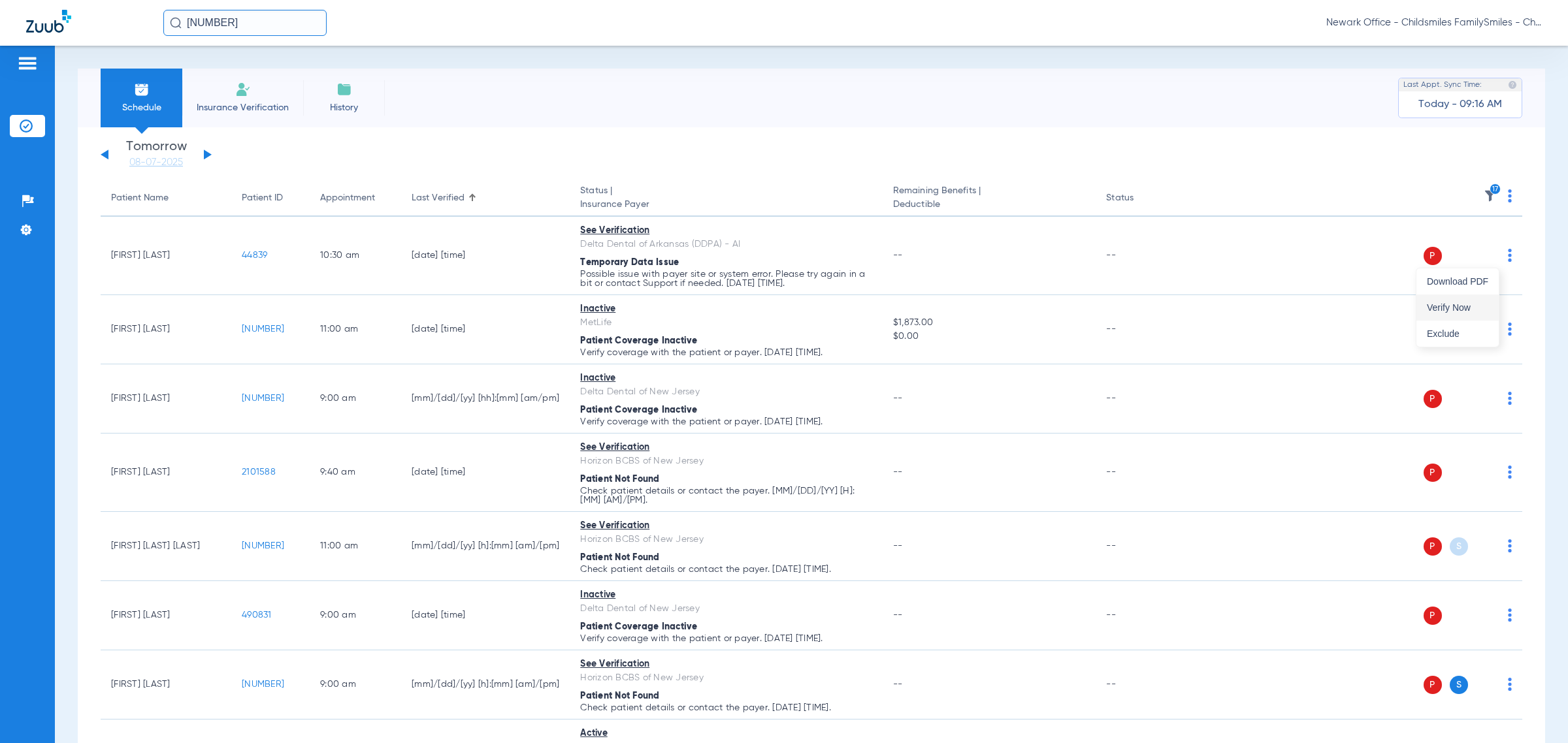 click on "Verify Now" at bounding box center (1458, 308) 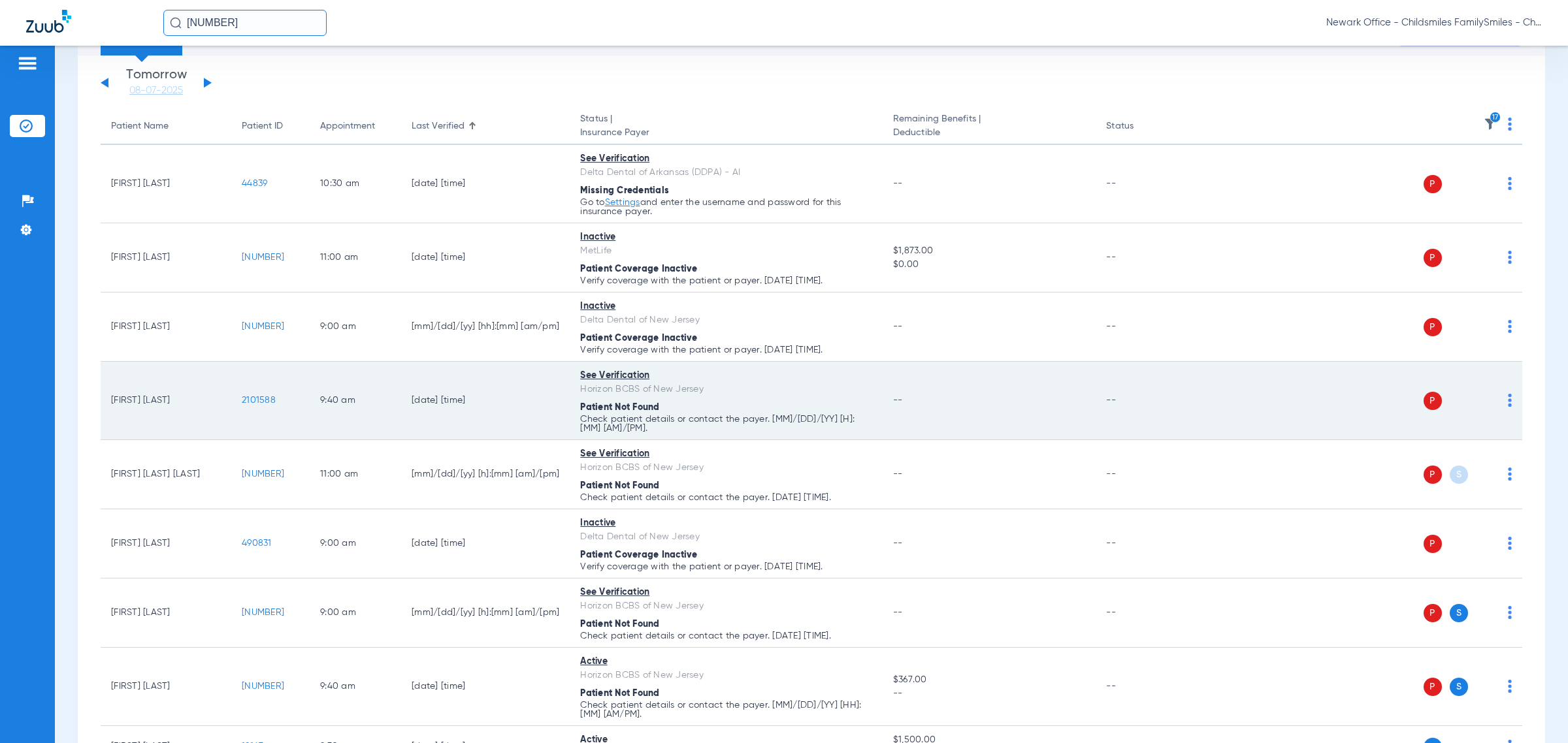 scroll, scrollTop: 163, scrollLeft: 0, axis: vertical 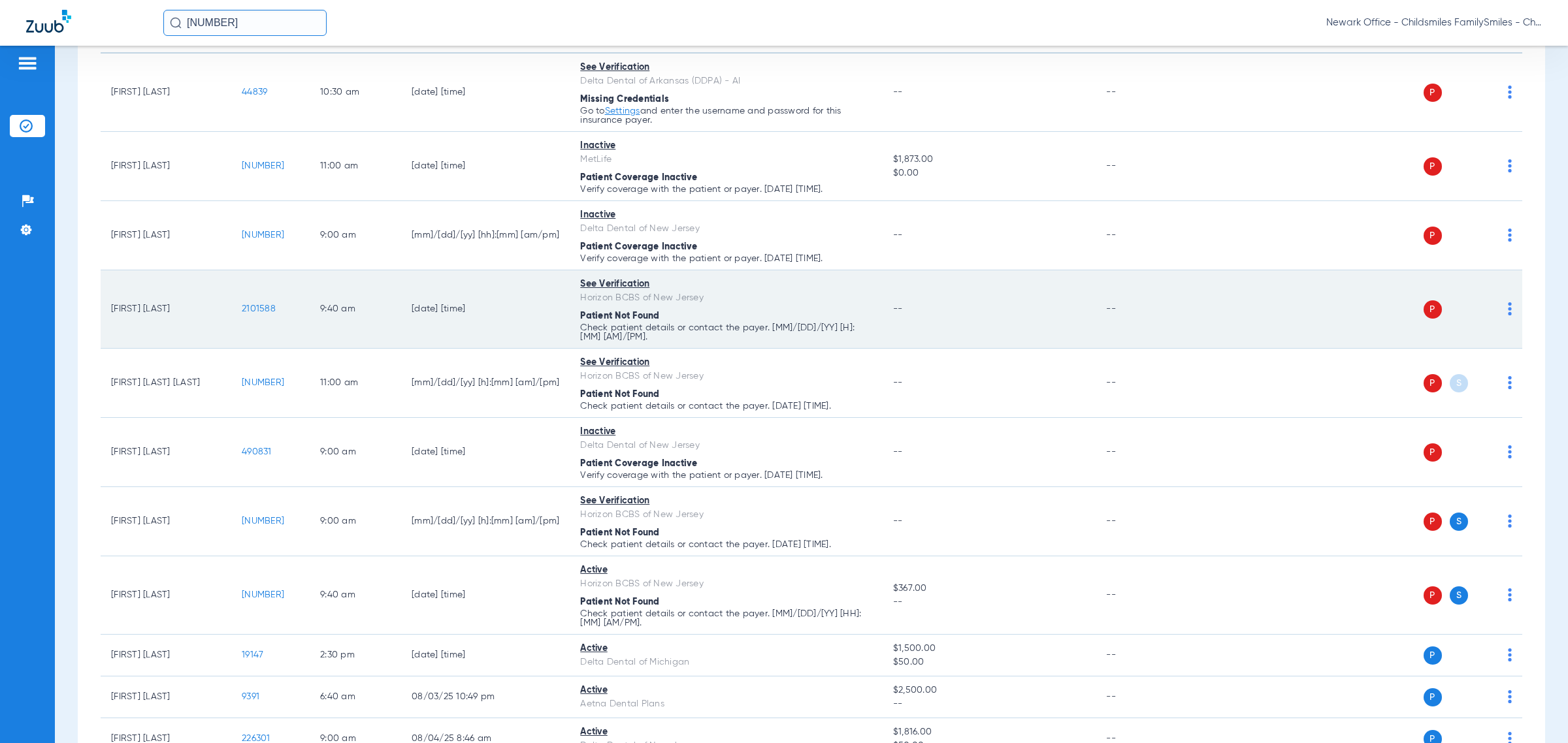 click 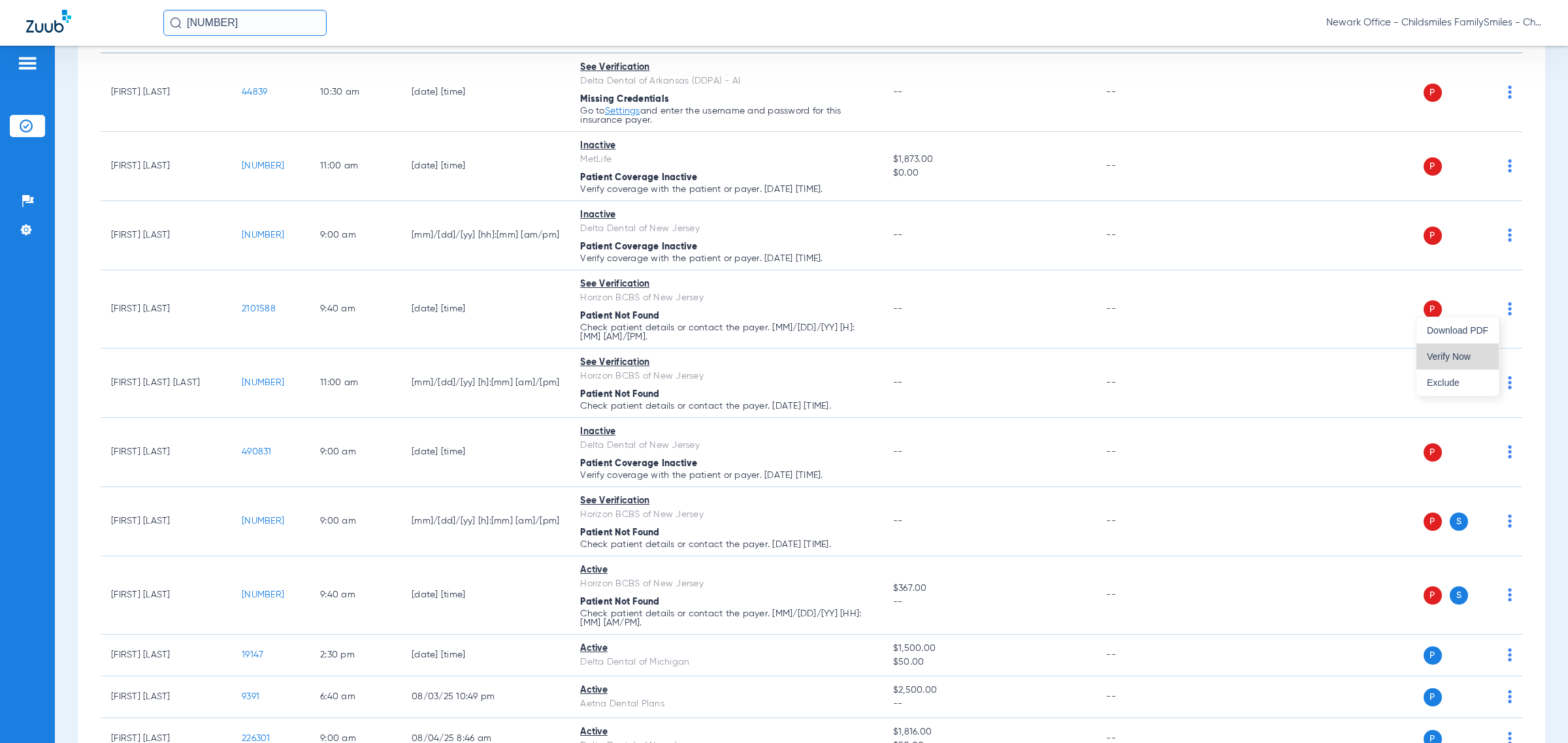 click on "Verify Now" at bounding box center [1458, 356] 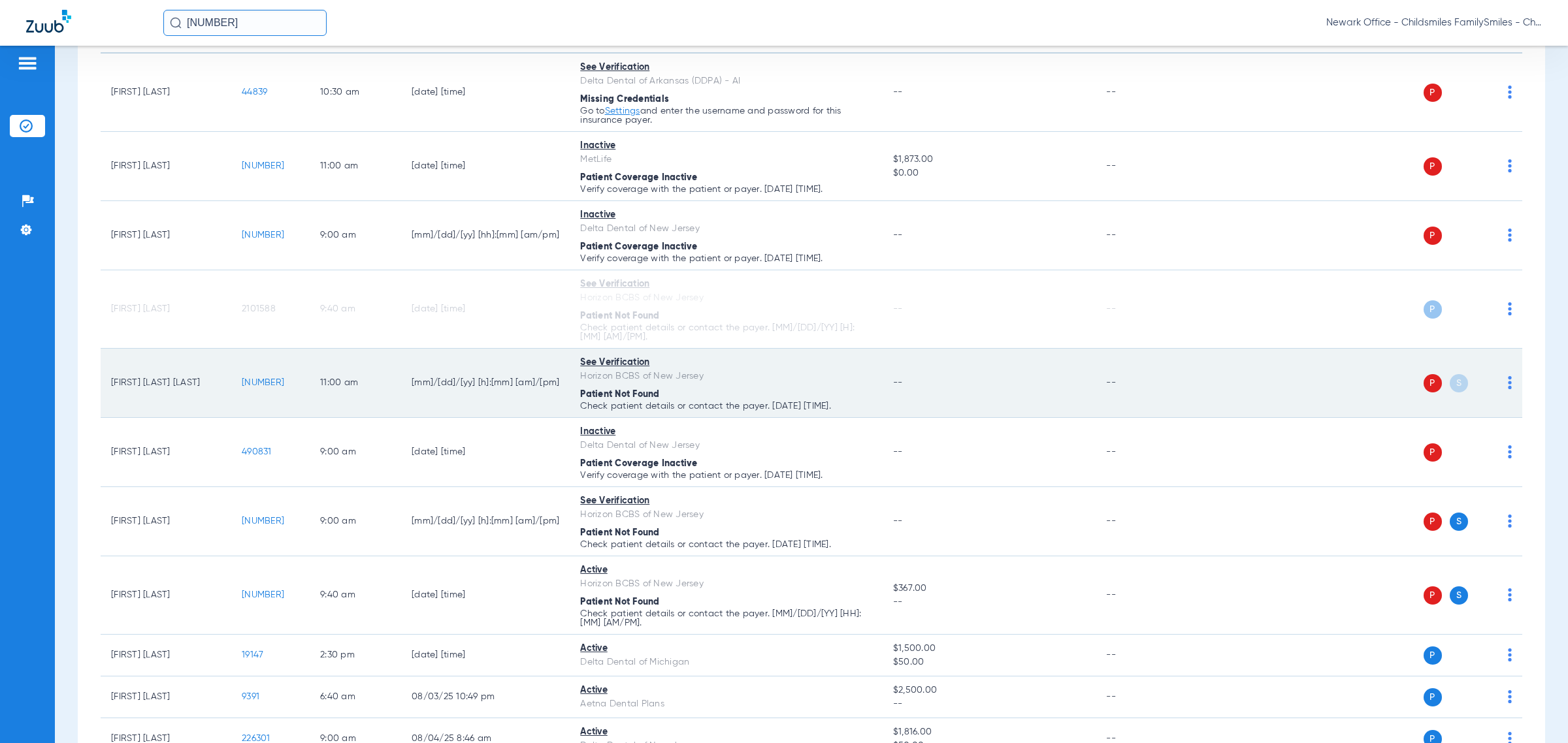 click 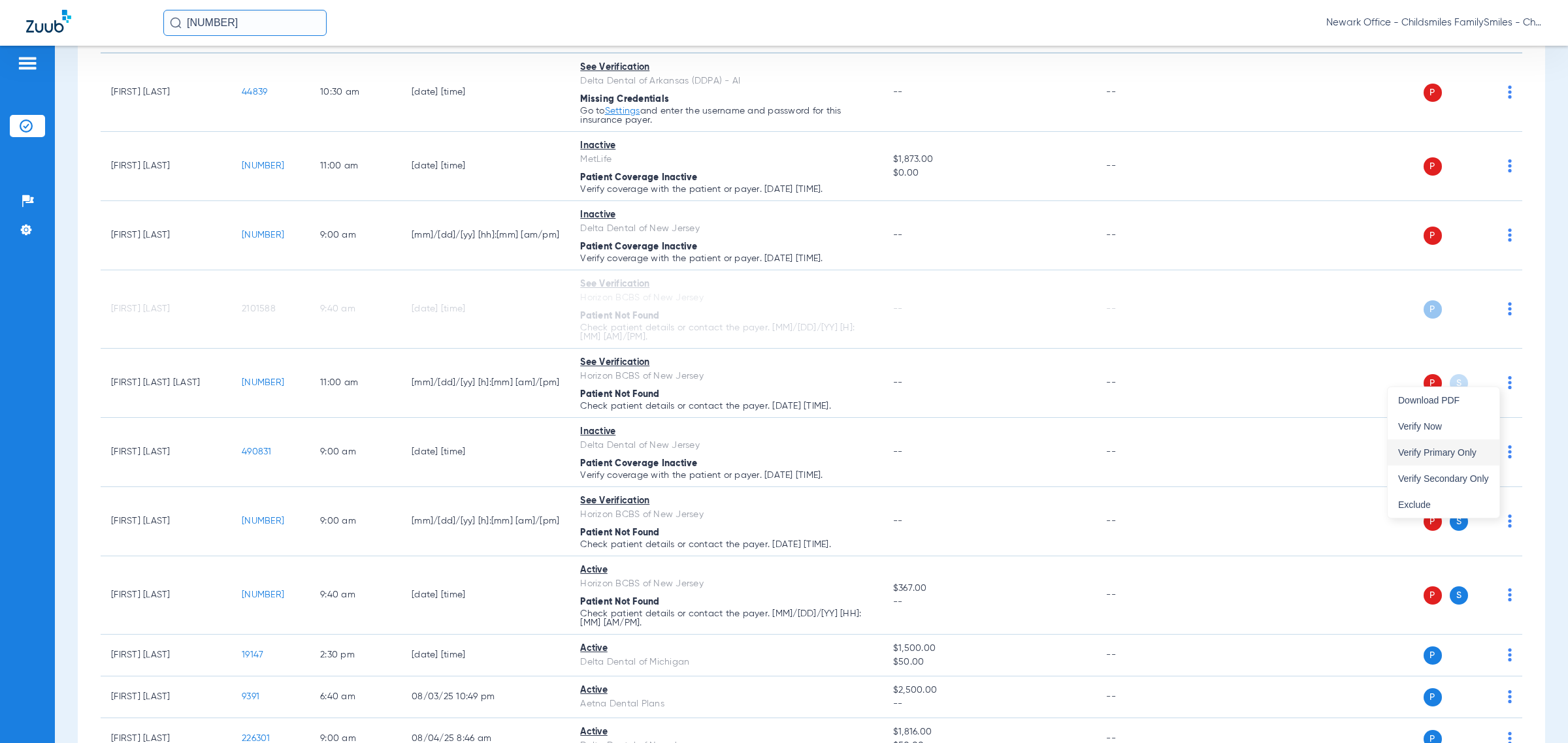 click on "Verify Primary Only" at bounding box center [1443, 452] 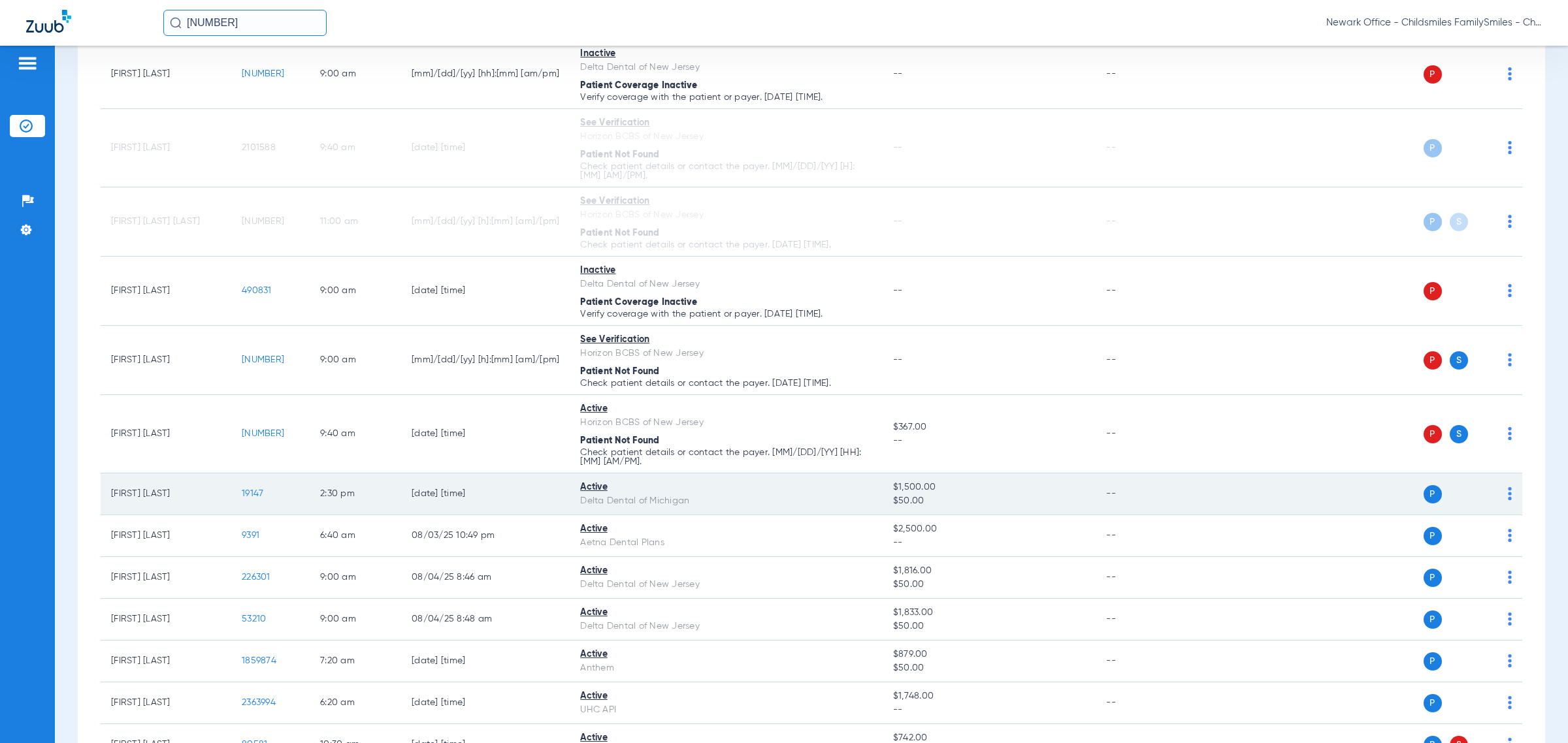 scroll, scrollTop: 326, scrollLeft: 0, axis: vertical 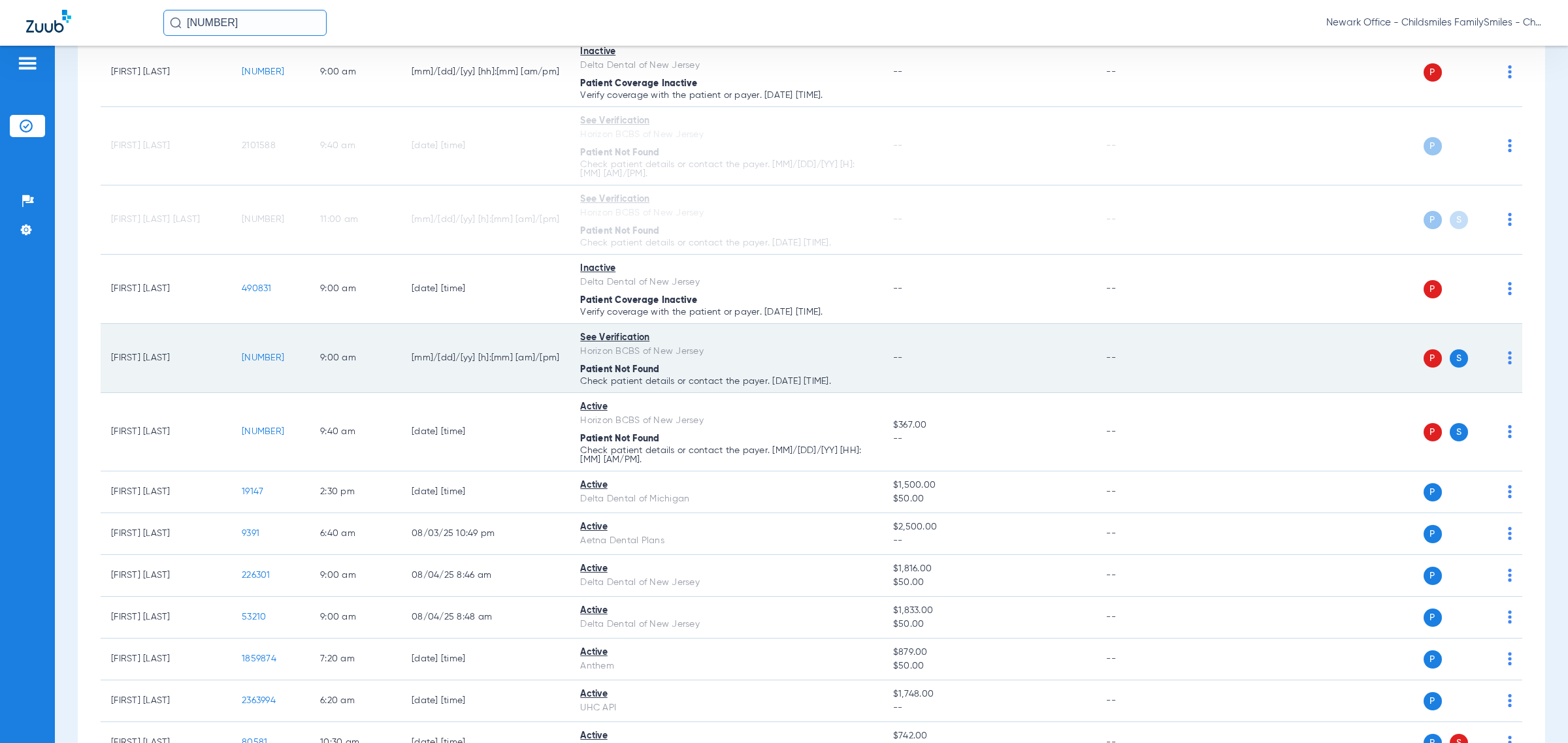 click 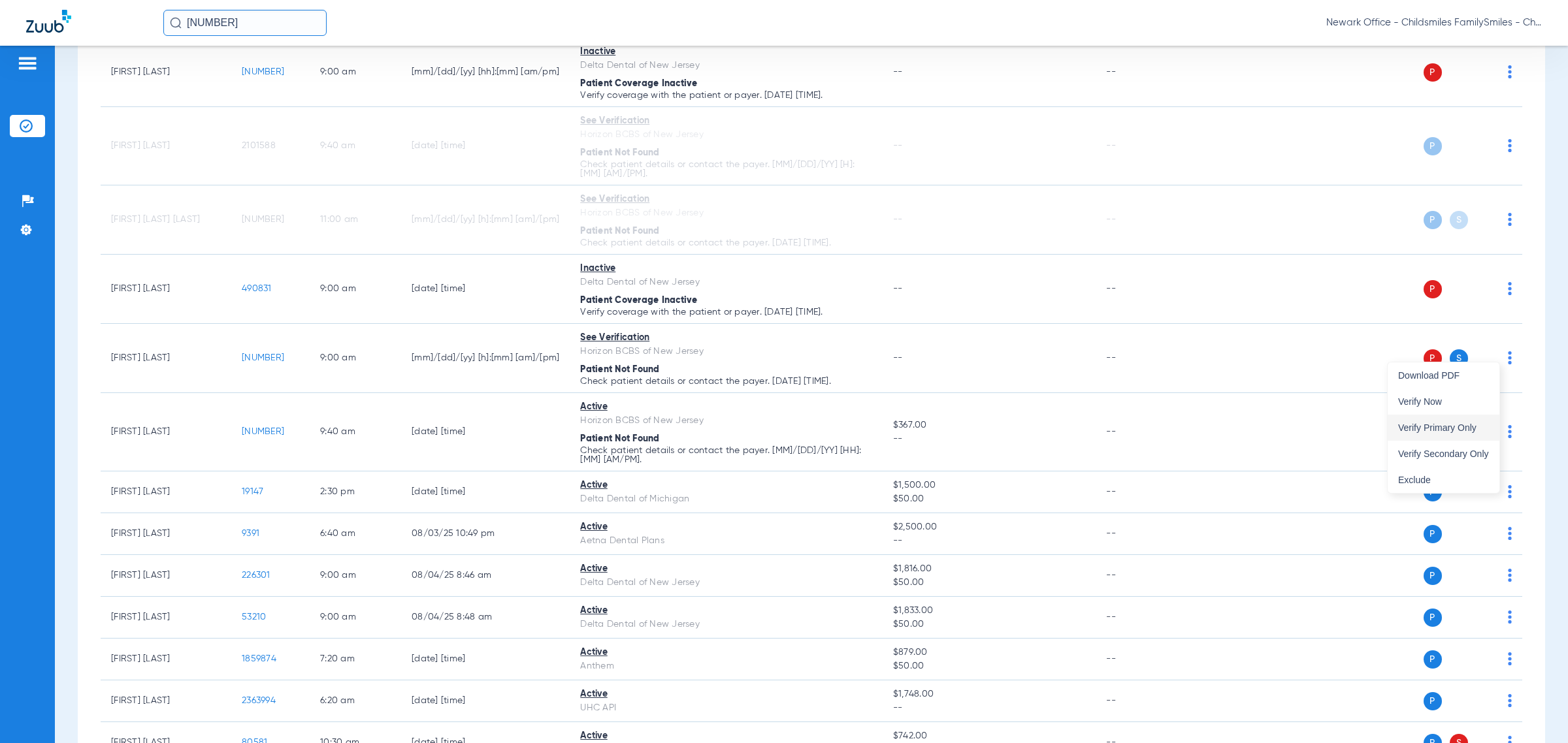 click on "Verify Primary Only" at bounding box center [1443, 428] 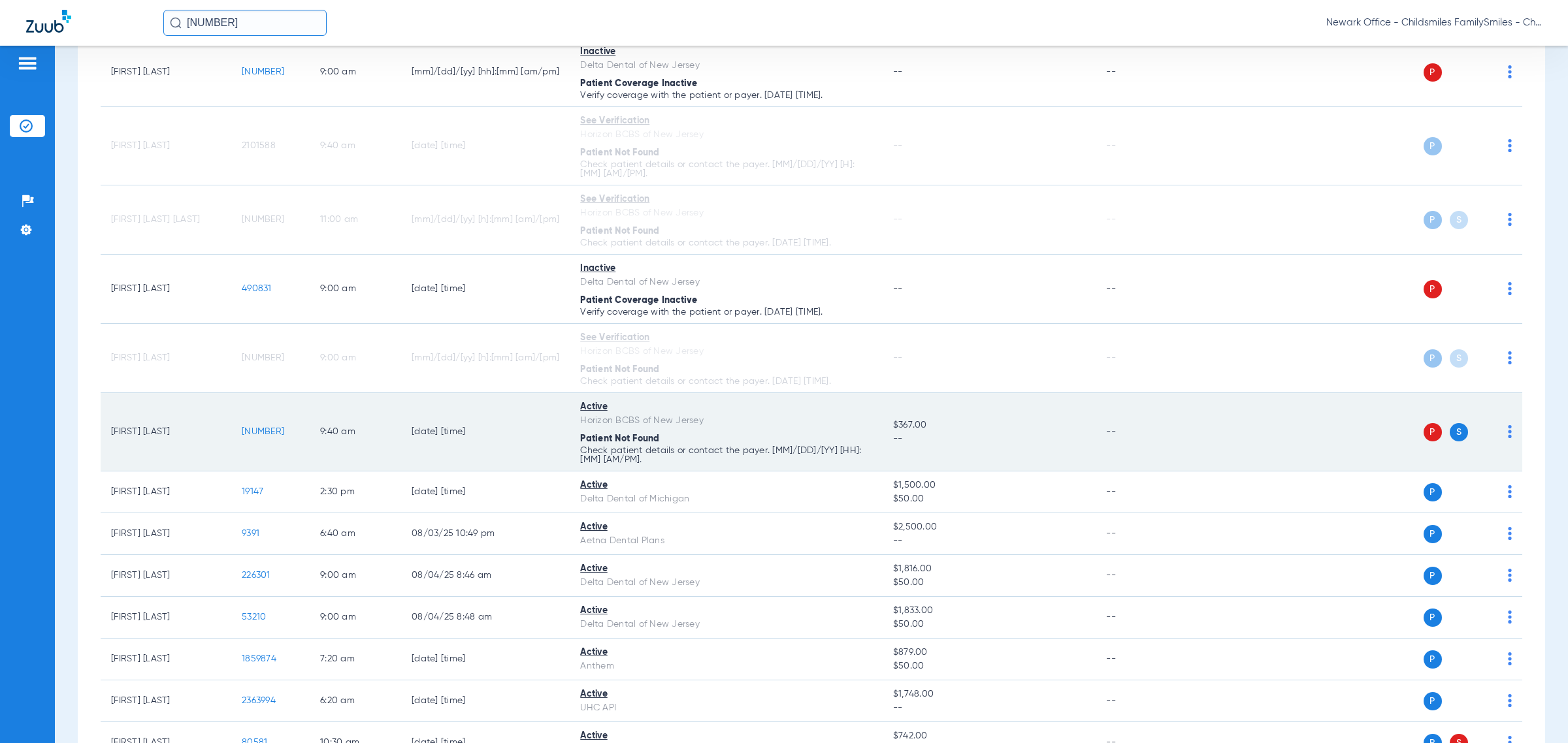 click 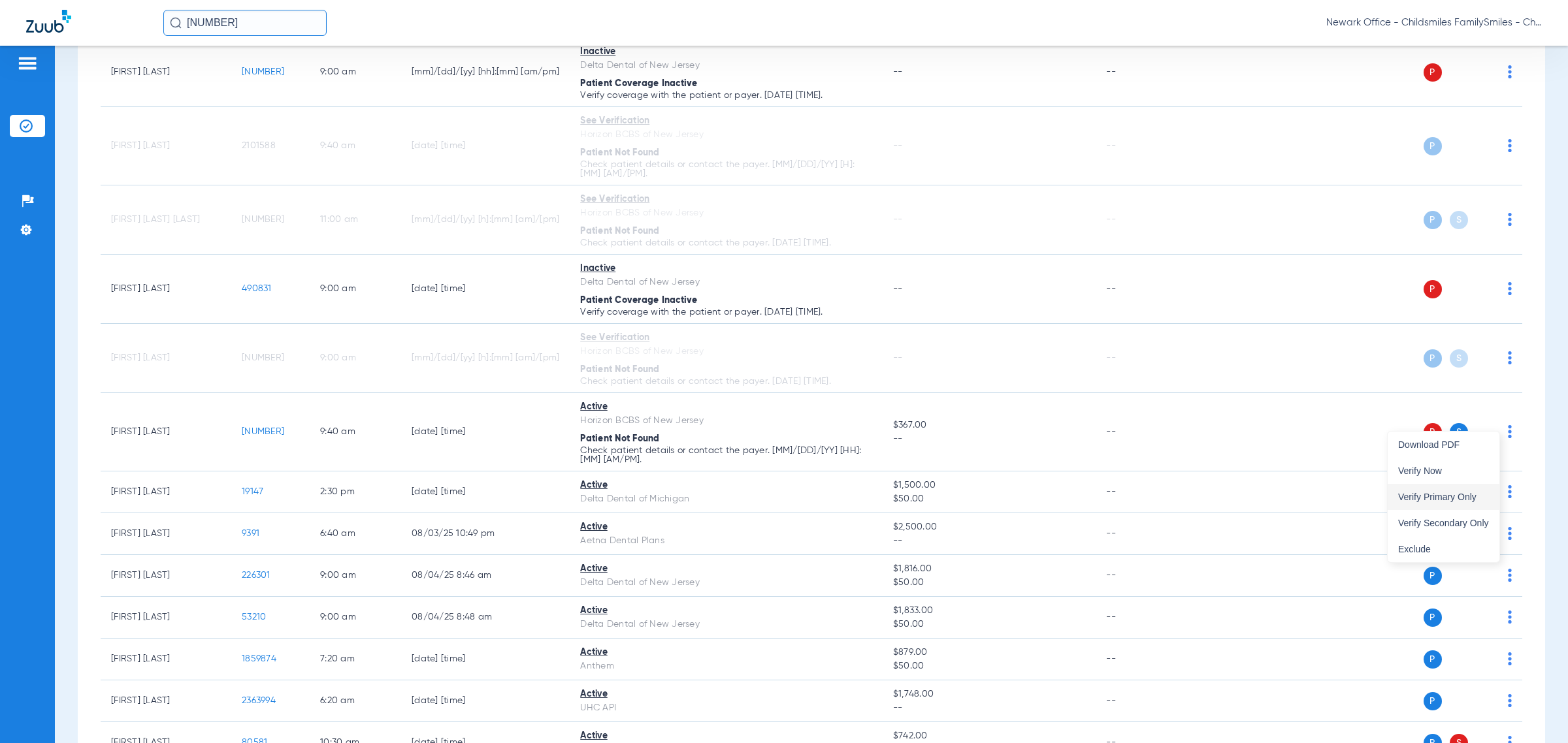 click on "Verify Primary Only" at bounding box center (1443, 497) 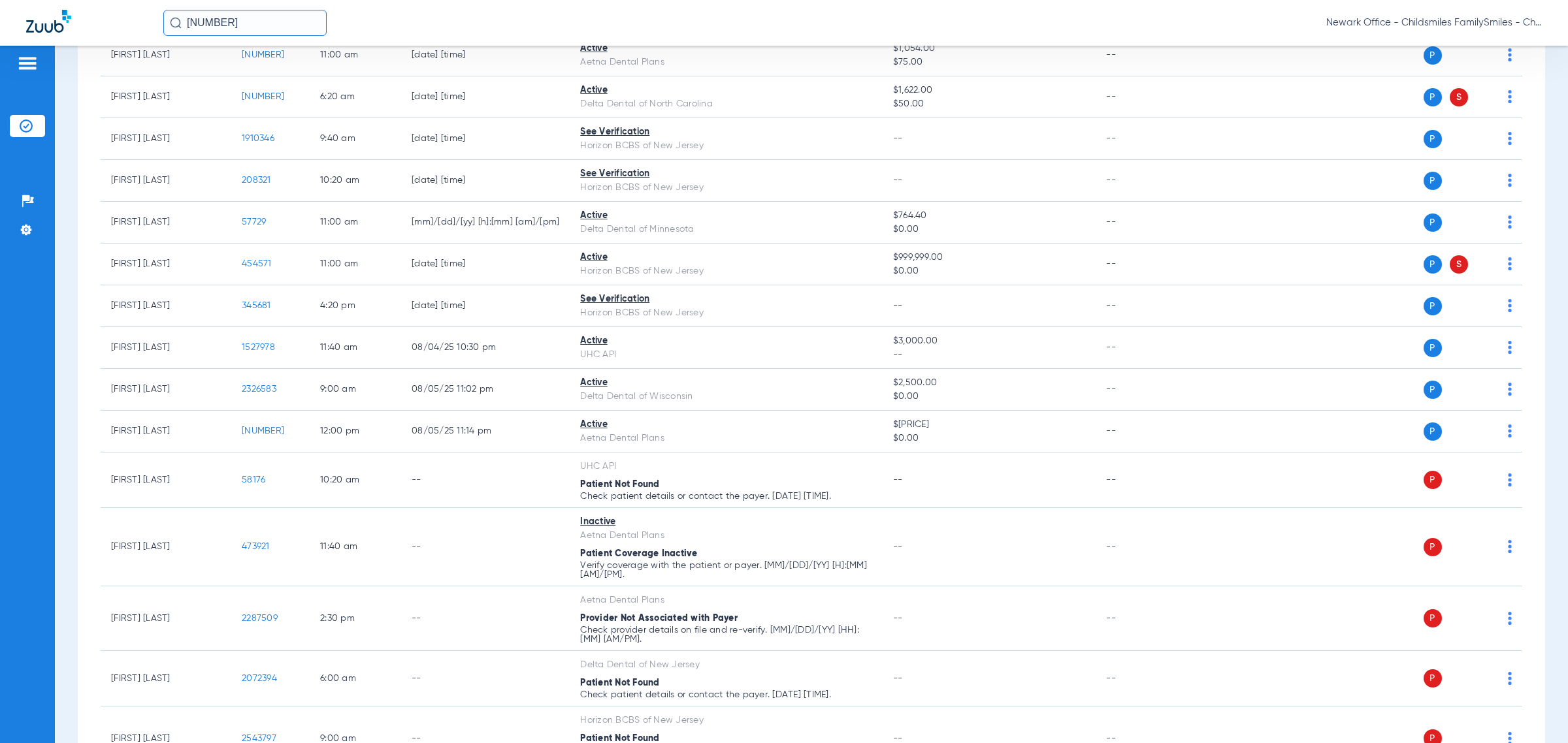 scroll, scrollTop: 2005, scrollLeft: 0, axis: vertical 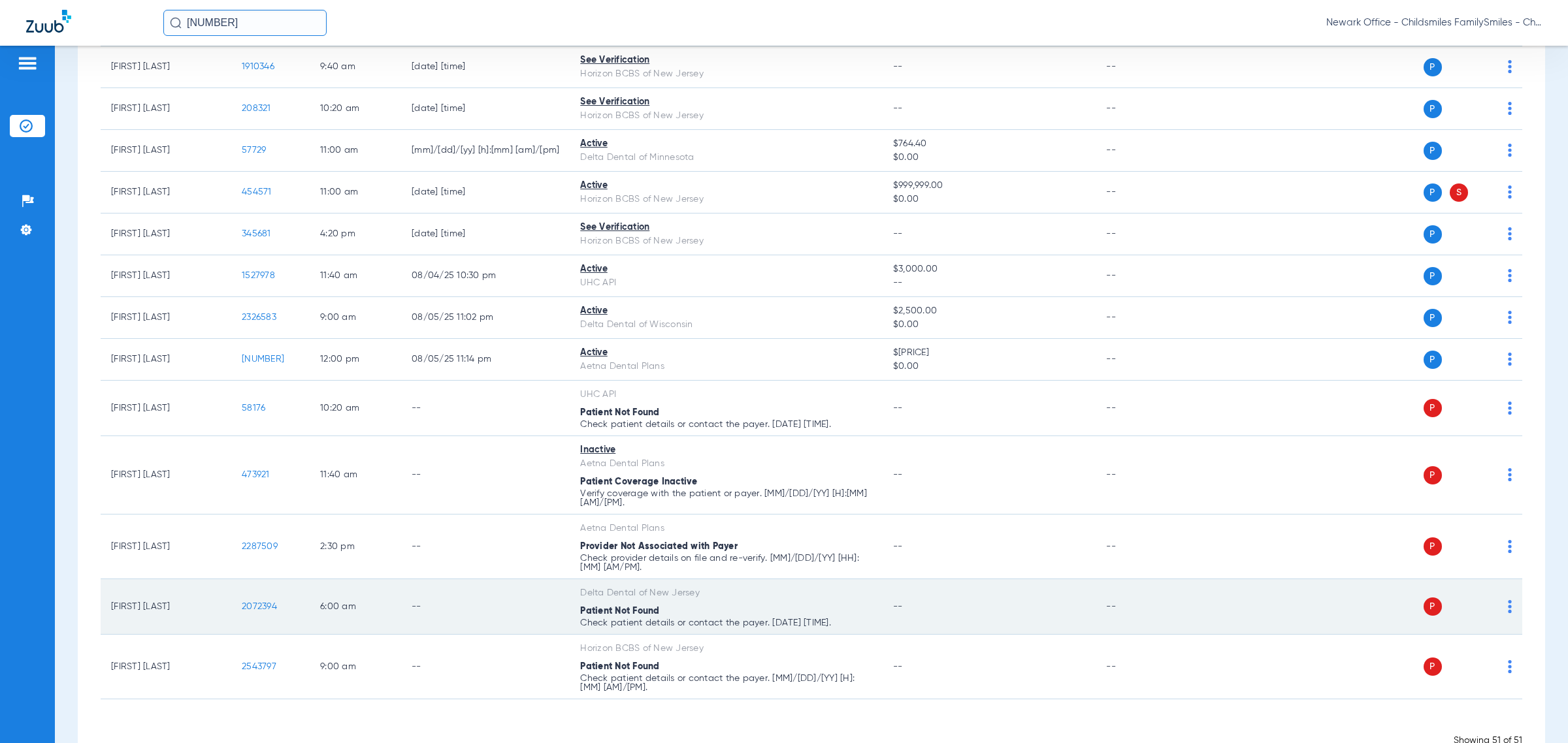 click 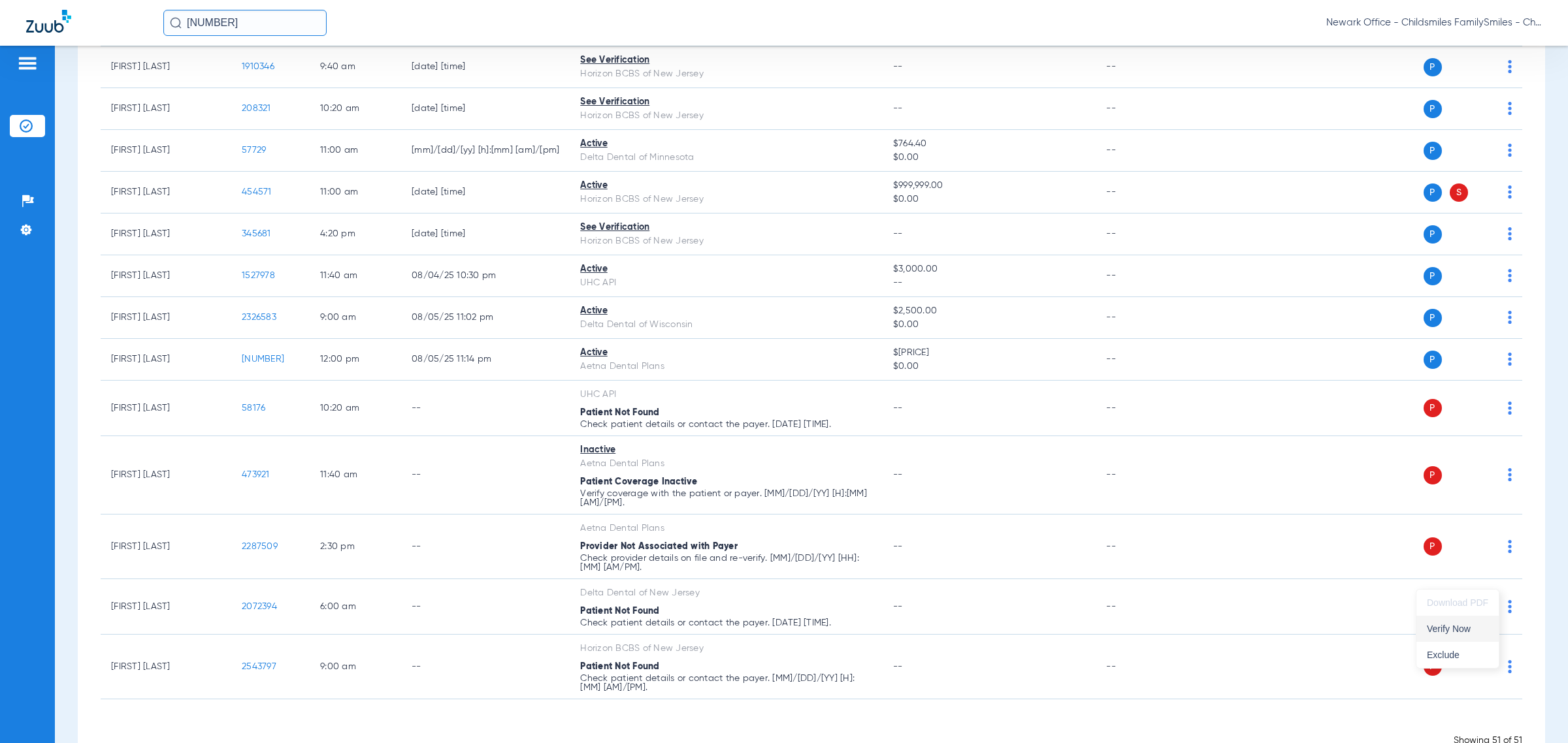click on "Verify Now" at bounding box center [1458, 629] 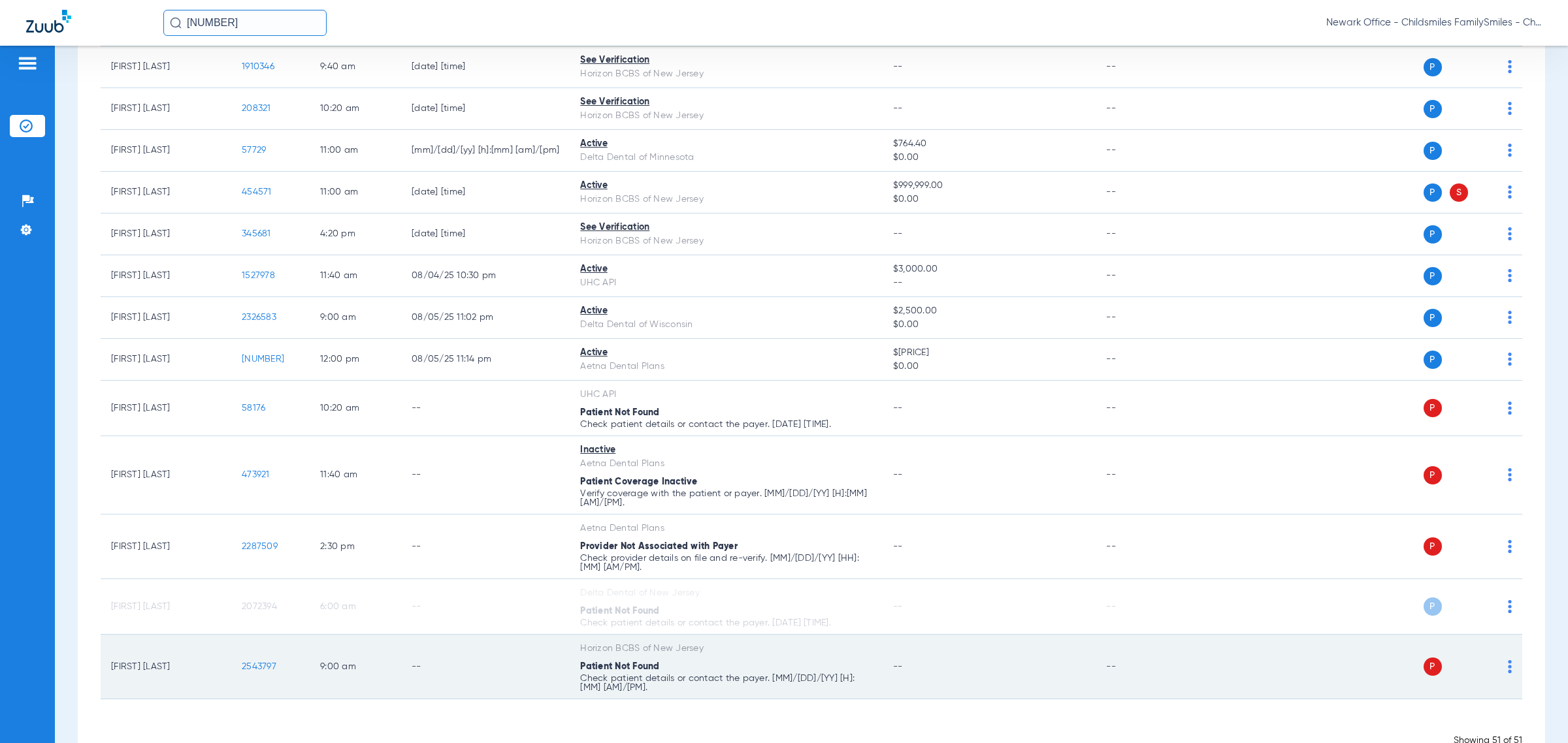 click 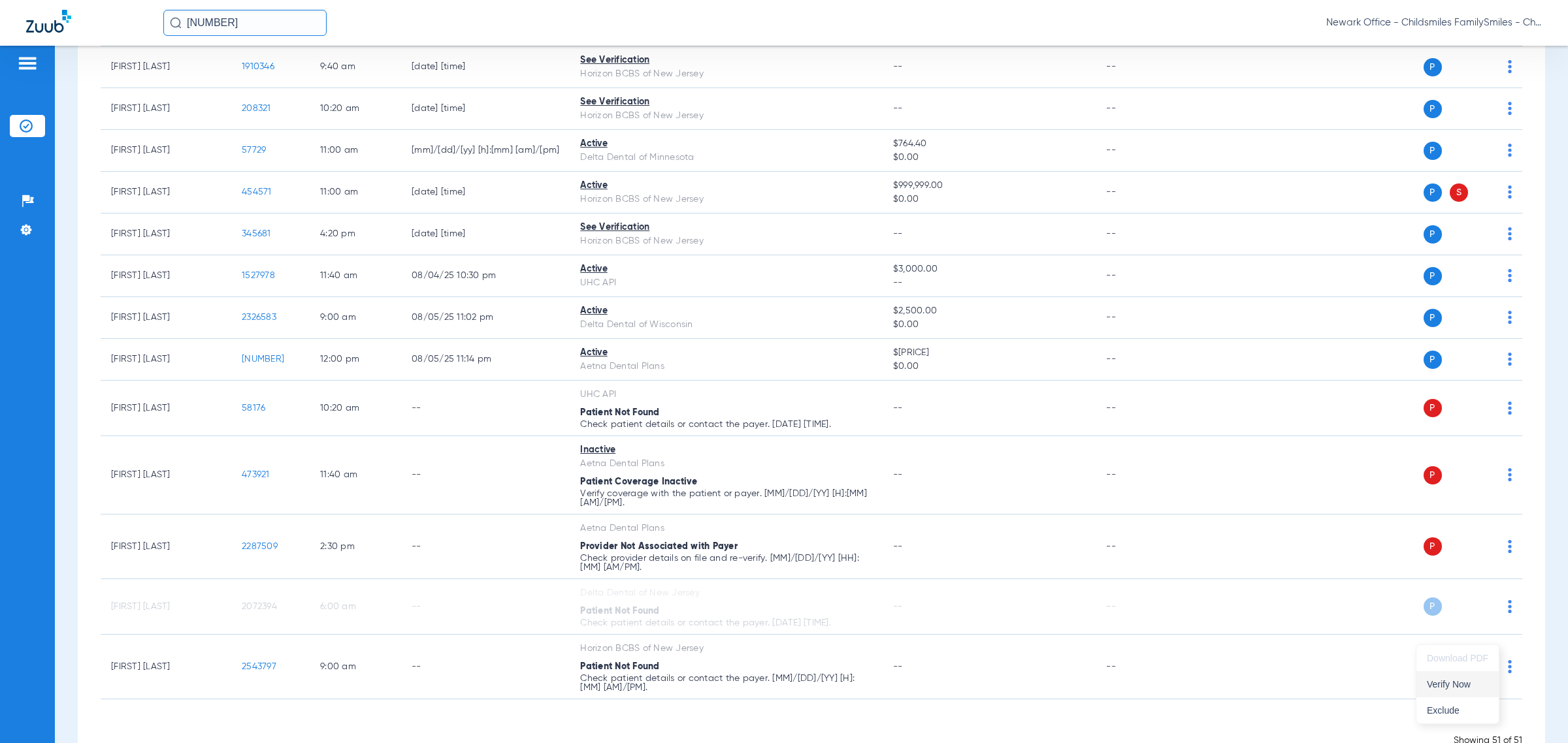 click on "Verify Now" at bounding box center (1458, 684) 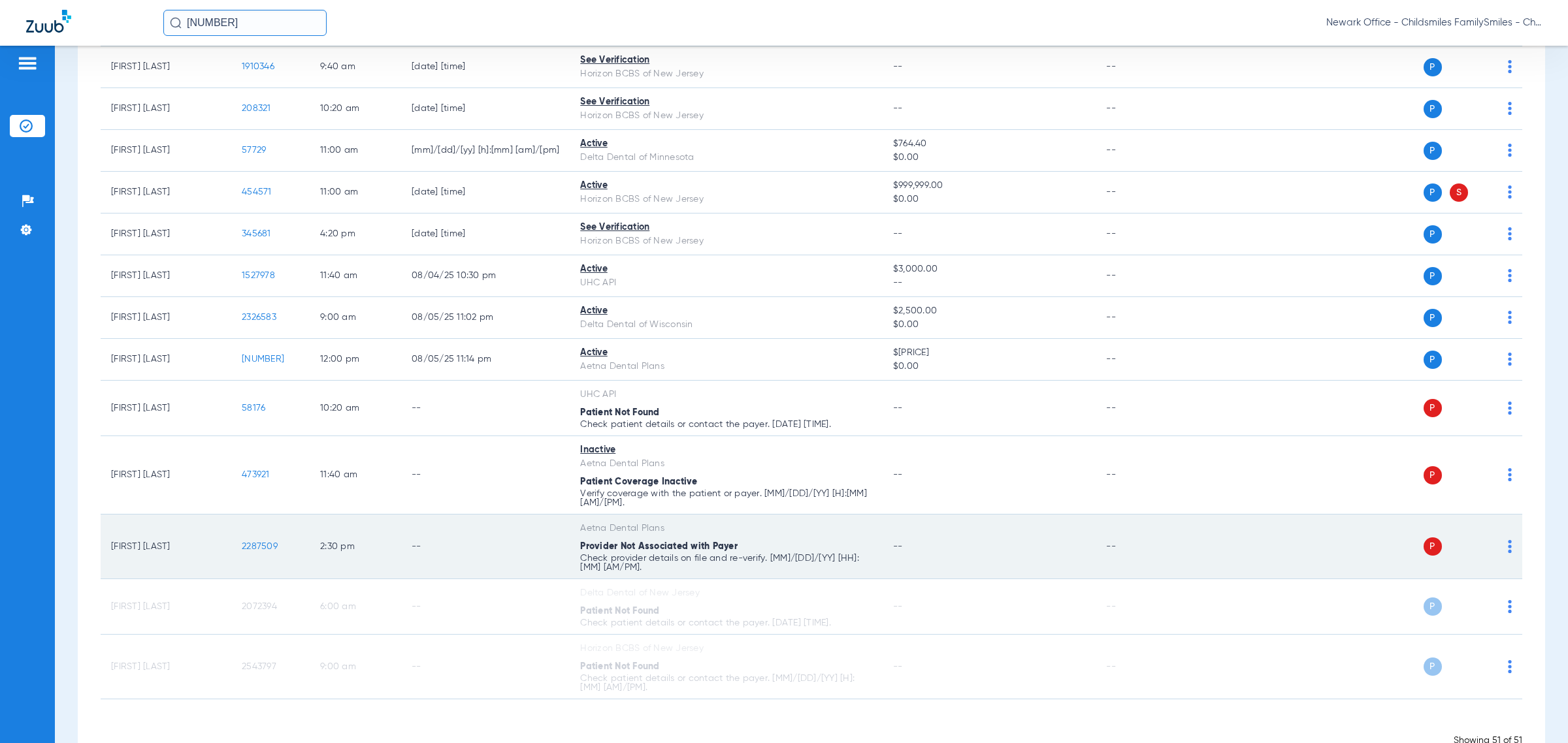 click 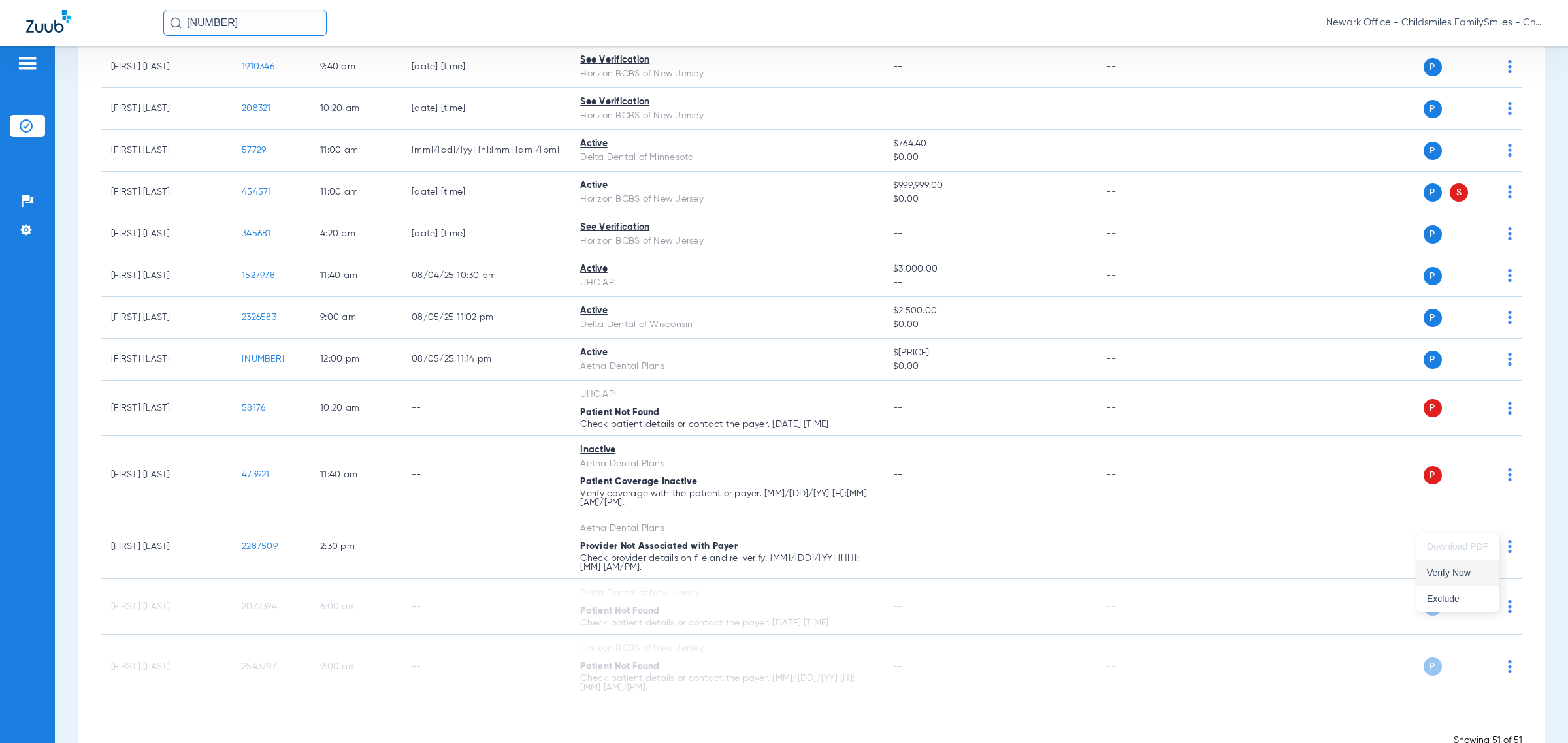 click on "Verify Now" at bounding box center [1458, 573] 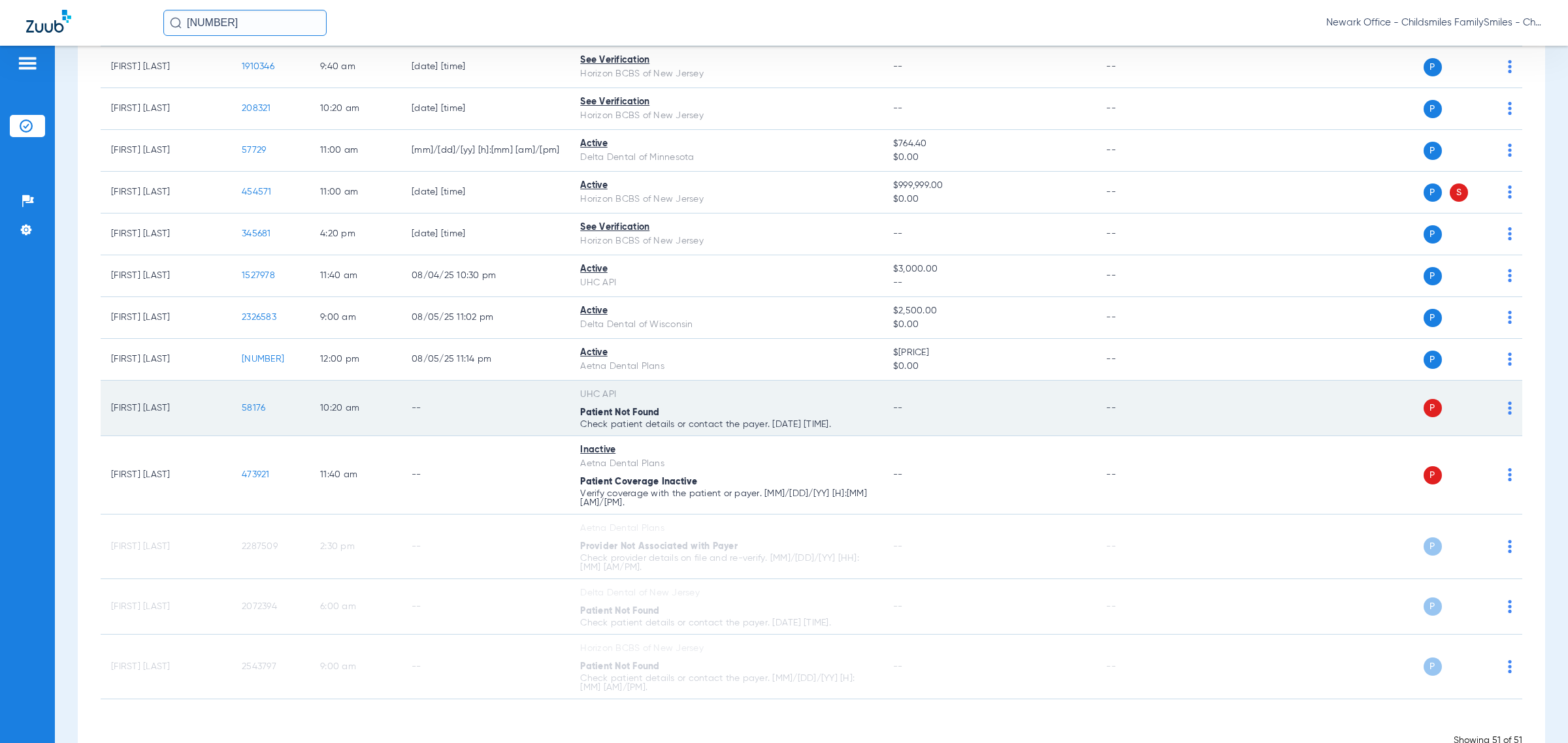 click 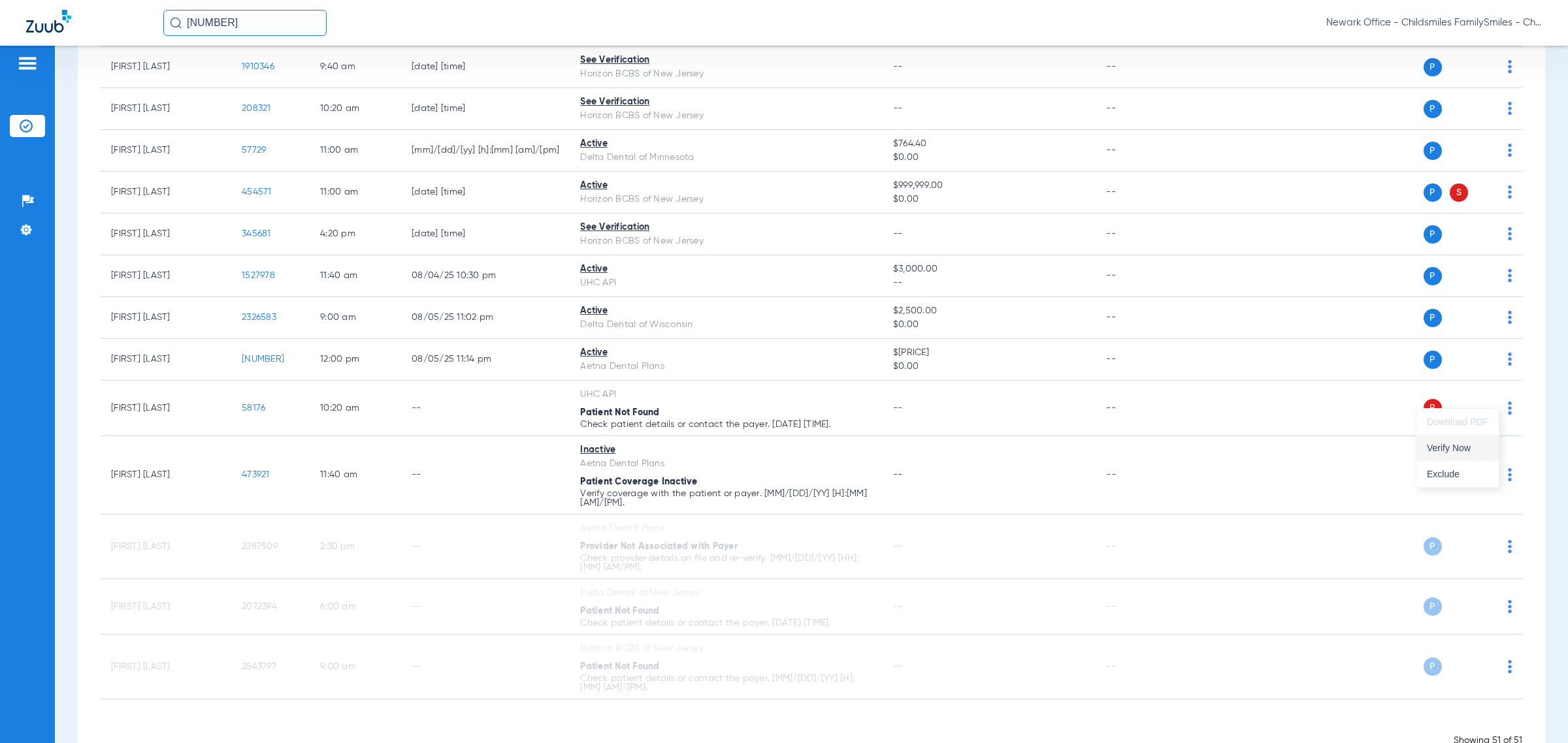 click on "Verify Now" at bounding box center (1458, 448) 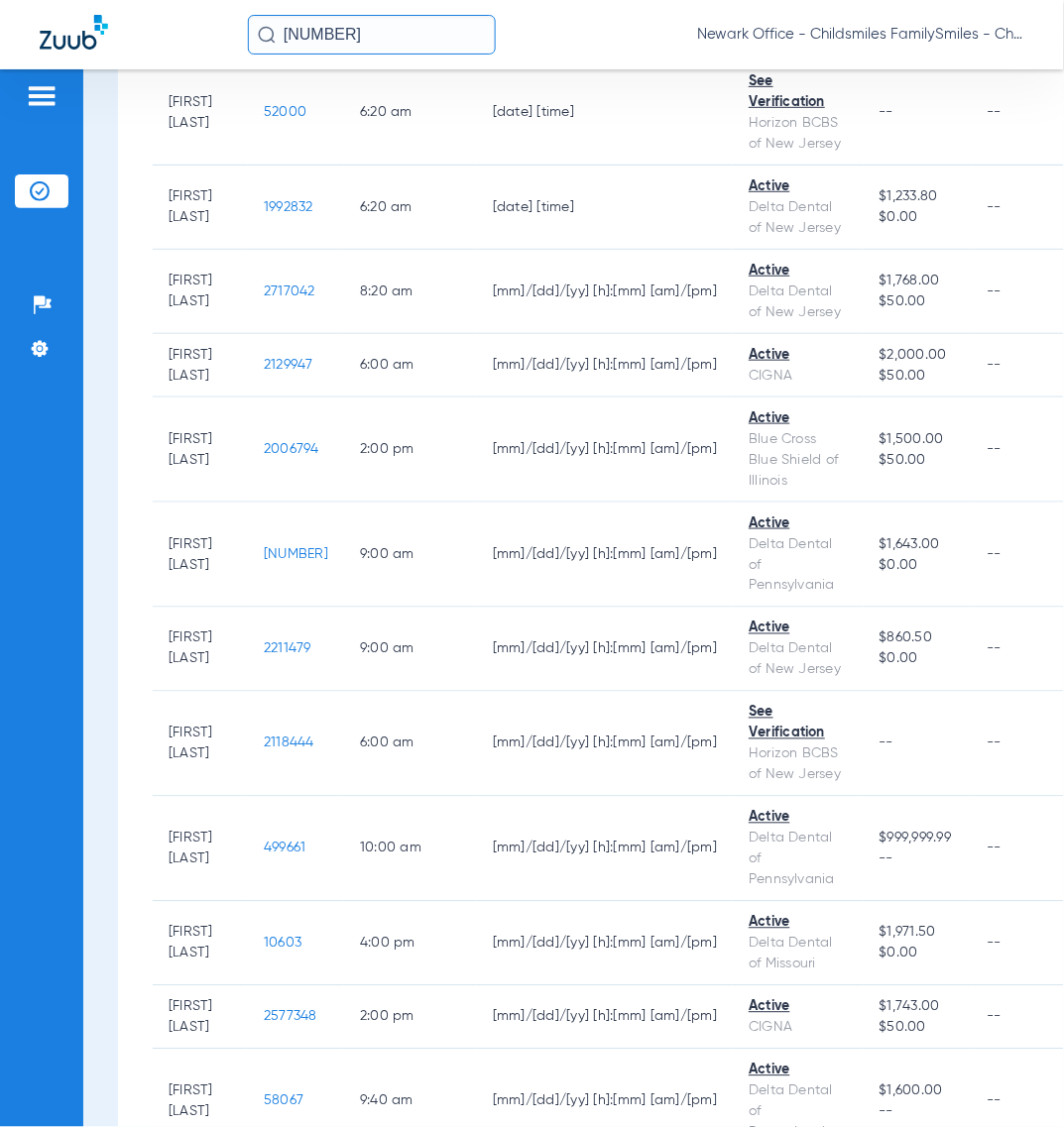 click on "[NUMBER]" 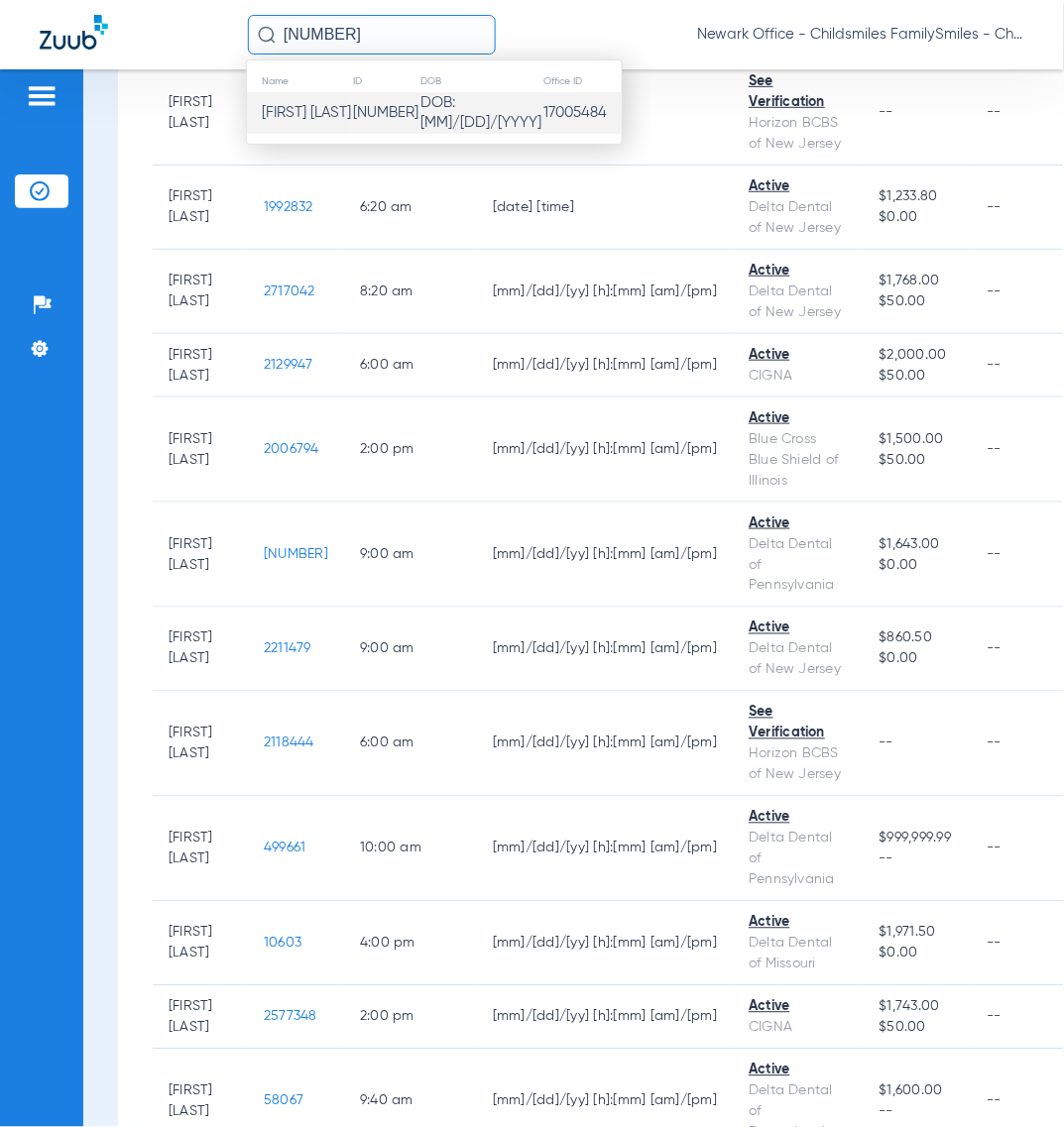 click on "[NUMBER]" 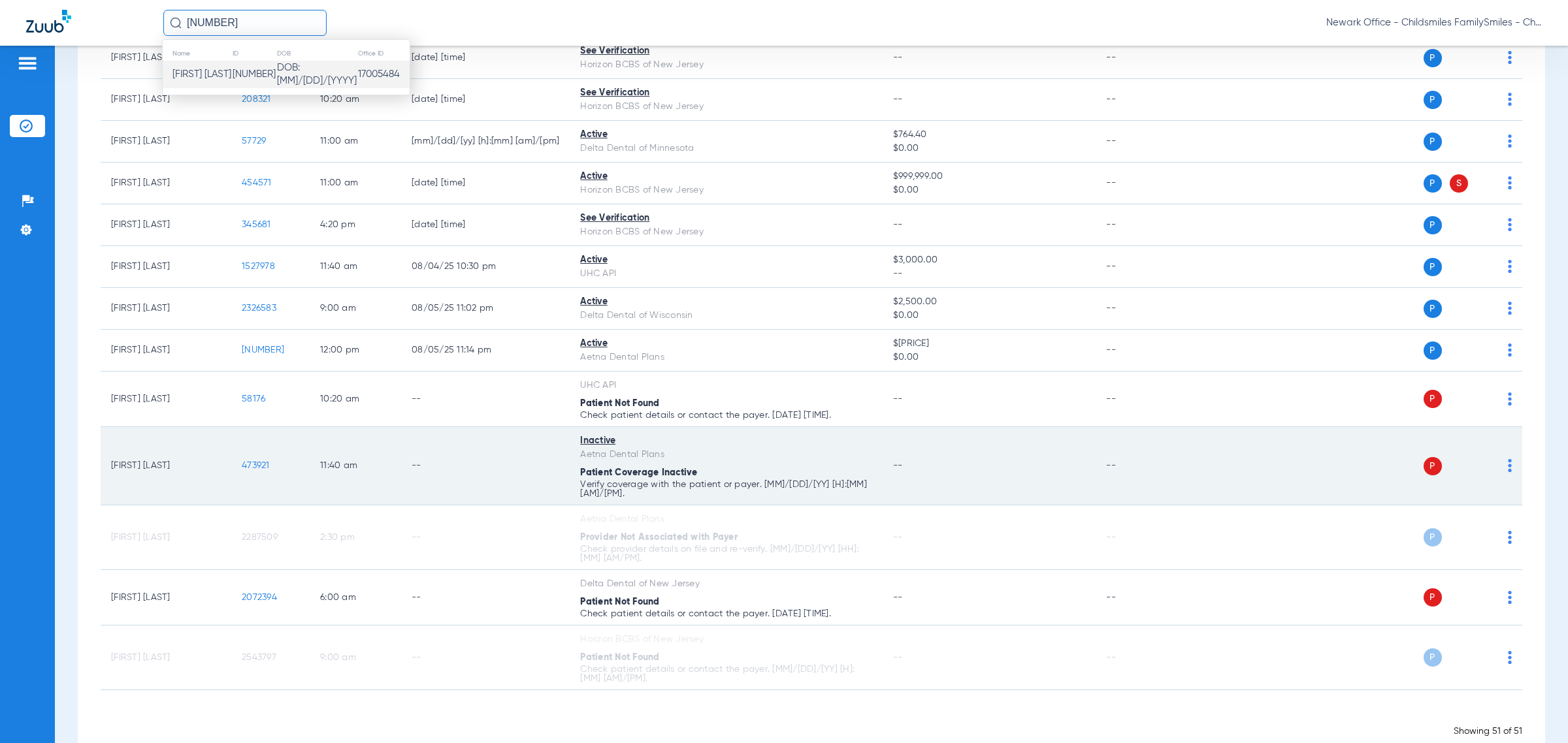 drag, startPoint x: 810, startPoint y: 479, endPoint x: 105, endPoint y: 460, distance: 705.256 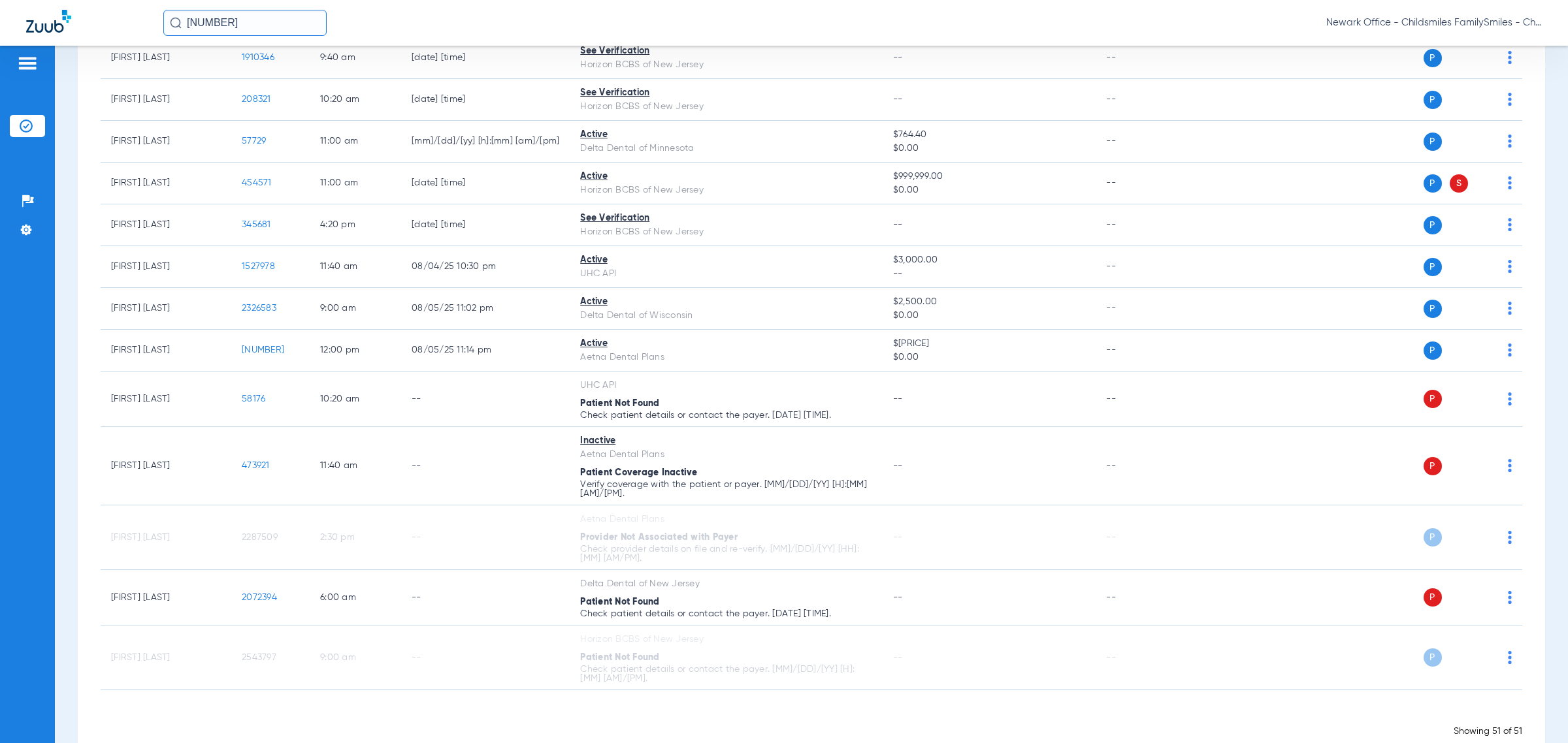 copy on "[FIRST] [LAST]   [NUMBER]   [TIME]   --   Inactive   Aetna Dental Plans  Patient Coverage Inactive Verify coverage with the patient or payer. [DATE] [TIME]." 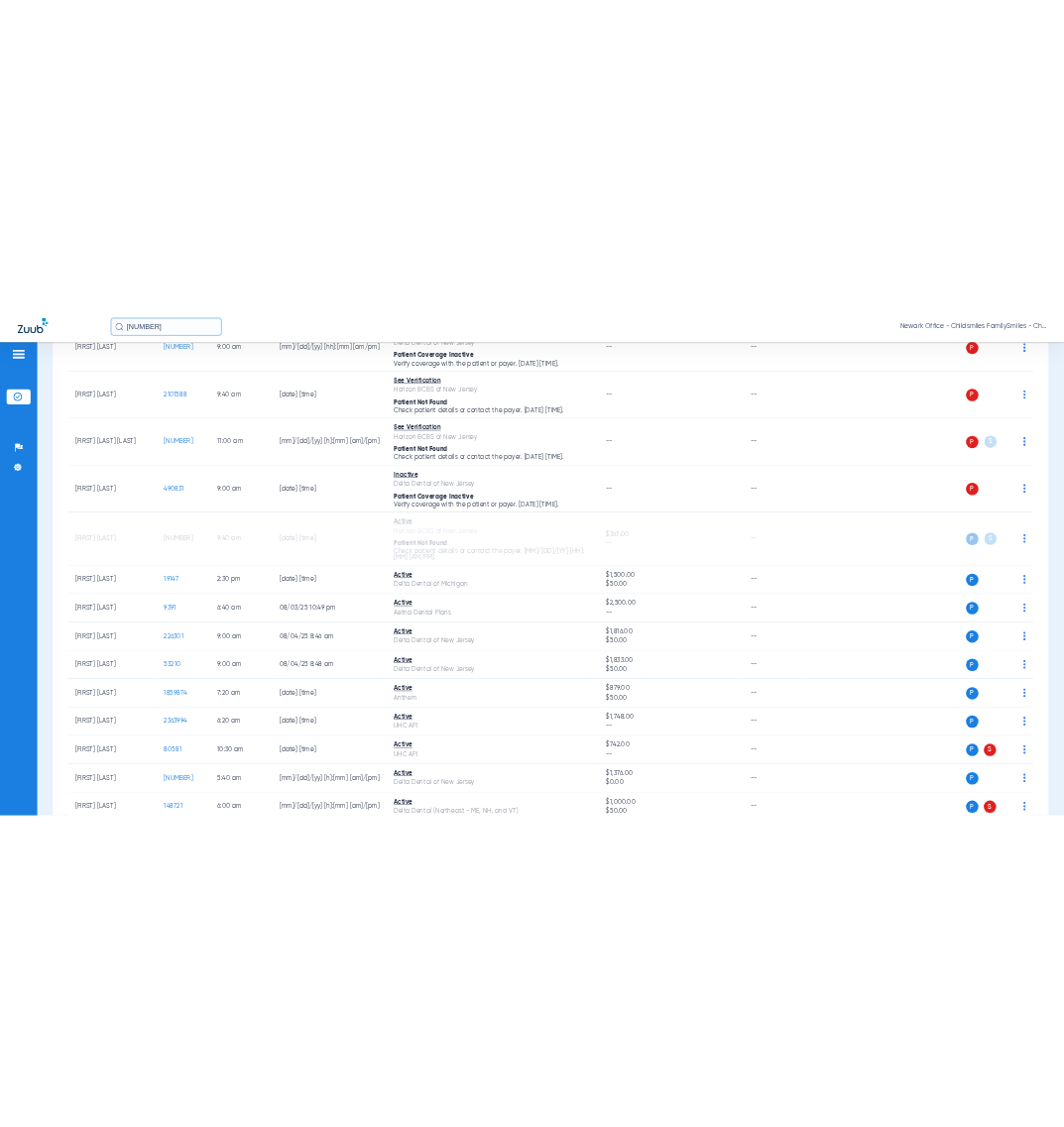 scroll, scrollTop: 0, scrollLeft: 0, axis: both 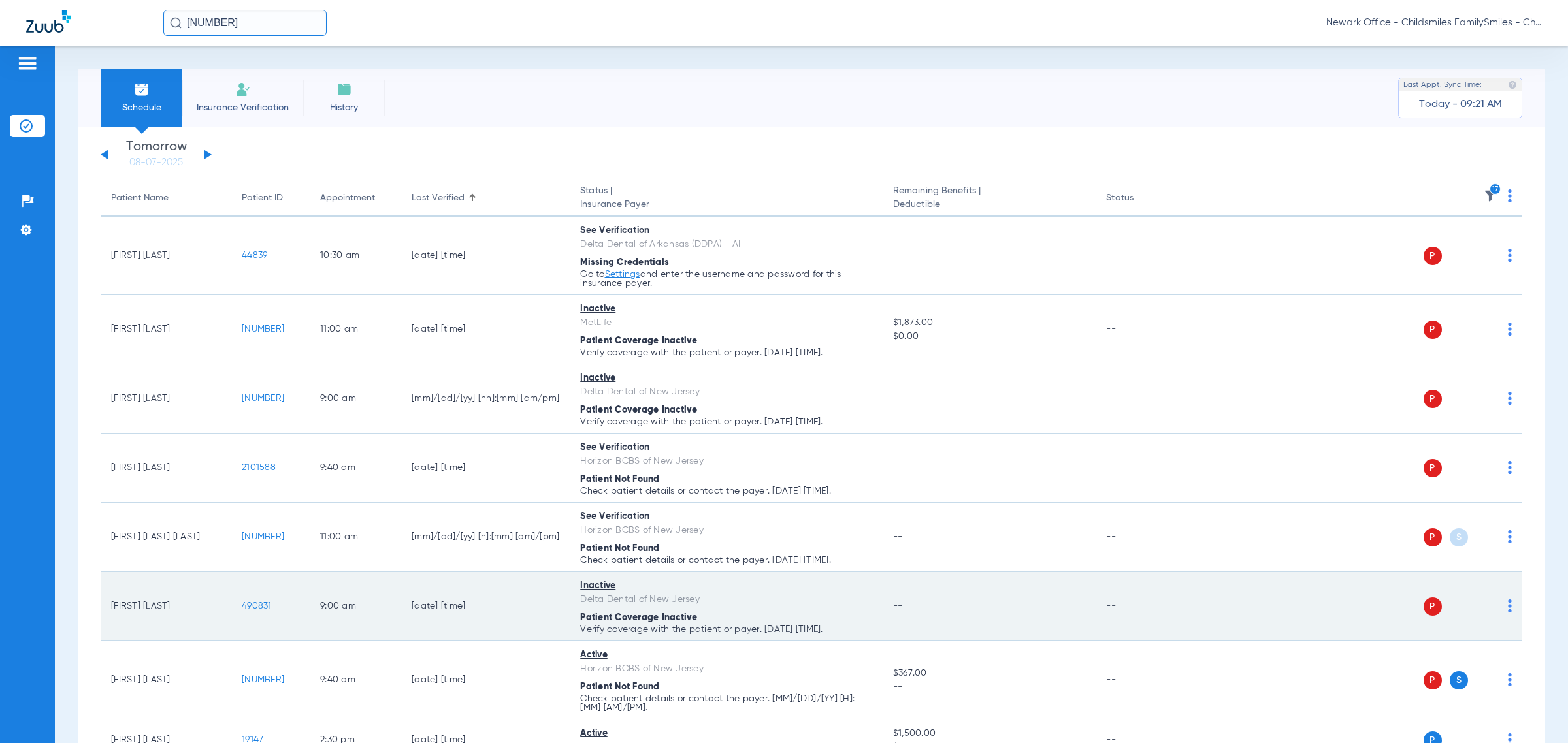 drag, startPoint x: 796, startPoint y: 630, endPoint x: 106, endPoint y: 611, distance: 690.2615 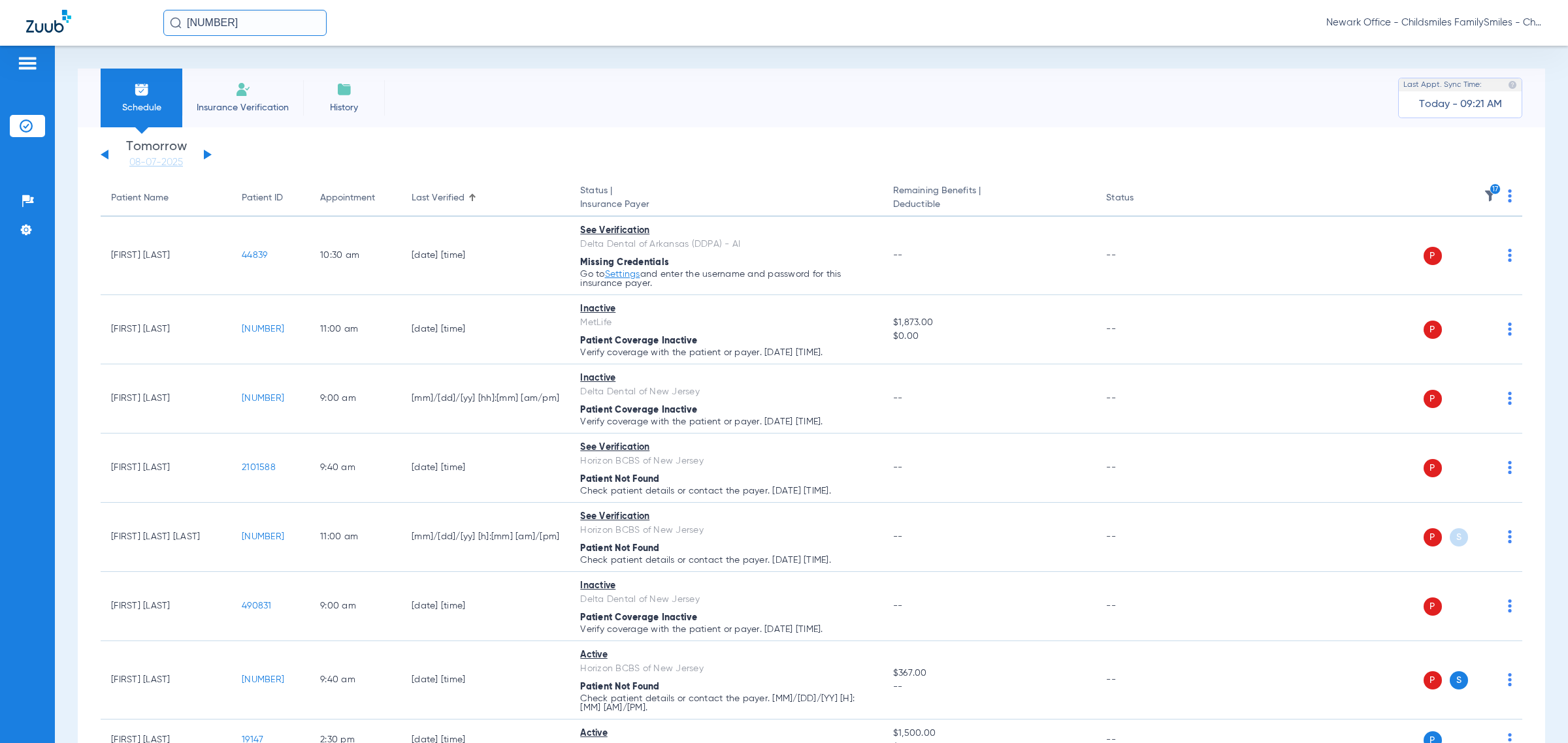 copy on "[FIRST] [LAST]   [NUMBER]   [TIME]   [DATE] [TIME]   Inactive   Delta Dental of New Jersey  Patient Coverage Inactive Verify coverage with the patient or payer. [DATE] [TIME]." 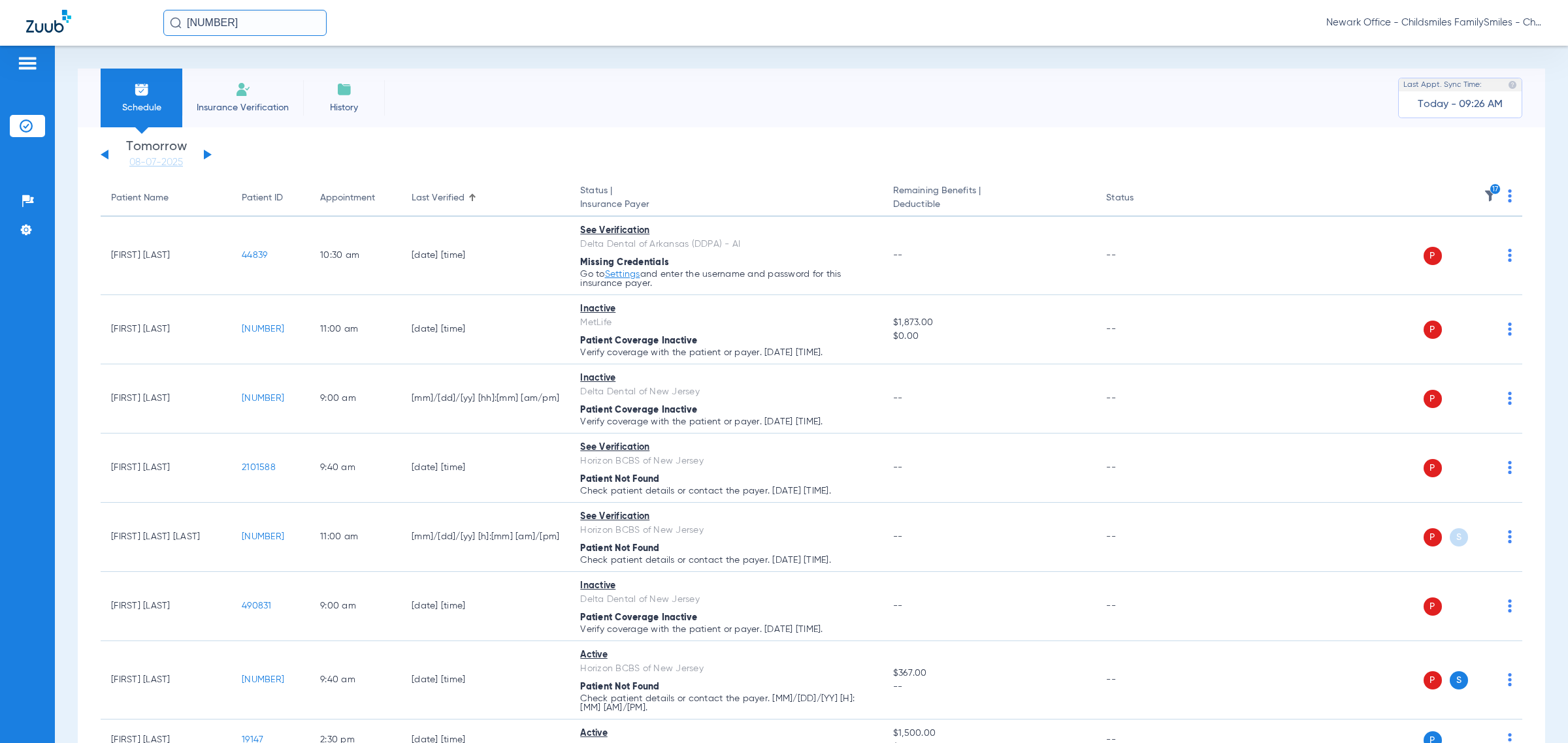 click on "Schedule Insurance Verification History Last Appt. Sync Time: Today - [TIME]" 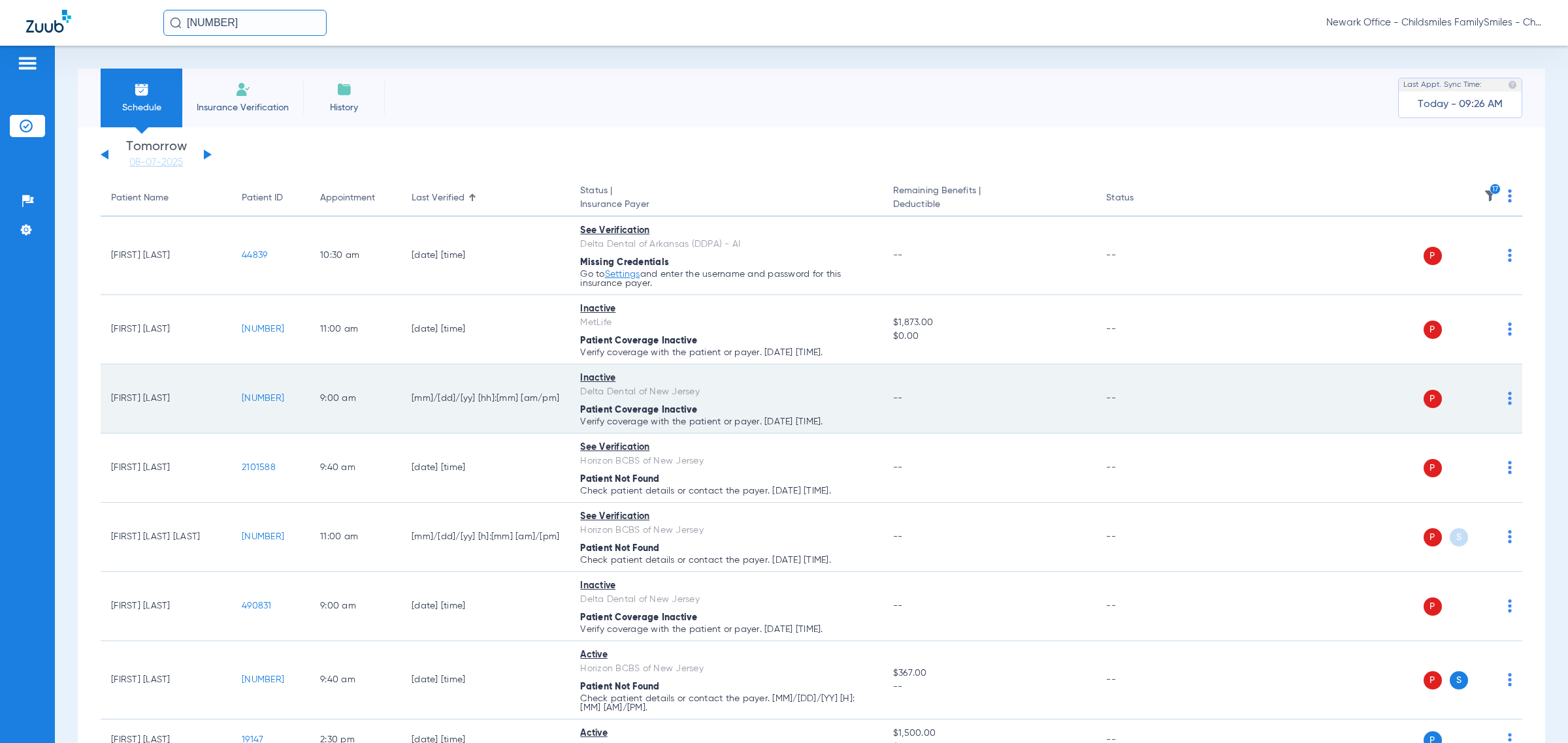 drag, startPoint x: 786, startPoint y: 419, endPoint x: 110, endPoint y: 400, distance: 676.267 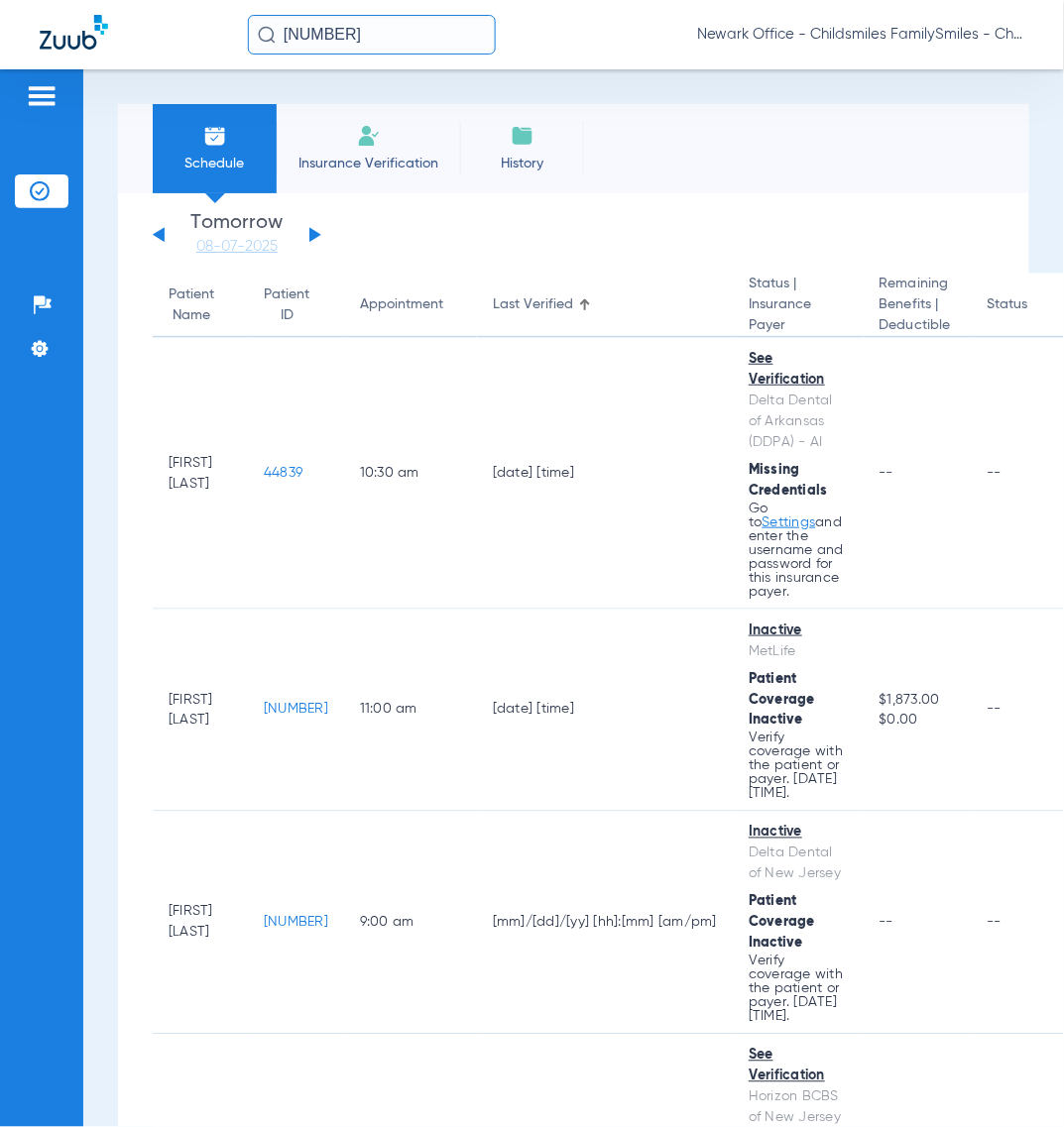 drag, startPoint x: 633, startPoint y: 136, endPoint x: 407, endPoint y: 46, distance: 243.2612 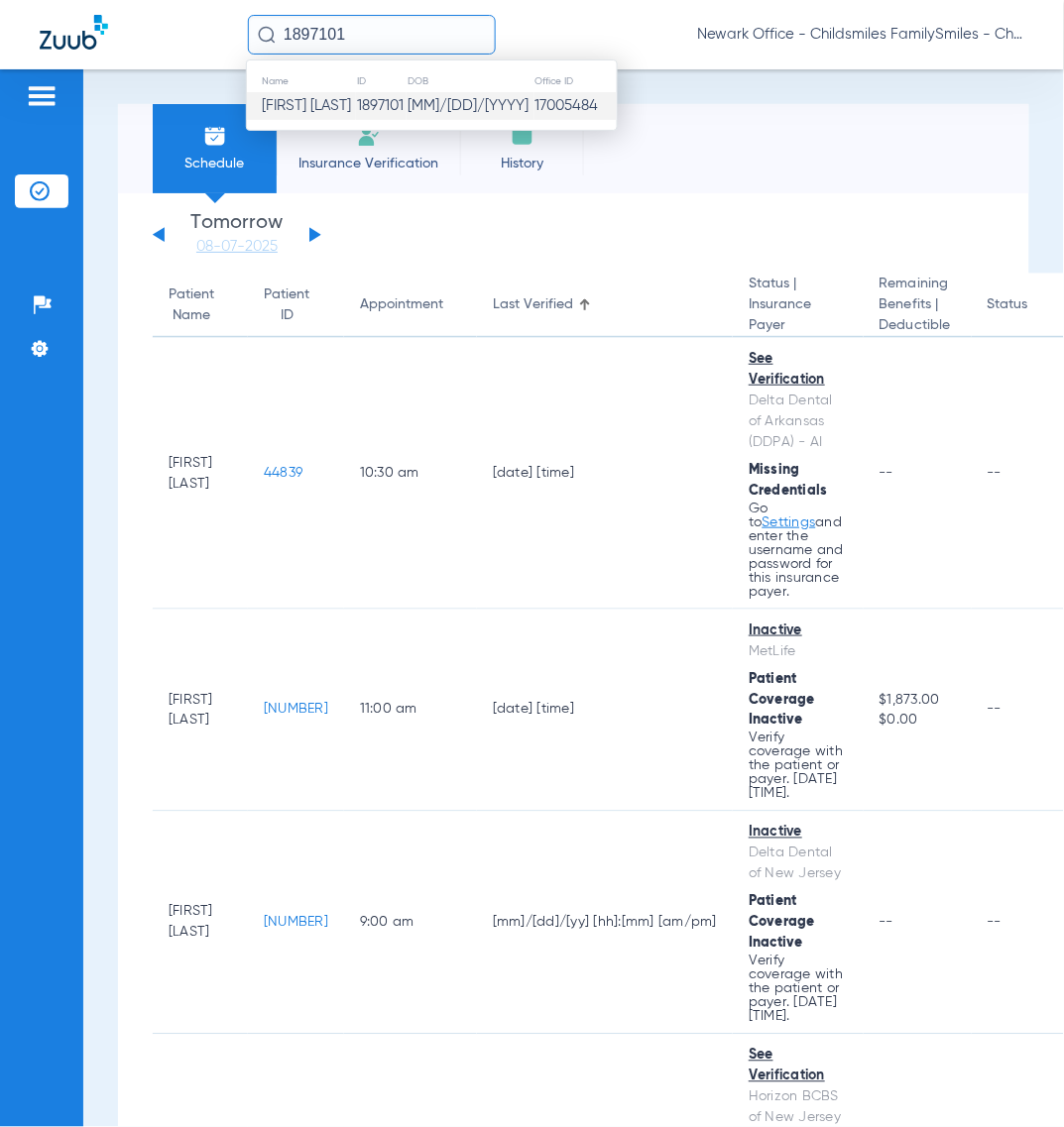 type on "1897101" 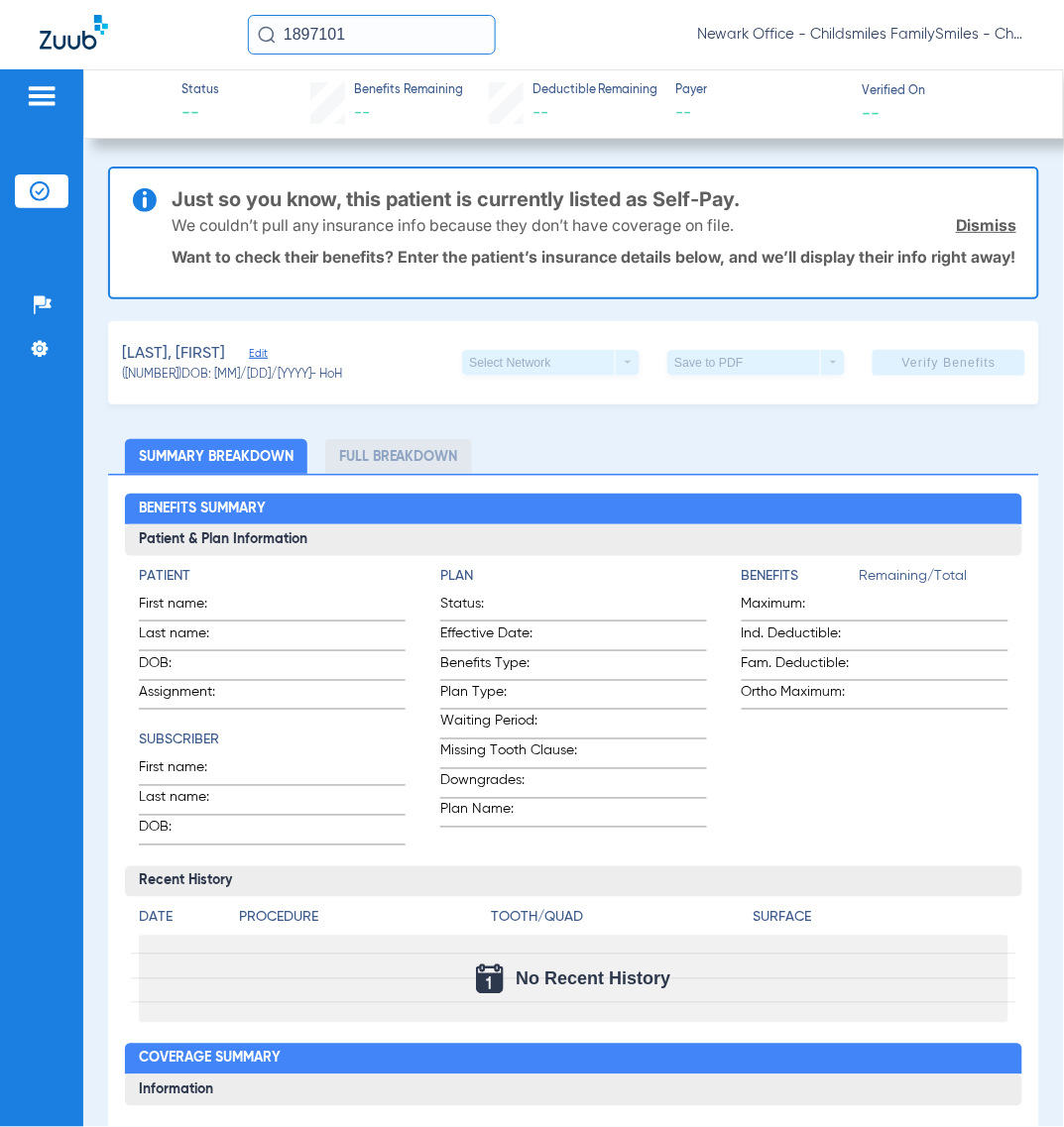 click on "[LAST], [FIRST] Edit" 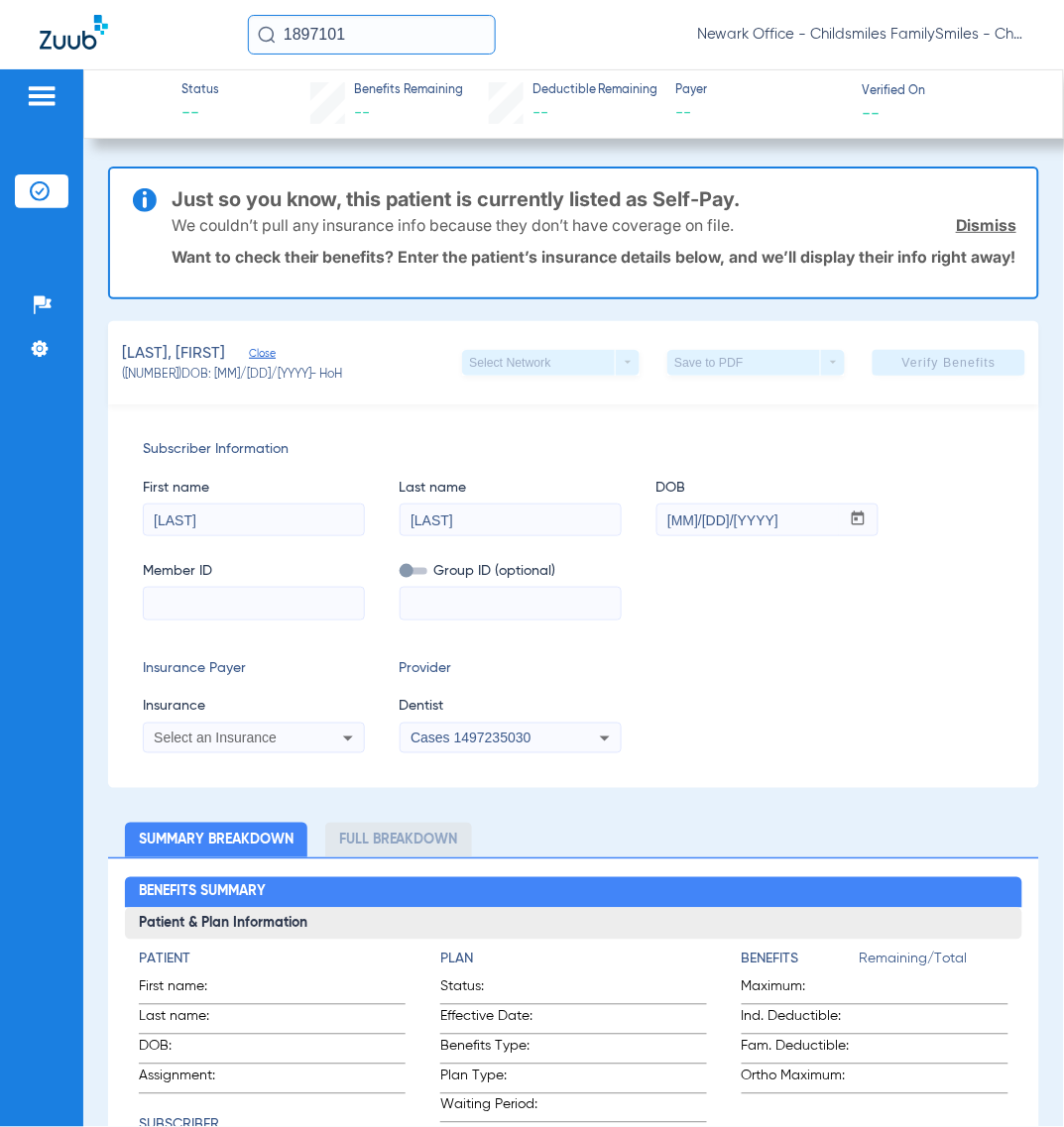 click at bounding box center [254, 604] 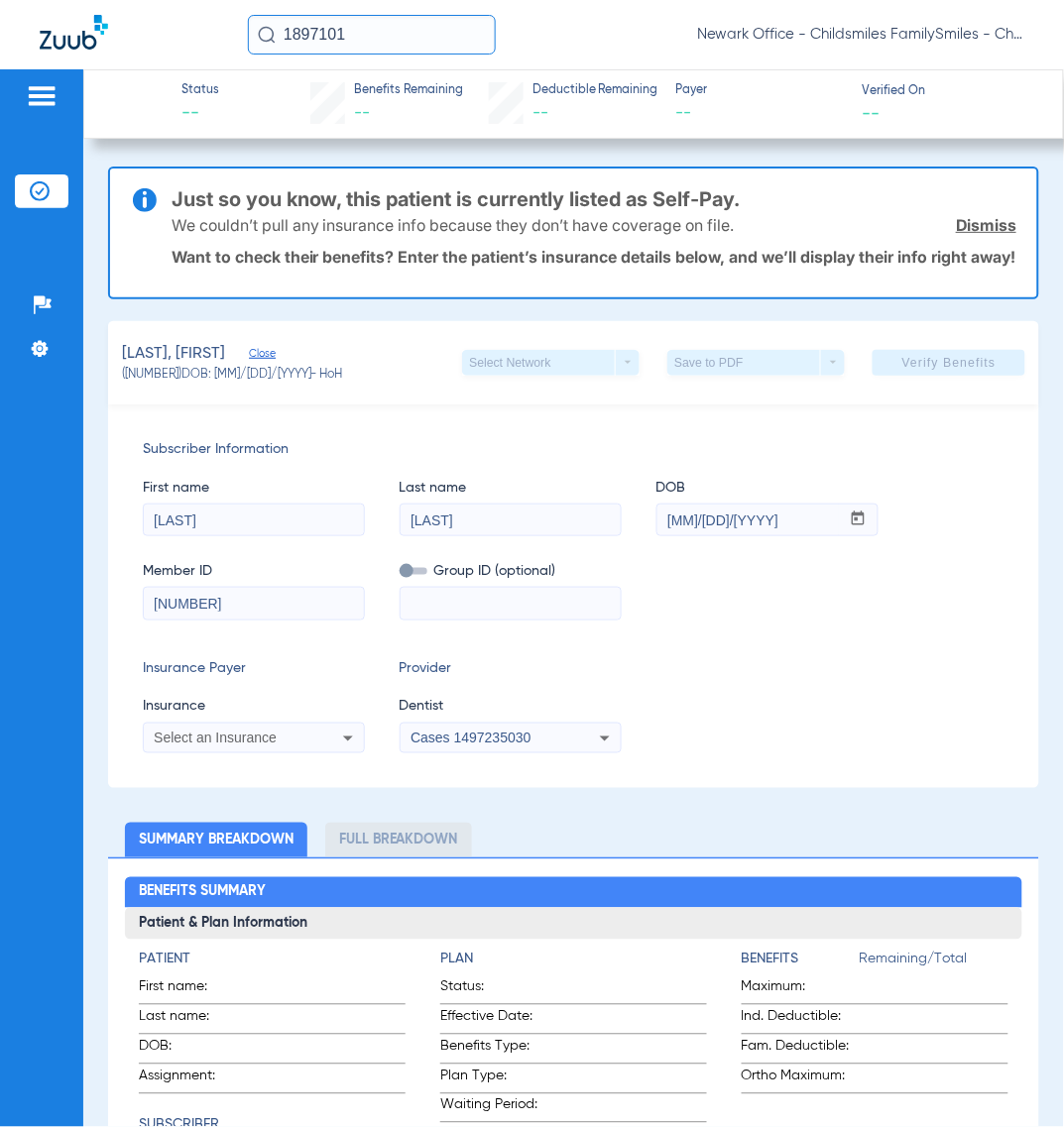 type on "[NUMBER]" 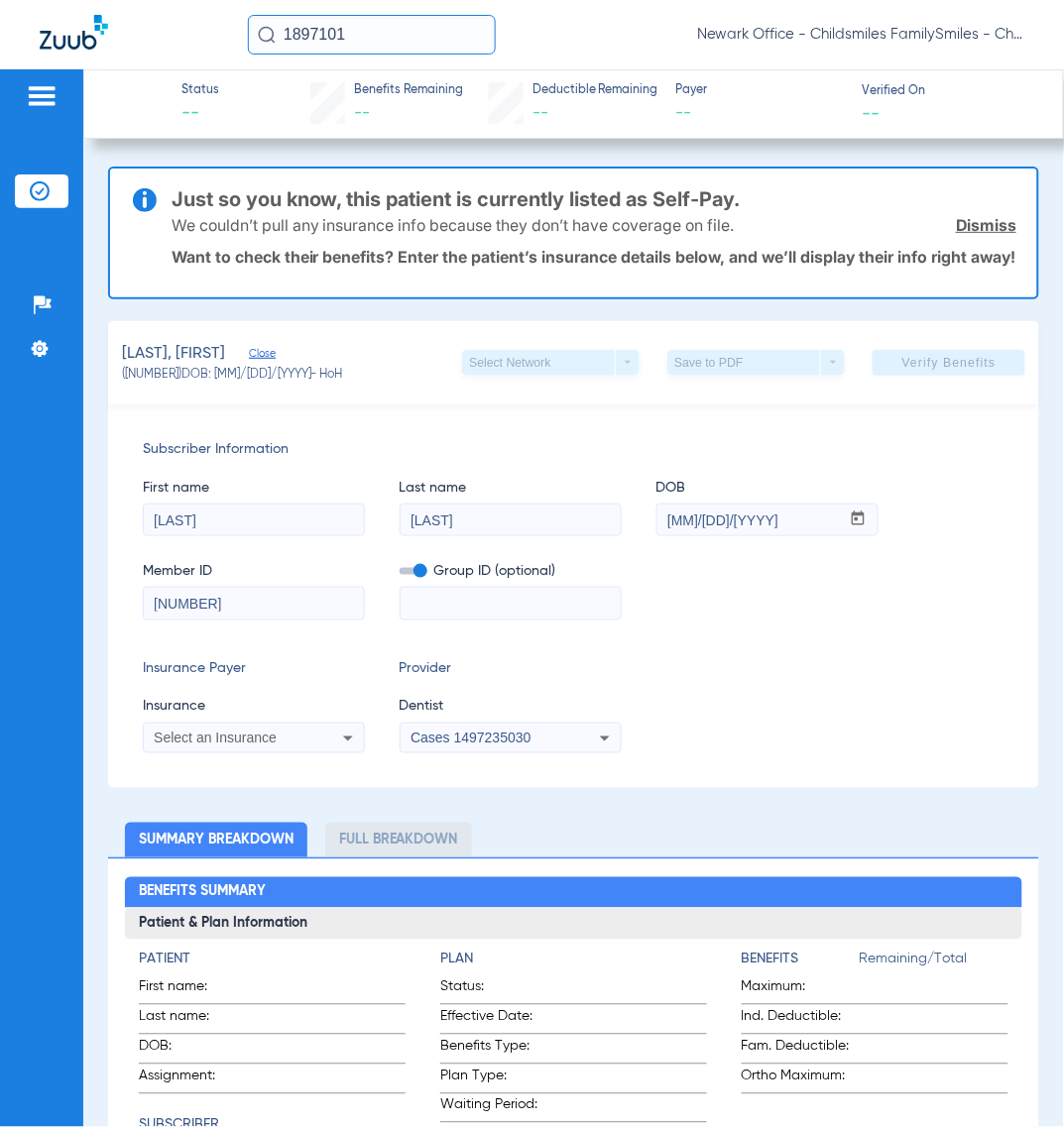 click at bounding box center (511, 604) 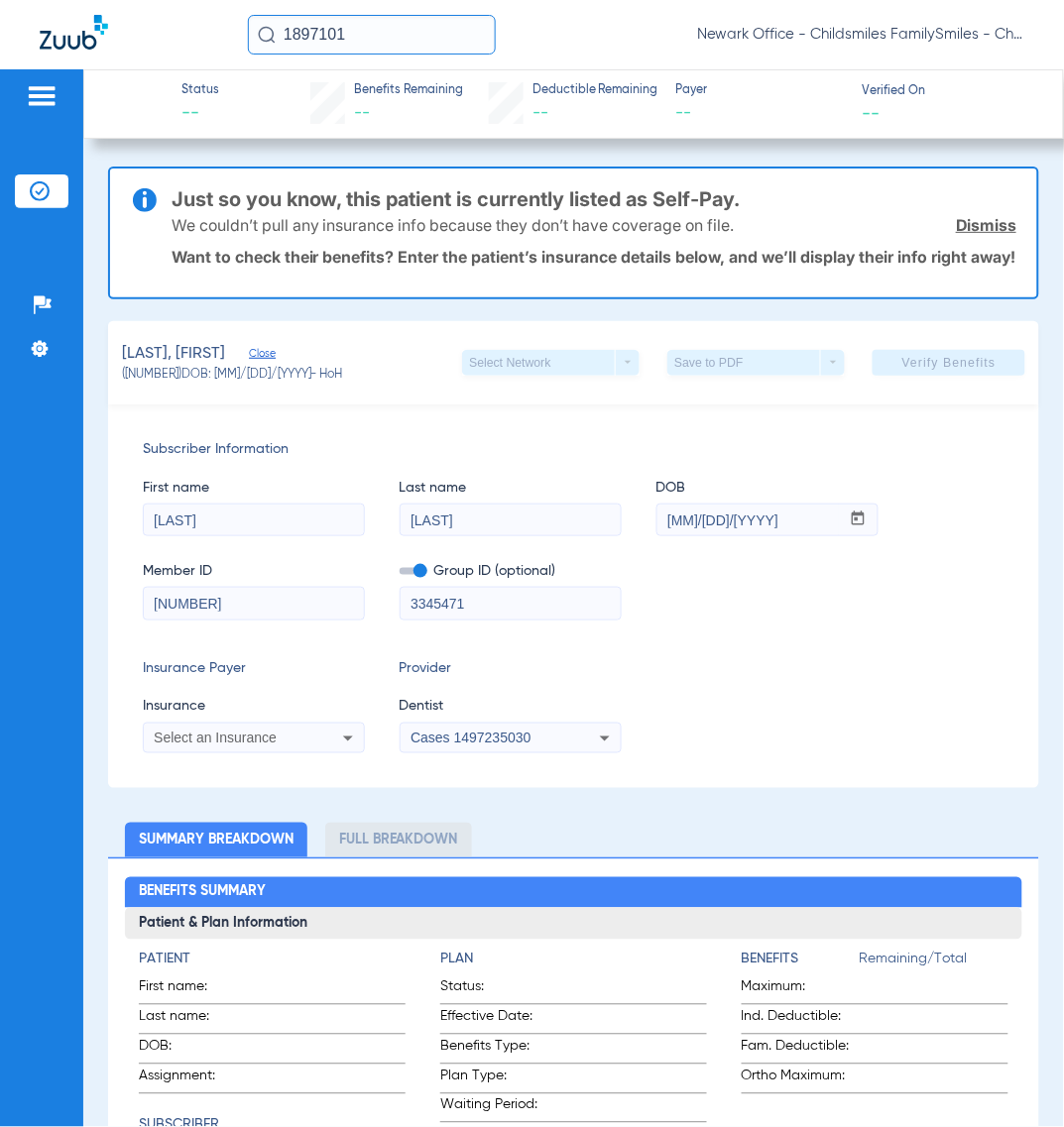 type on "3345471" 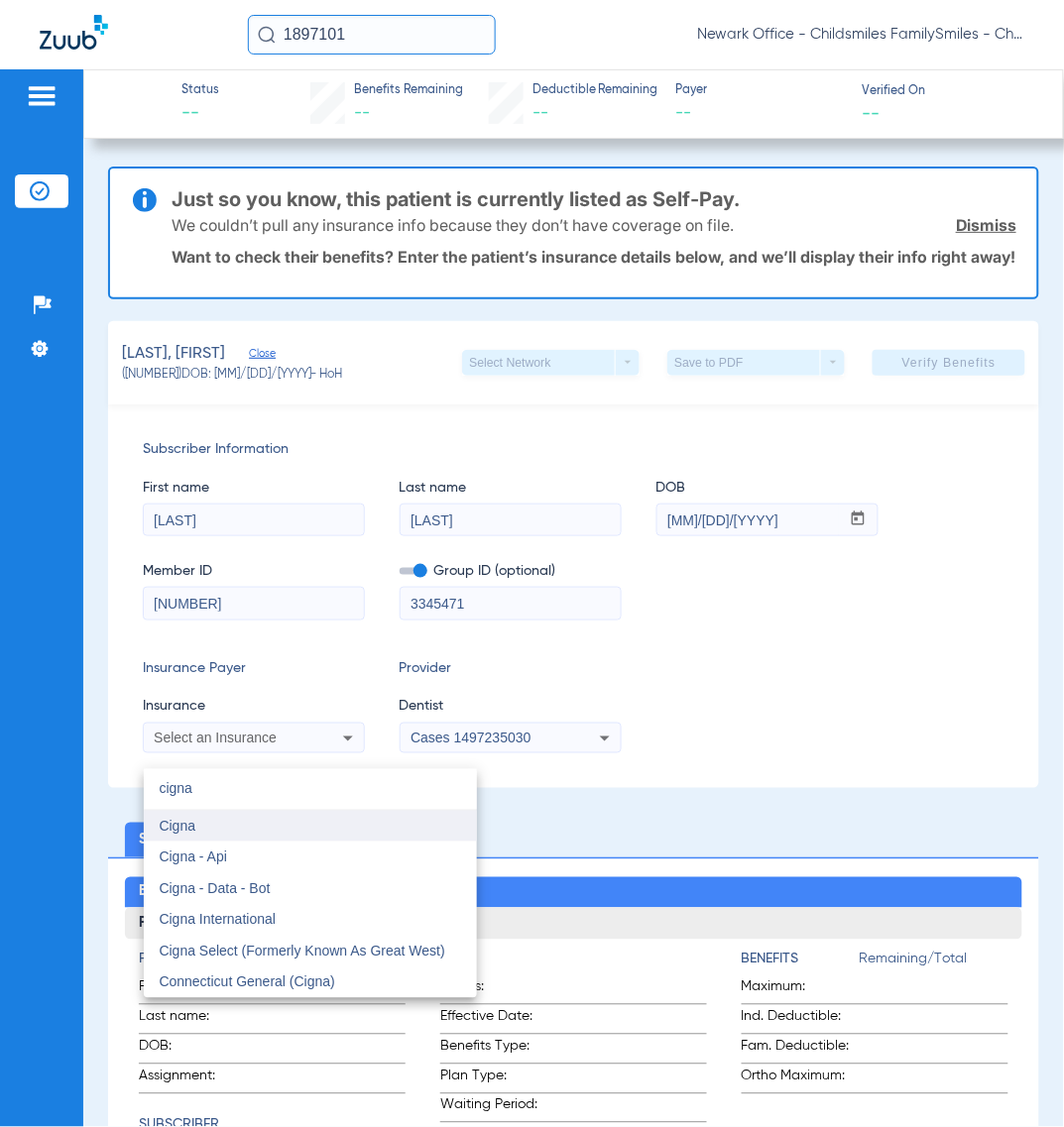 type on "cigna" 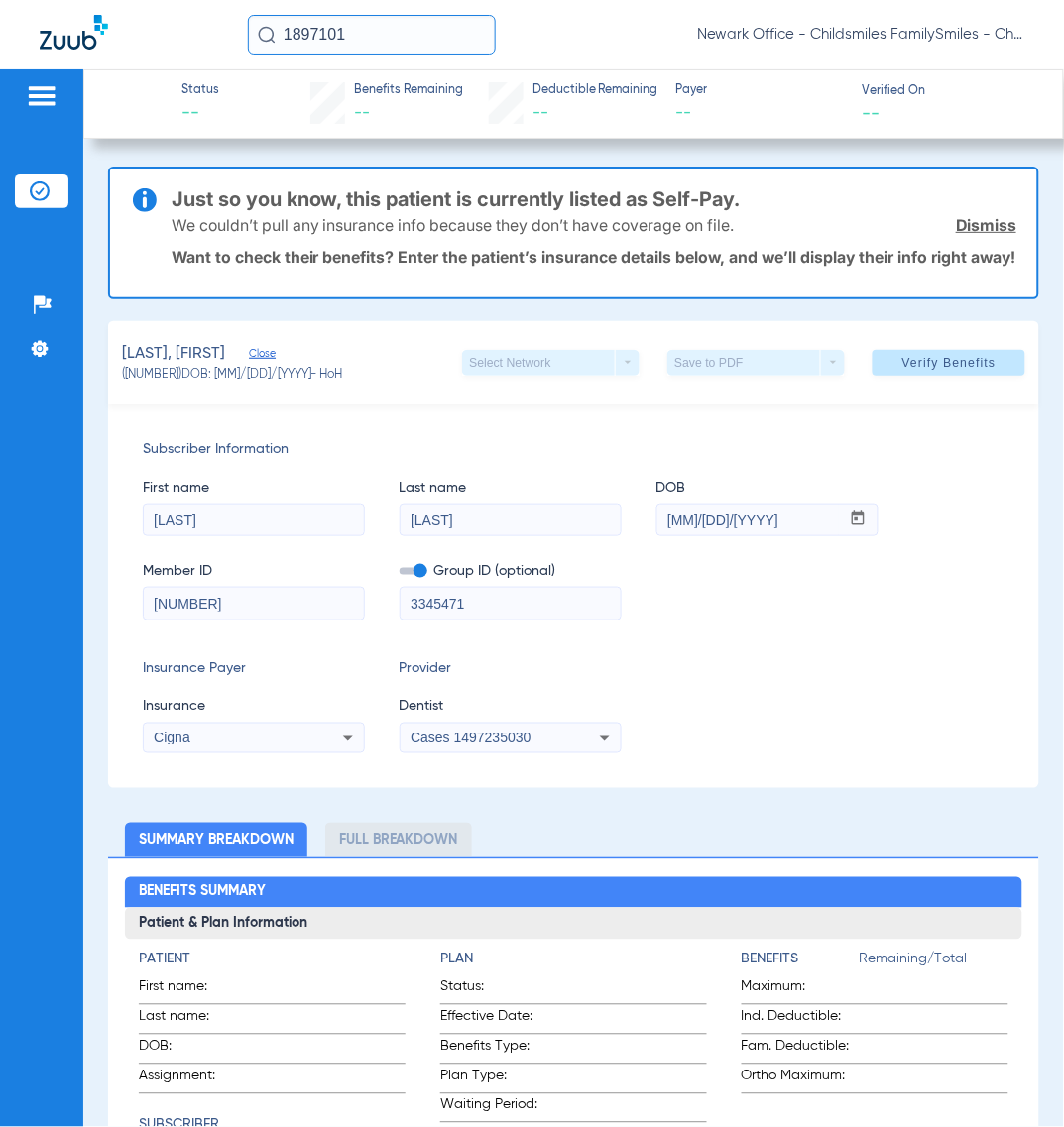 click on "Cases  1497235030" at bounding box center (511, 738) 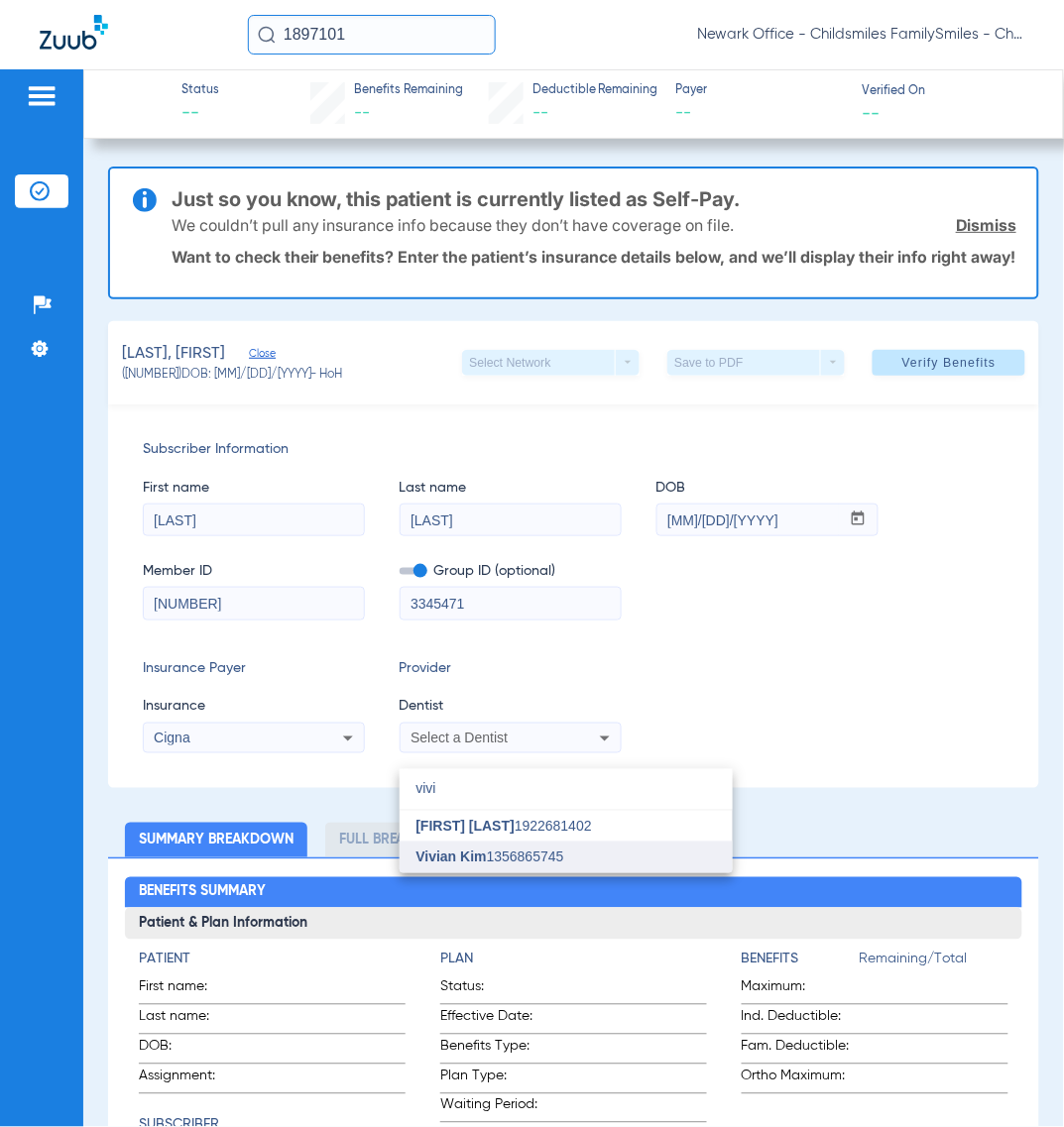 type on "vivi" 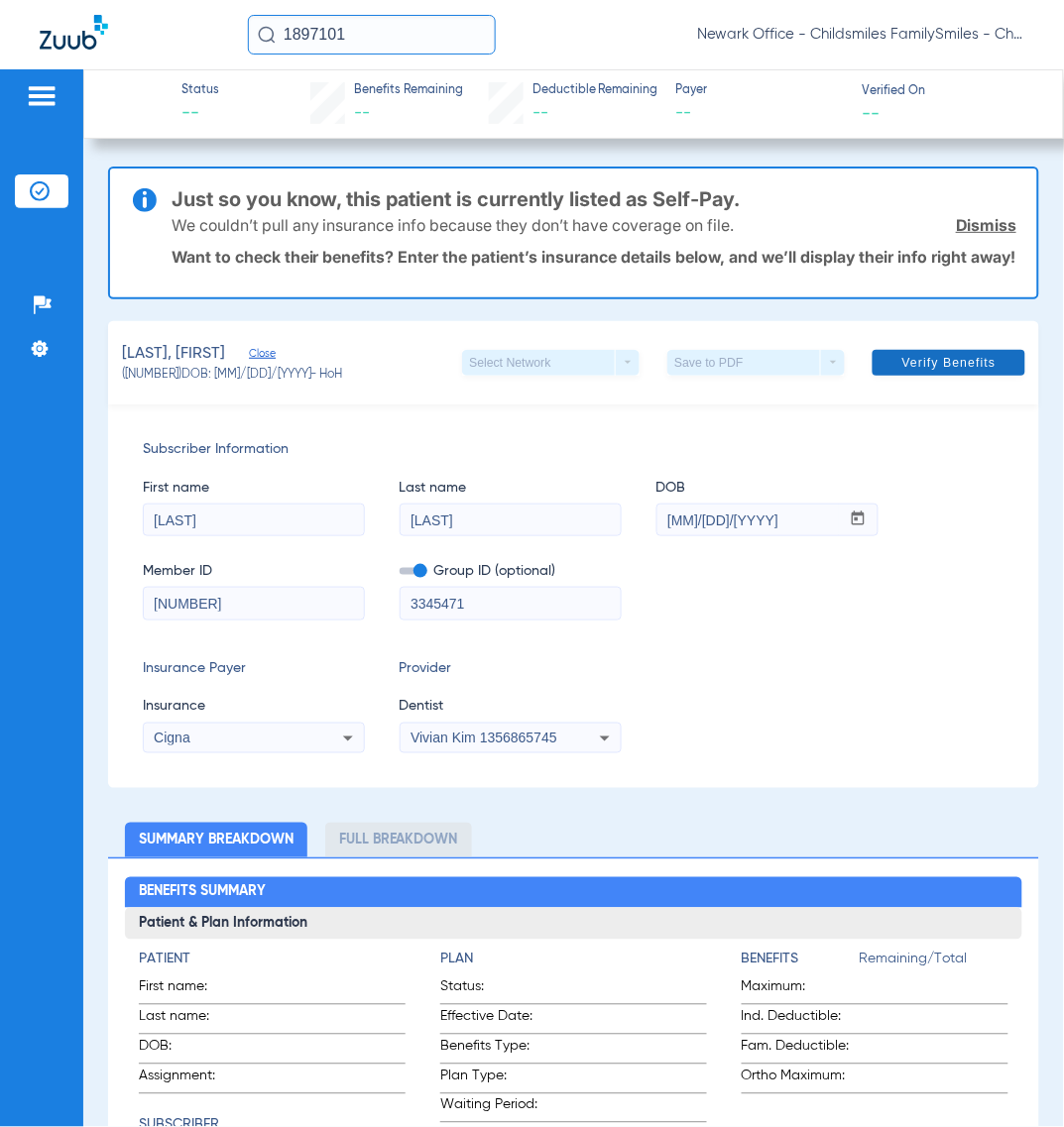 click 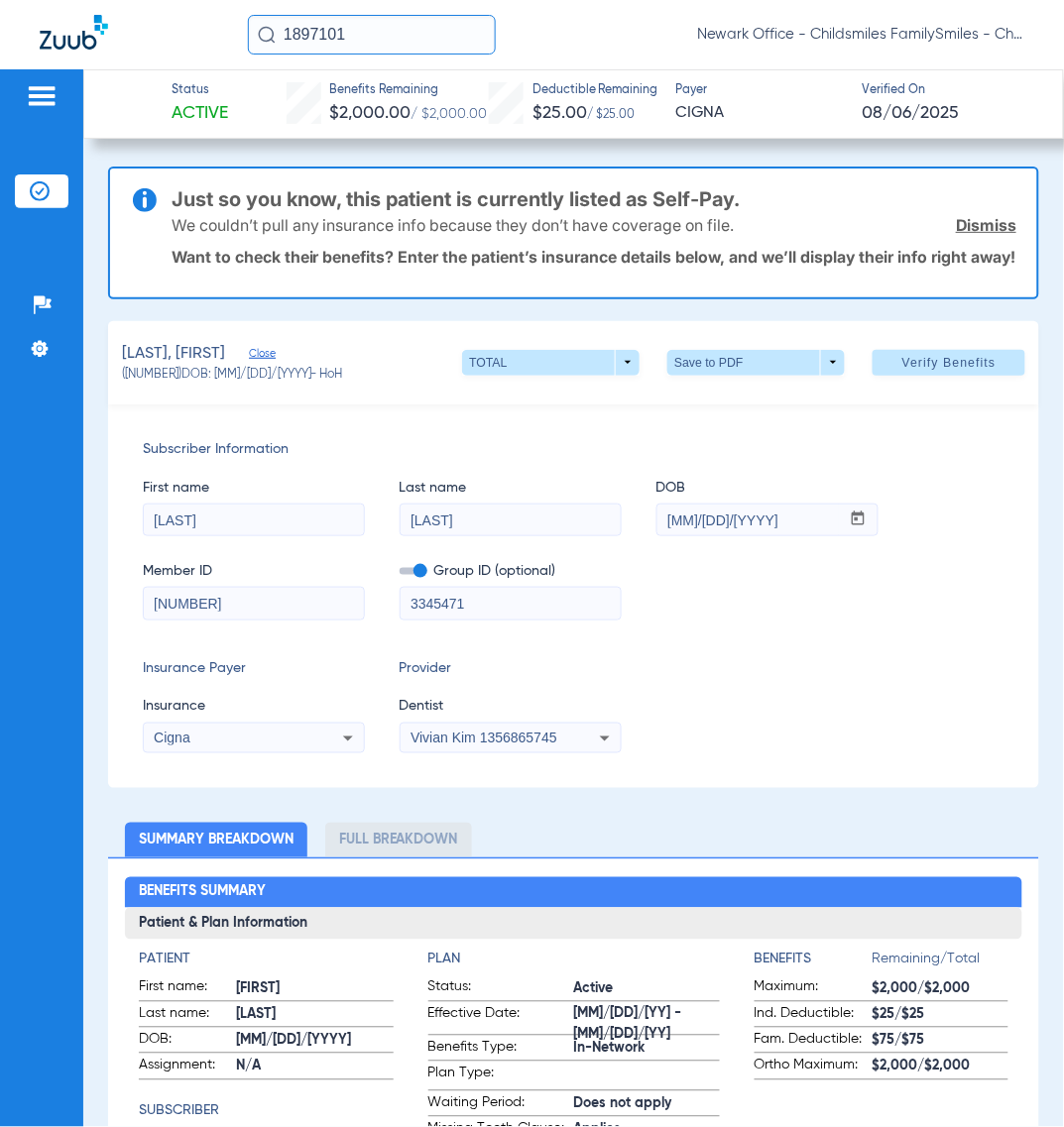 click on "Full Breakdown" 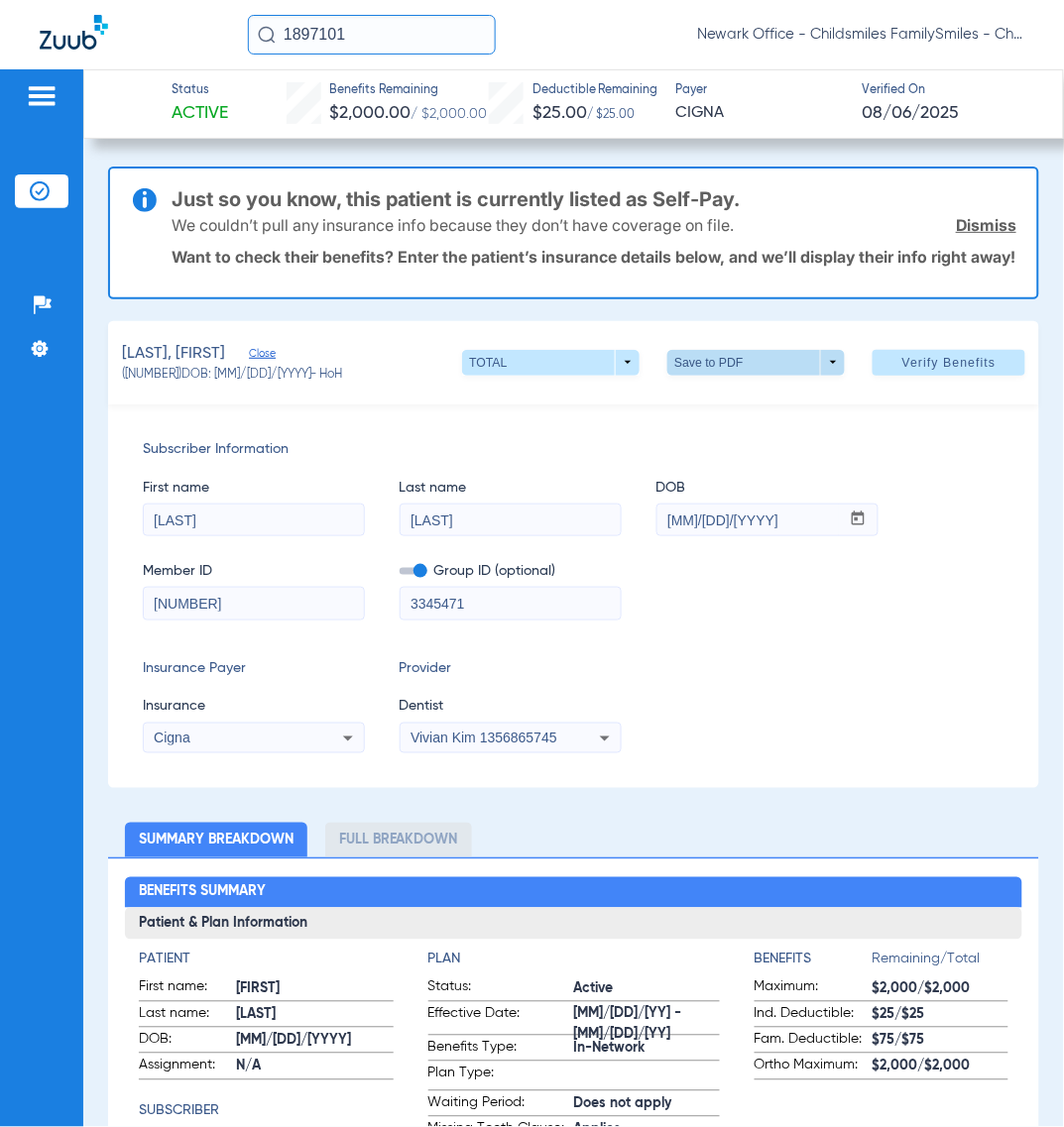 click 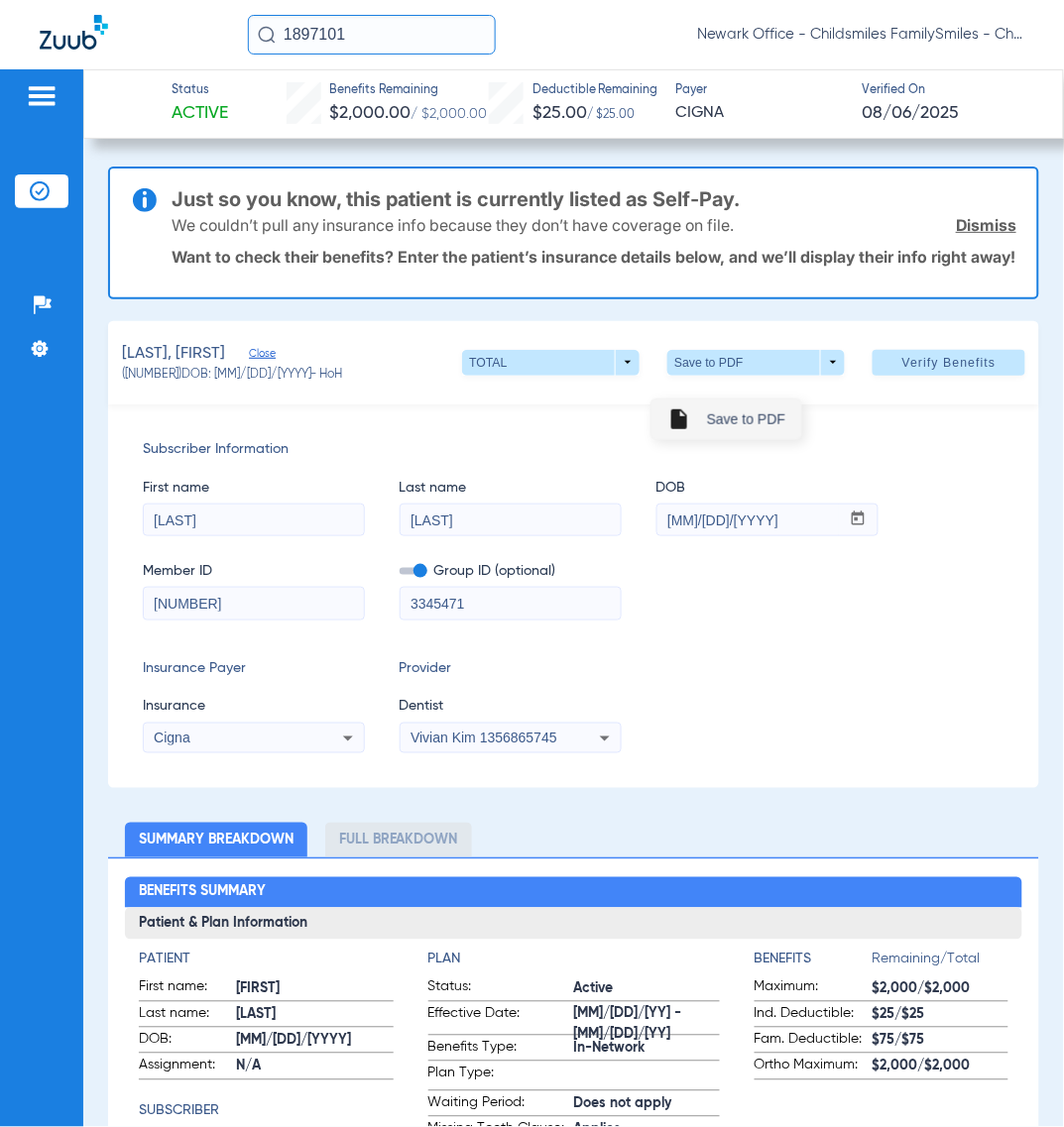 click on "insert_drive_file  Save to PDF" at bounding box center (726, 419) 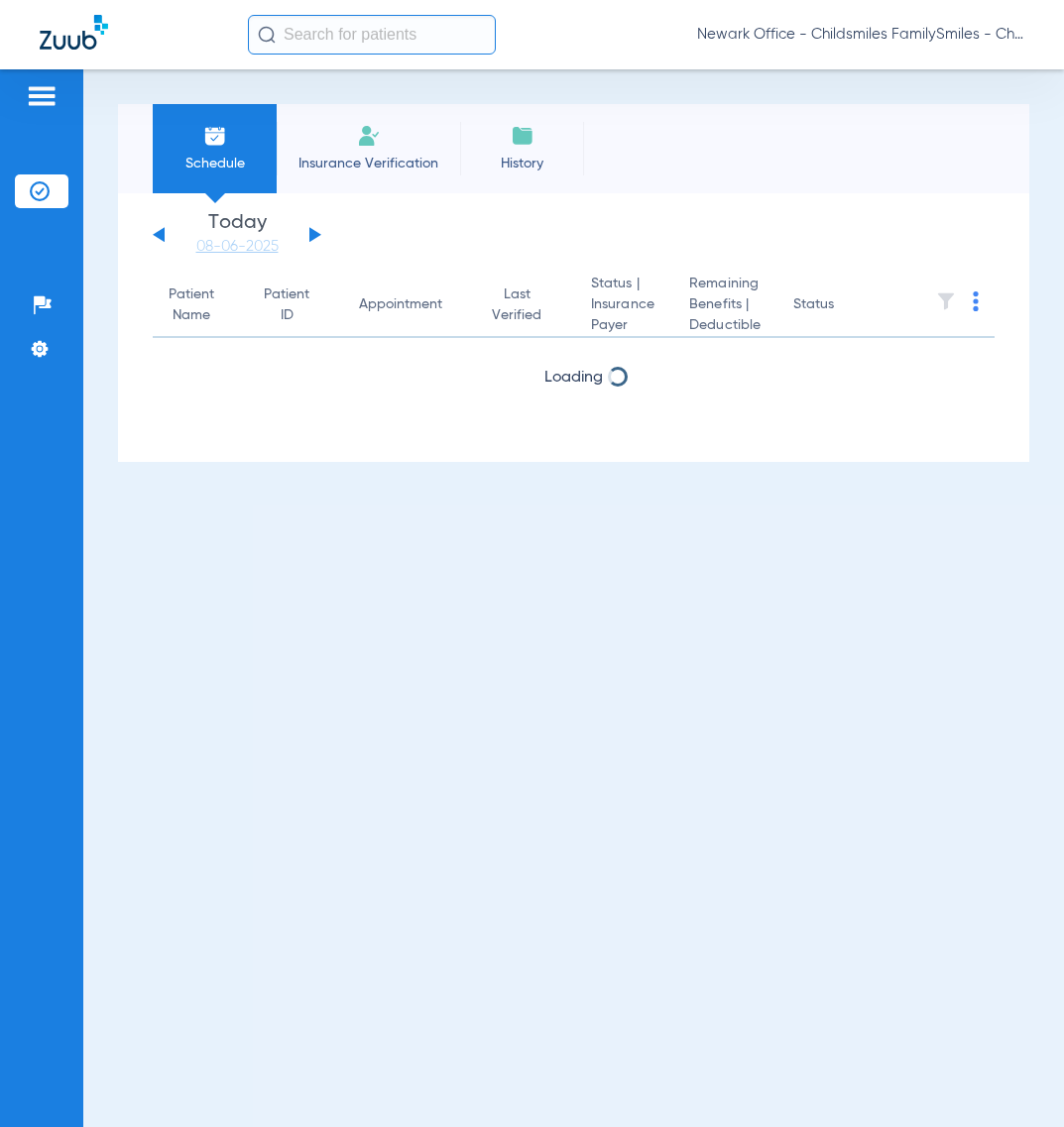 scroll, scrollTop: 0, scrollLeft: 0, axis: both 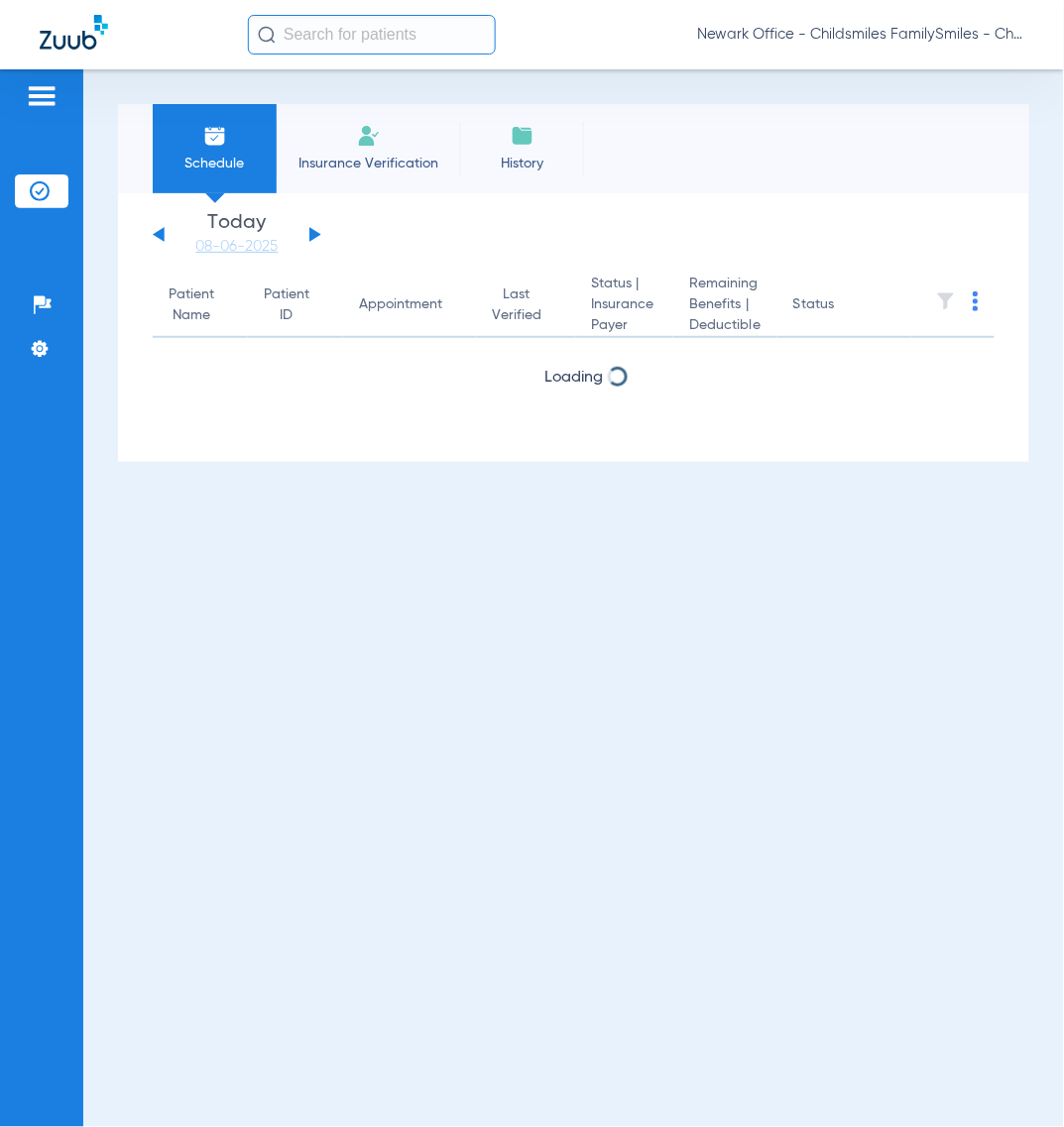 click on "Newark Office - Childsmiles FamilySmiles - ChildSmiles Spec LLC - Newark Ortho DBA Abra Dental" 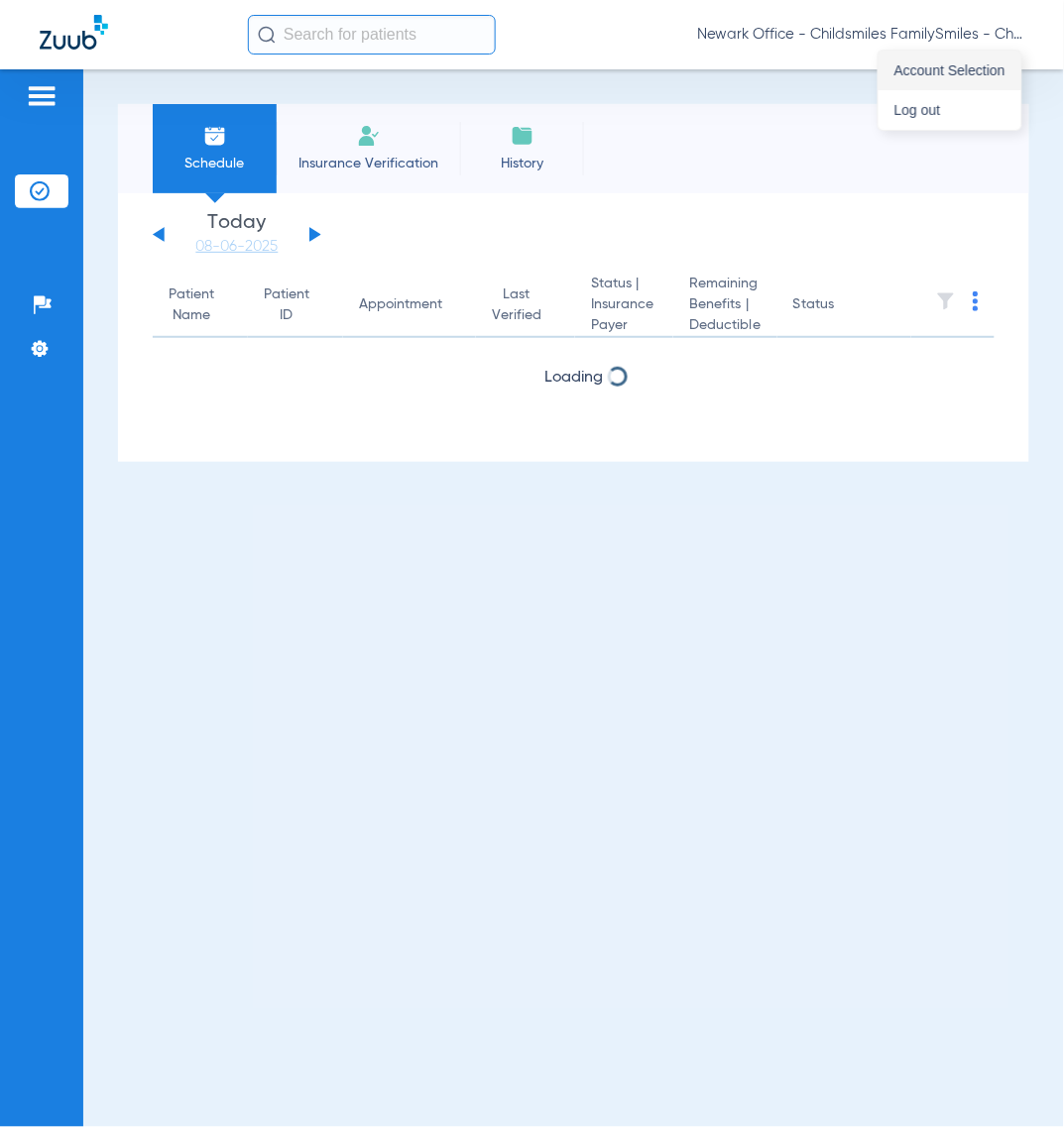 click on "Account Selection" at bounding box center (950, 70) 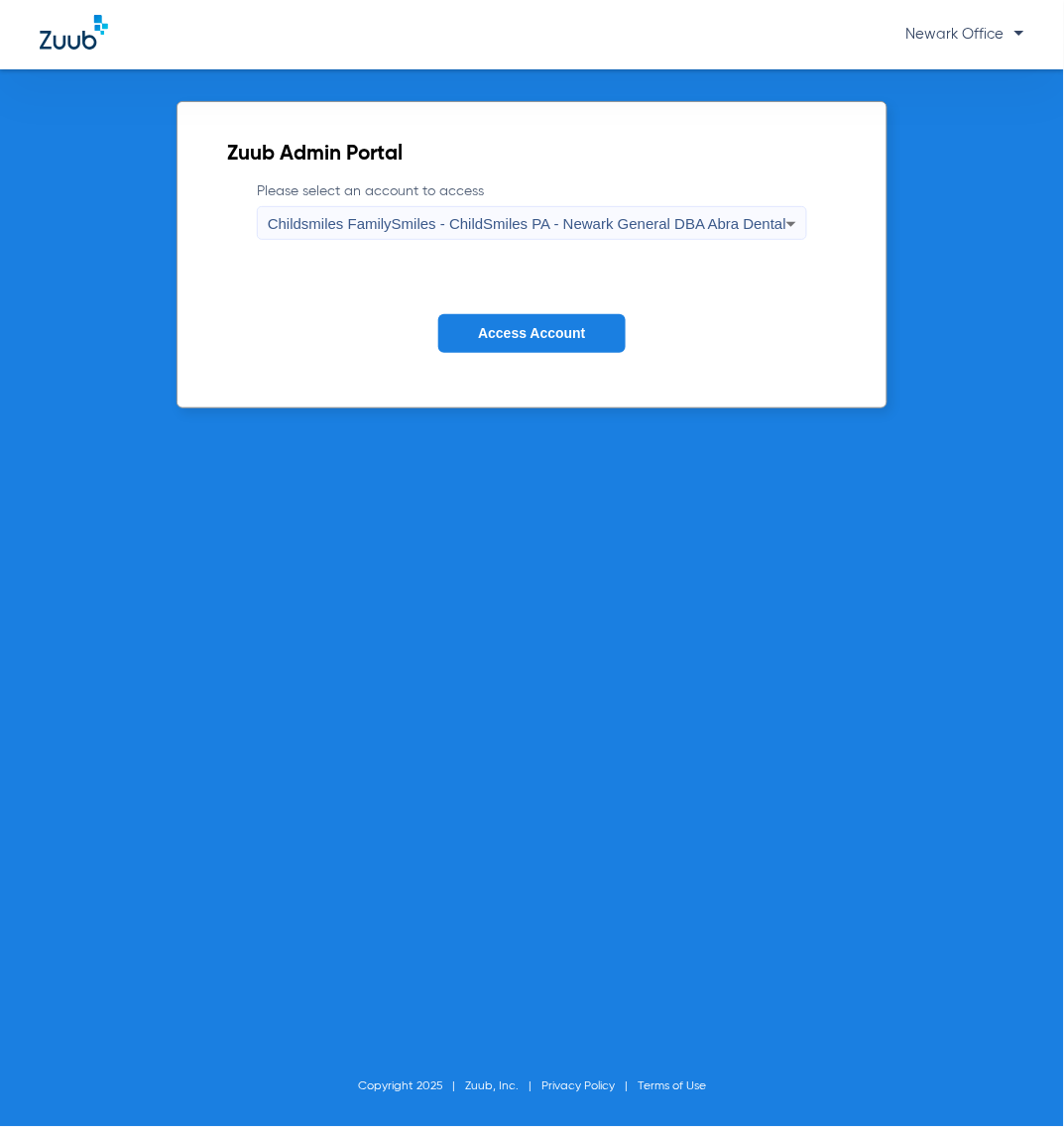 click on "Childsmiles FamilySmiles - ChildSmiles PA - Newark General DBA Abra Dental" at bounding box center (527, 223) 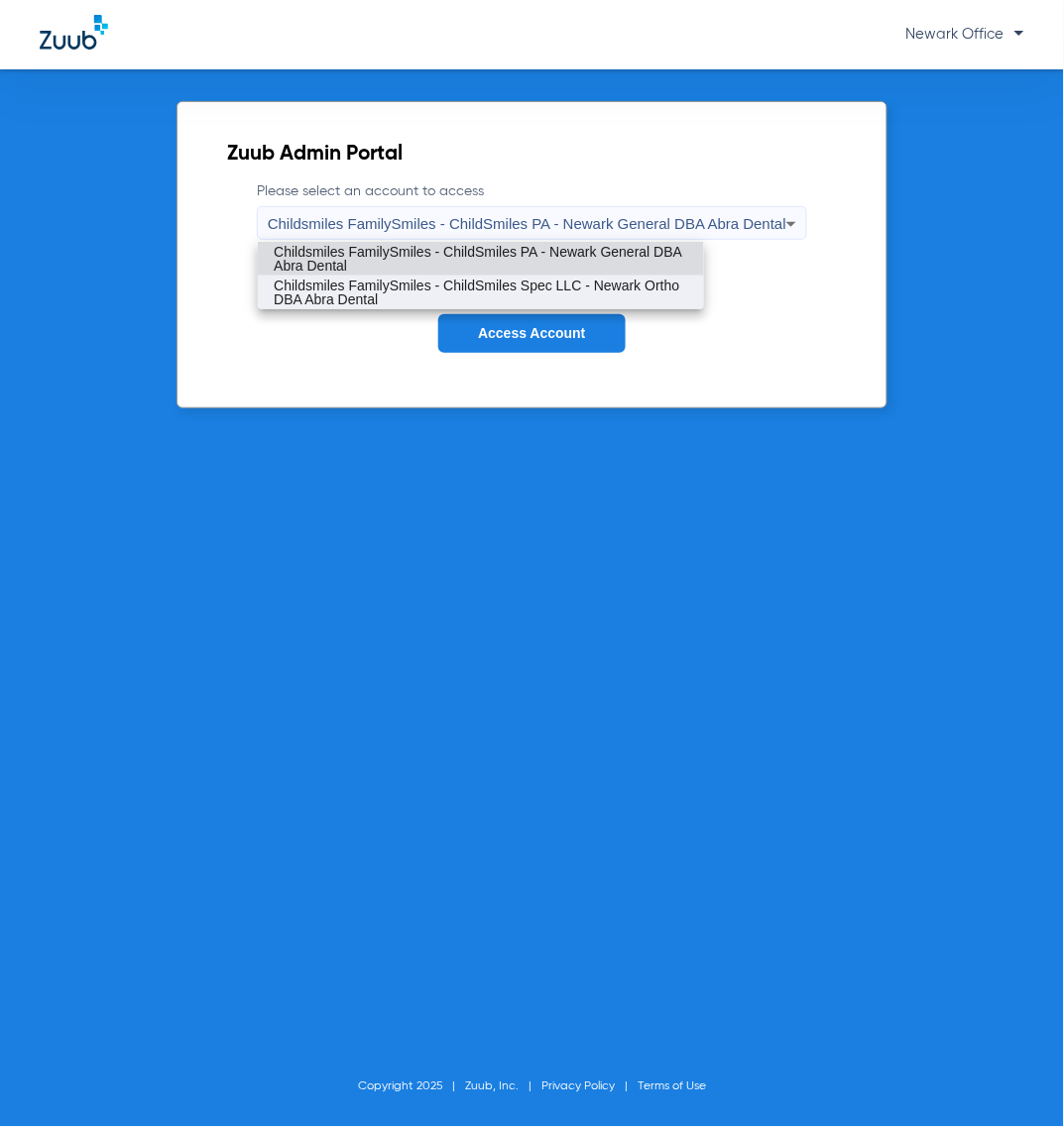 click on "Childsmiles FamilySmiles - ChildSmiles Spec LLC - Newark Ortho DBA Abra Dental" at bounding box center (481, 292) 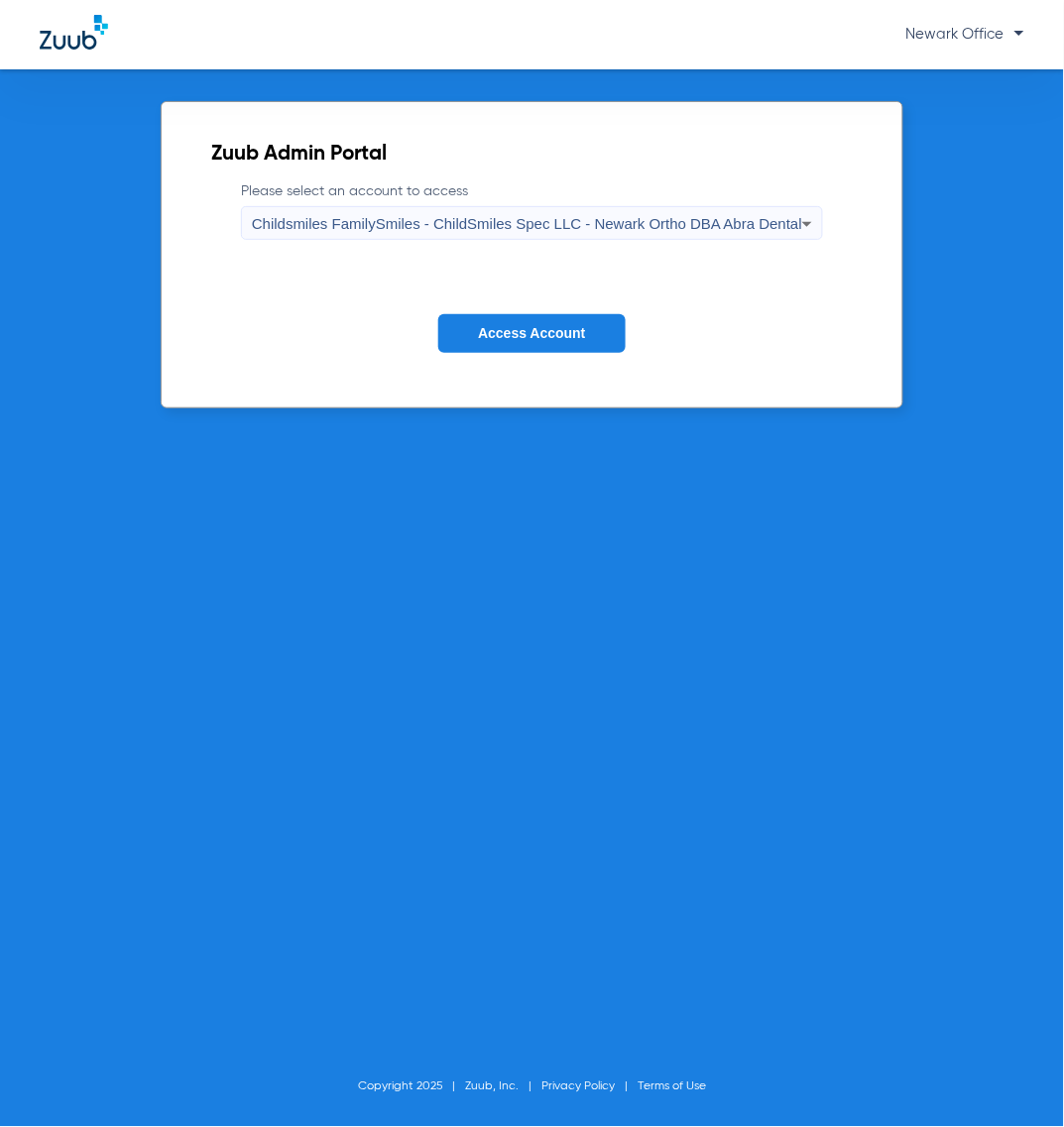 click on "Access Account" 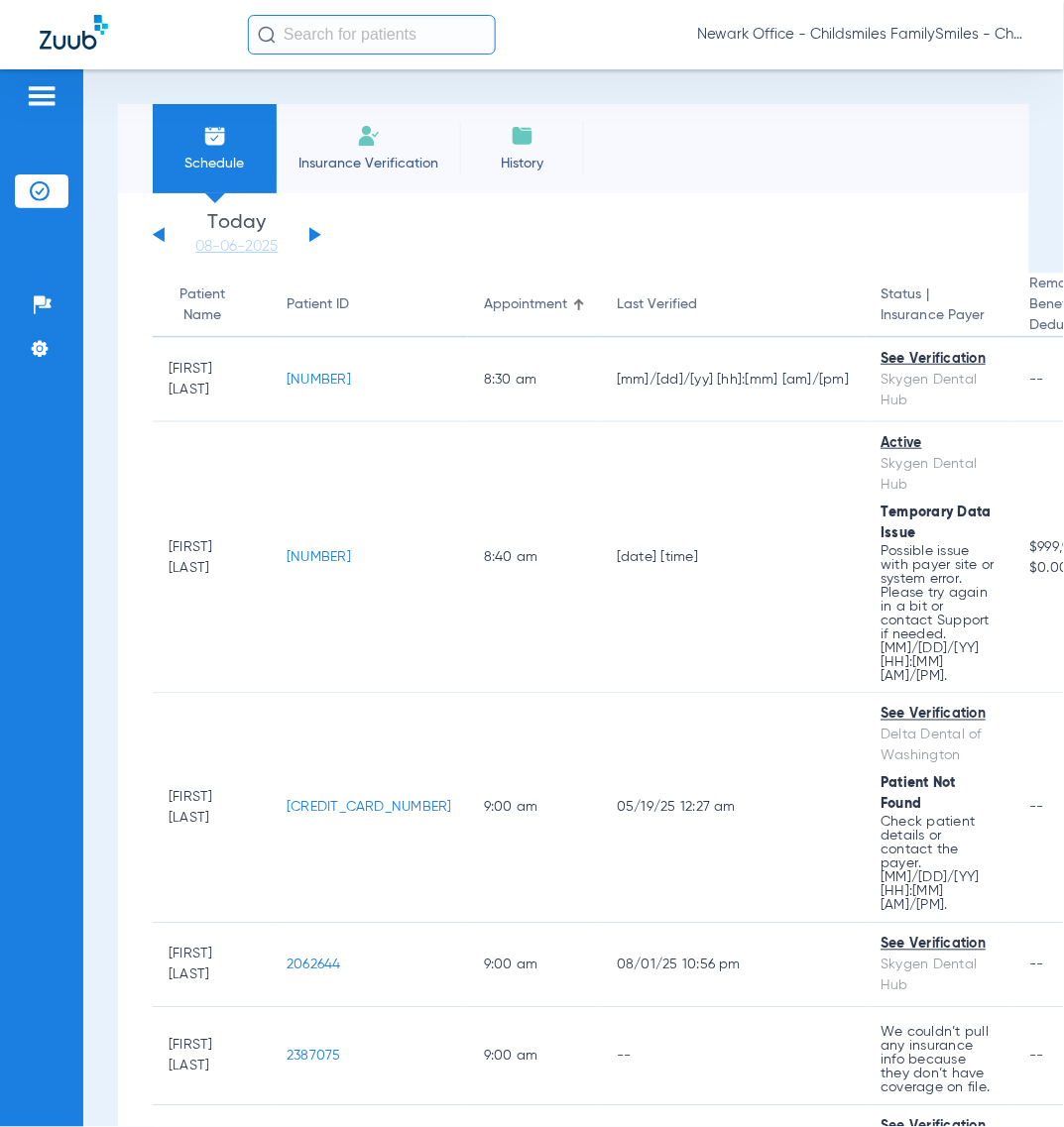 click 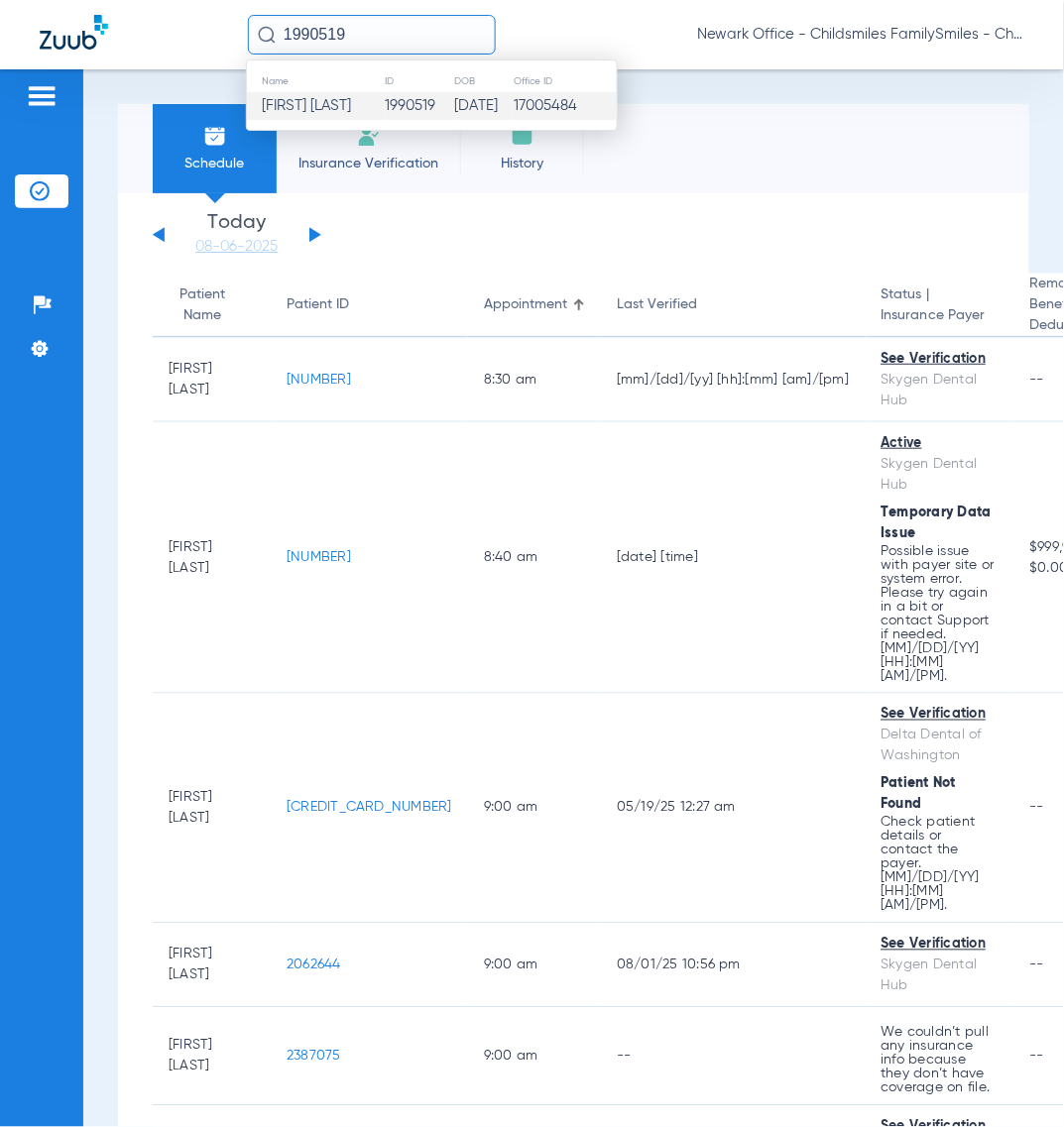 type on "1990519" 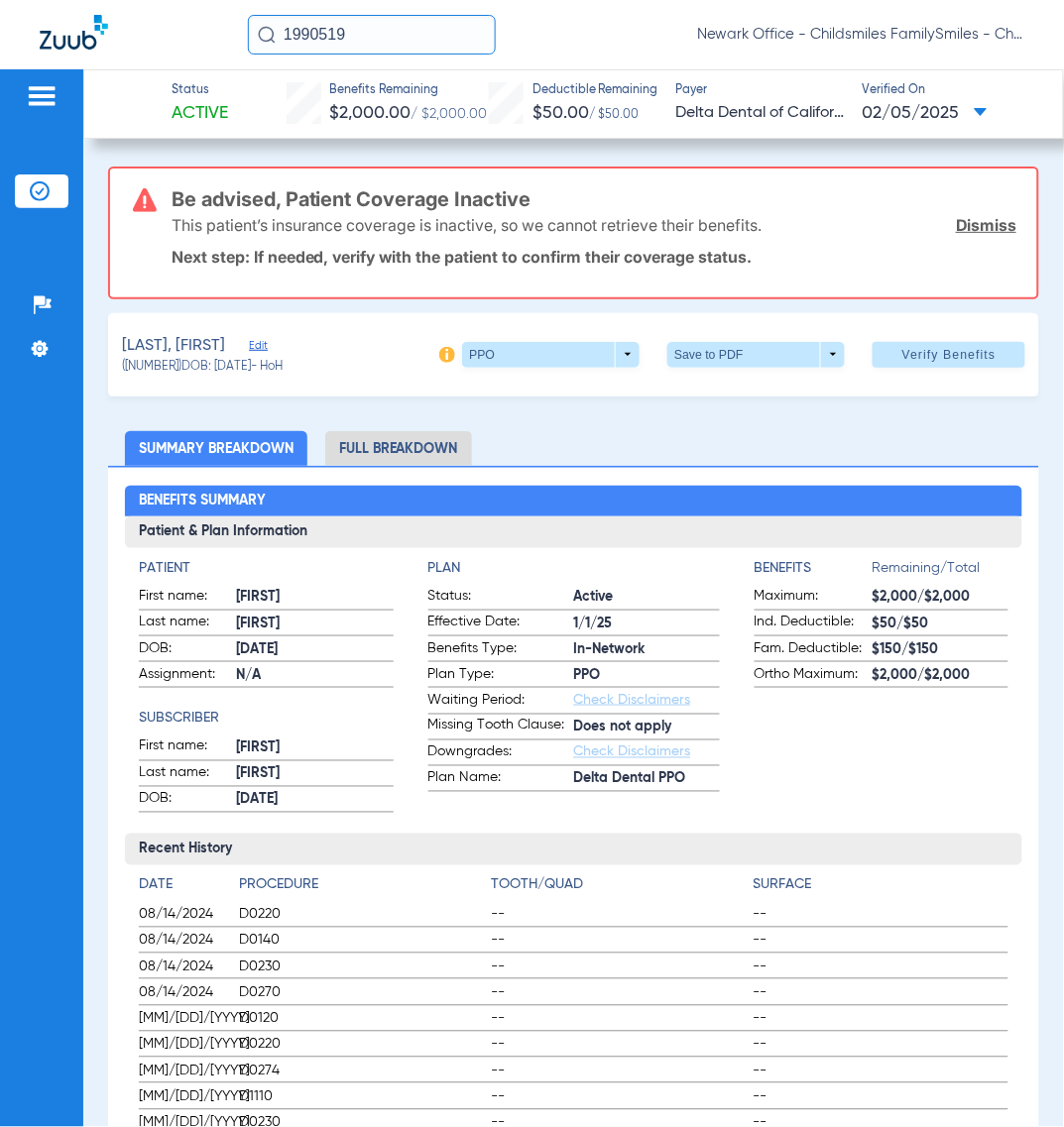 click on "TAYLOR, CHARLES   Edit" 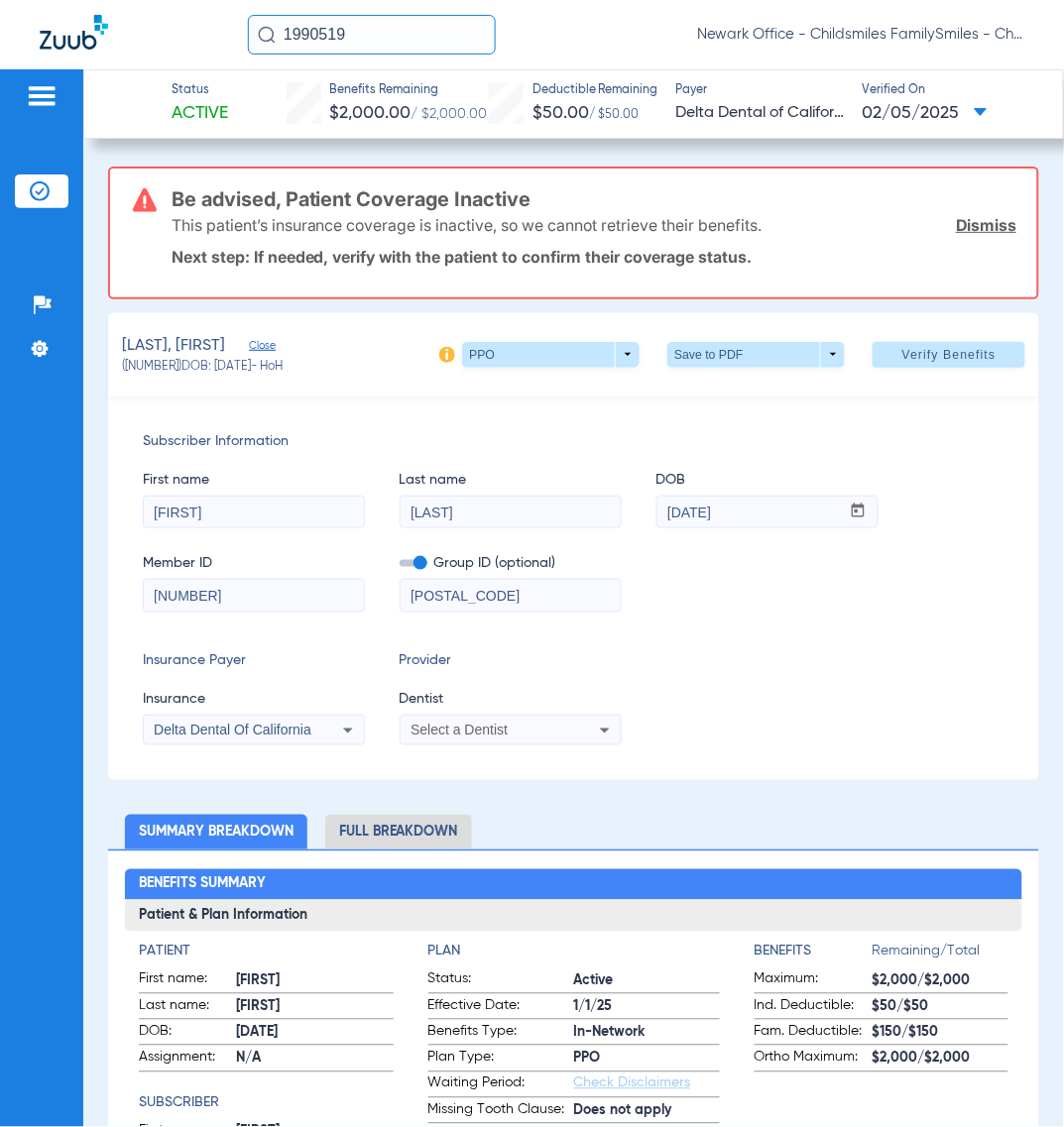 click on "124272329201" at bounding box center (254, 596) 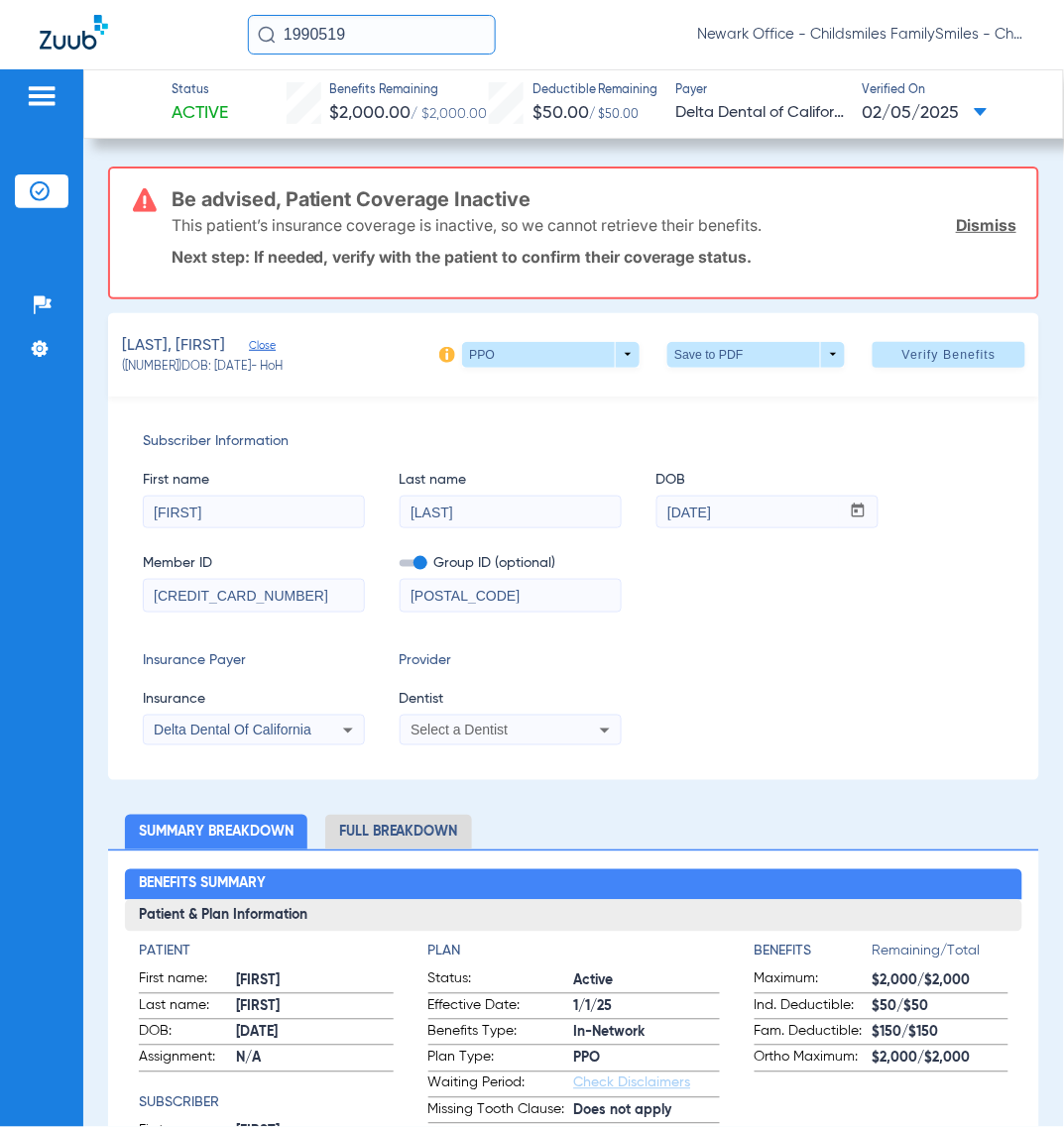 type on "W293540805" 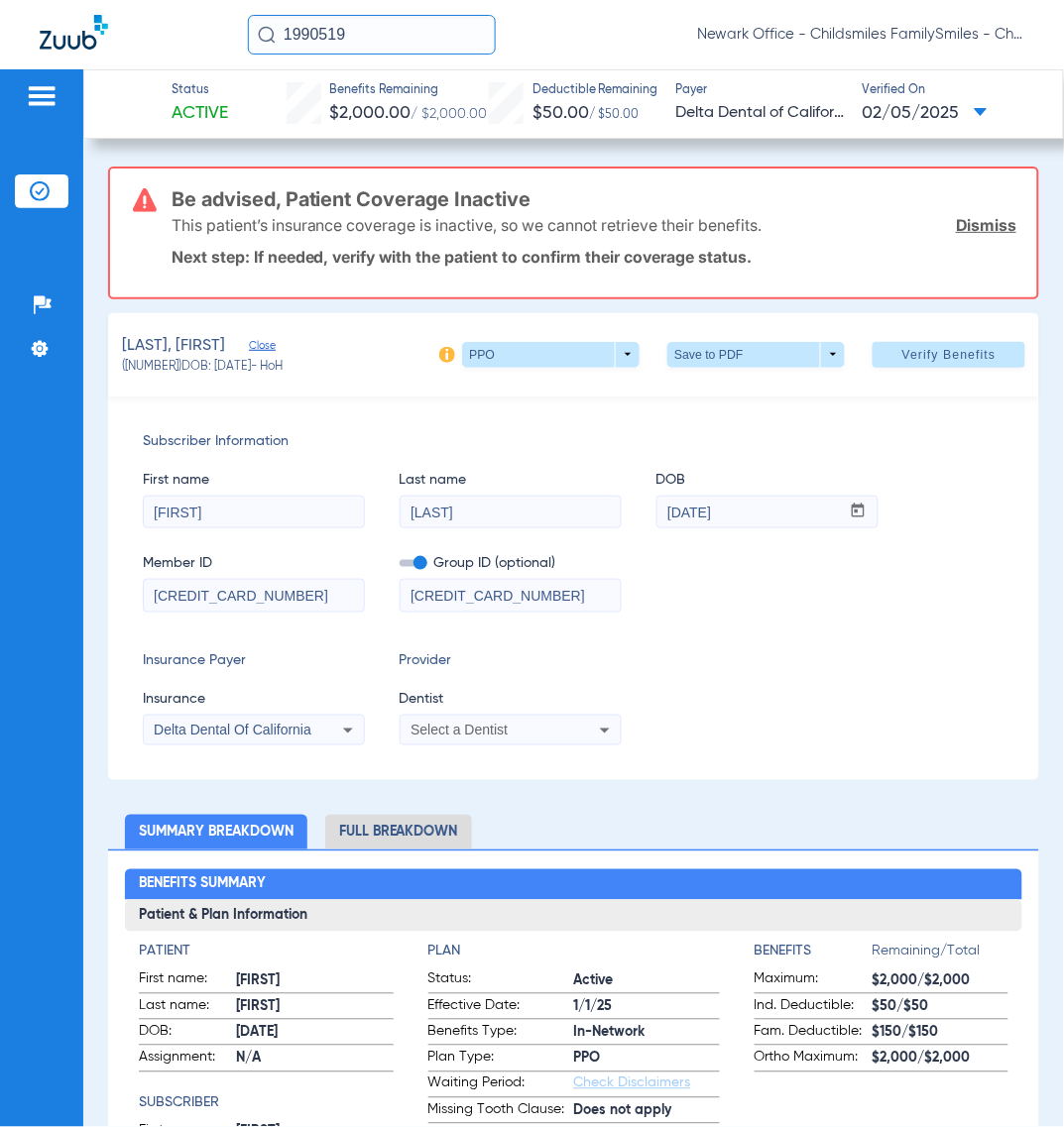 type on "016961901200001" 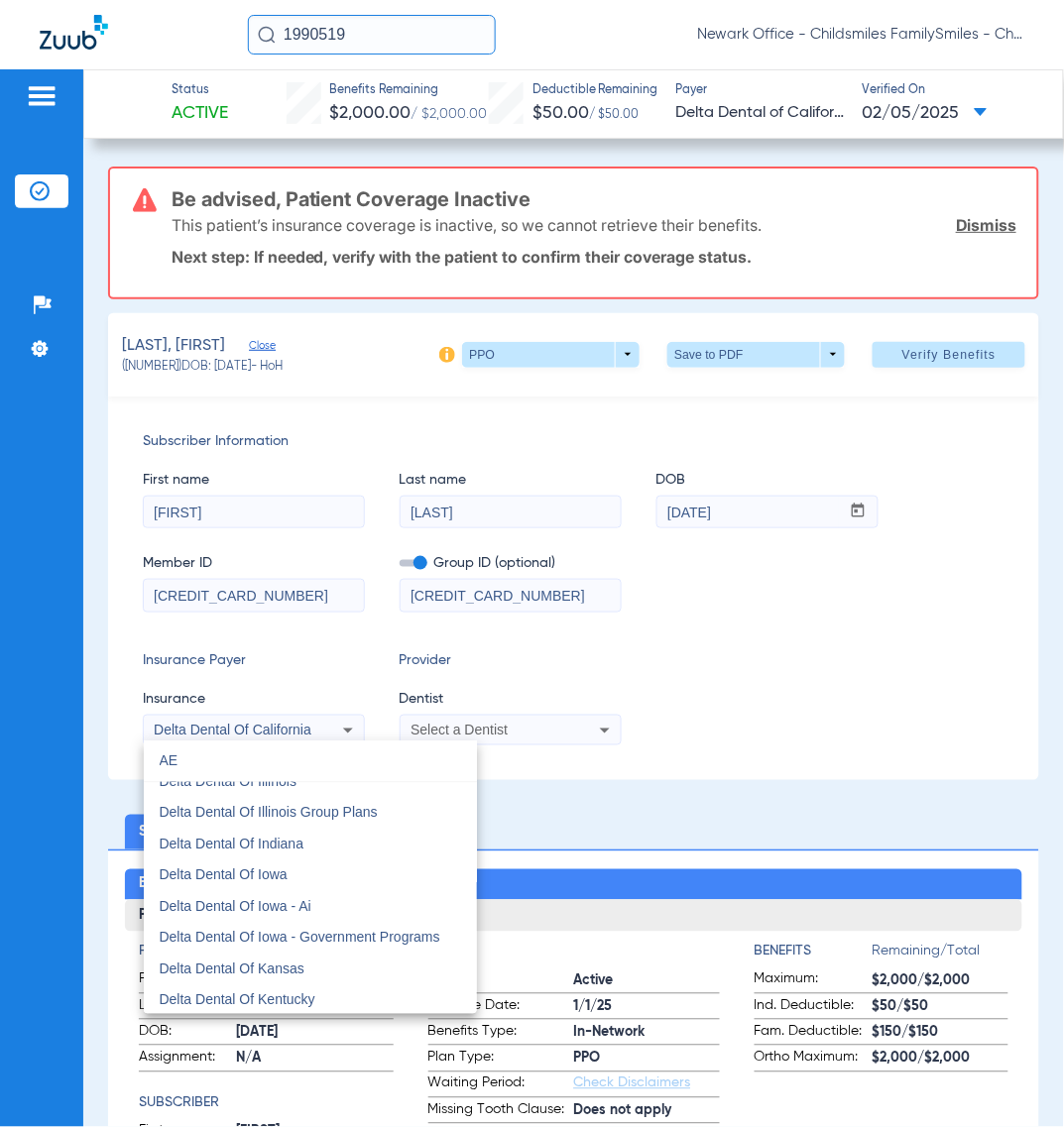 scroll, scrollTop: 0, scrollLeft: 0, axis: both 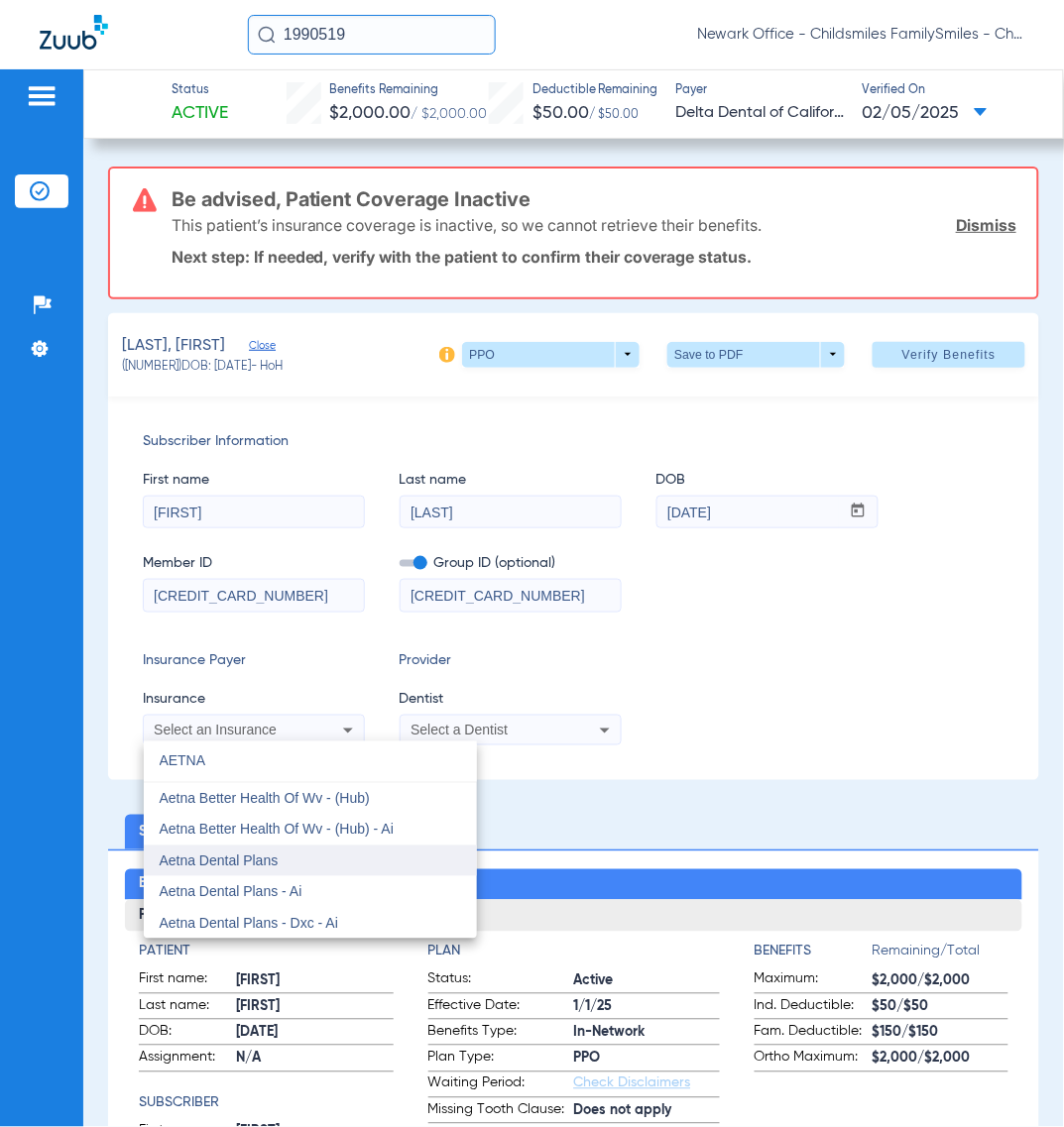 type on "AETNA" 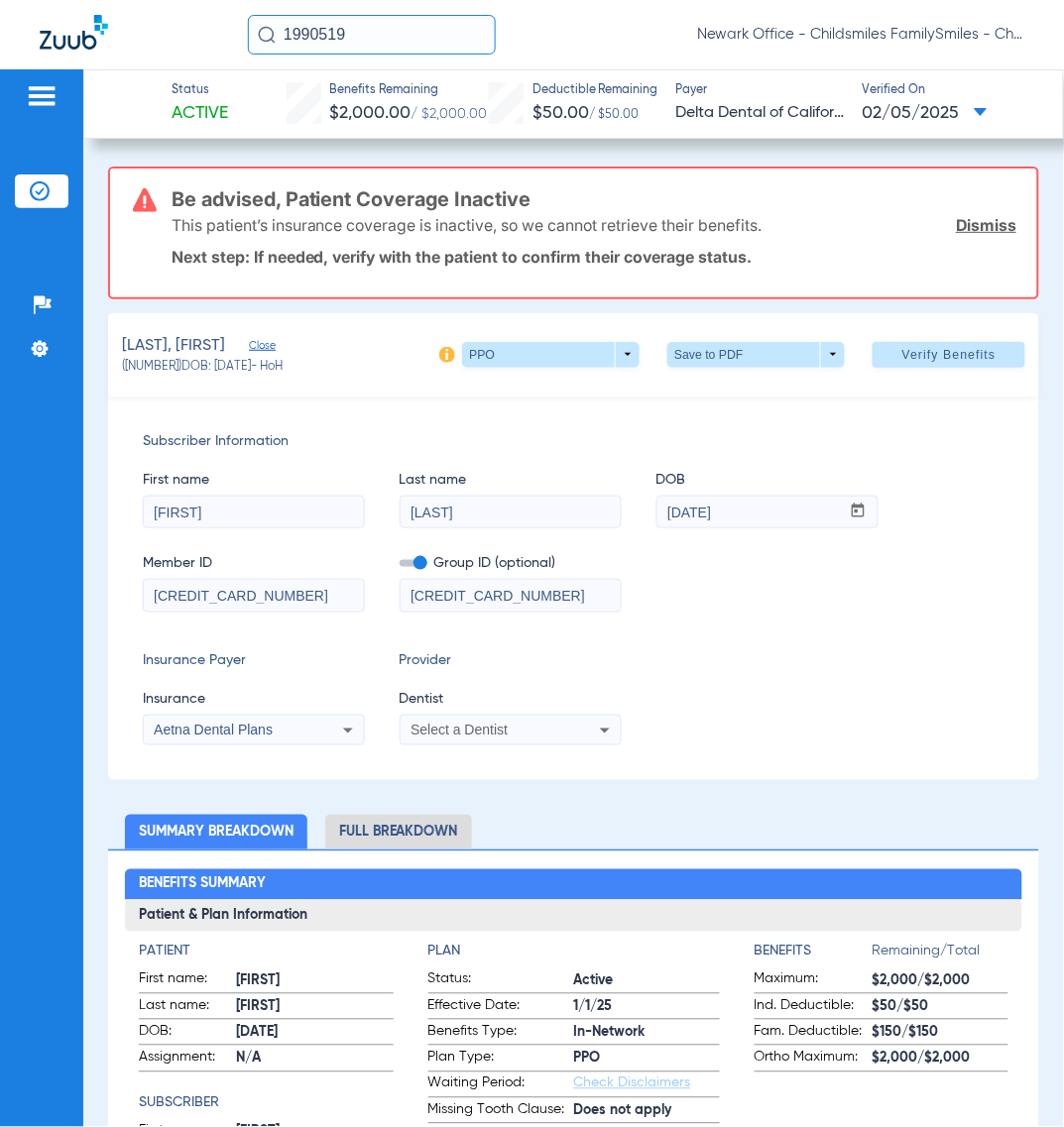 click on "Select a Dentist" at bounding box center [511, 731] 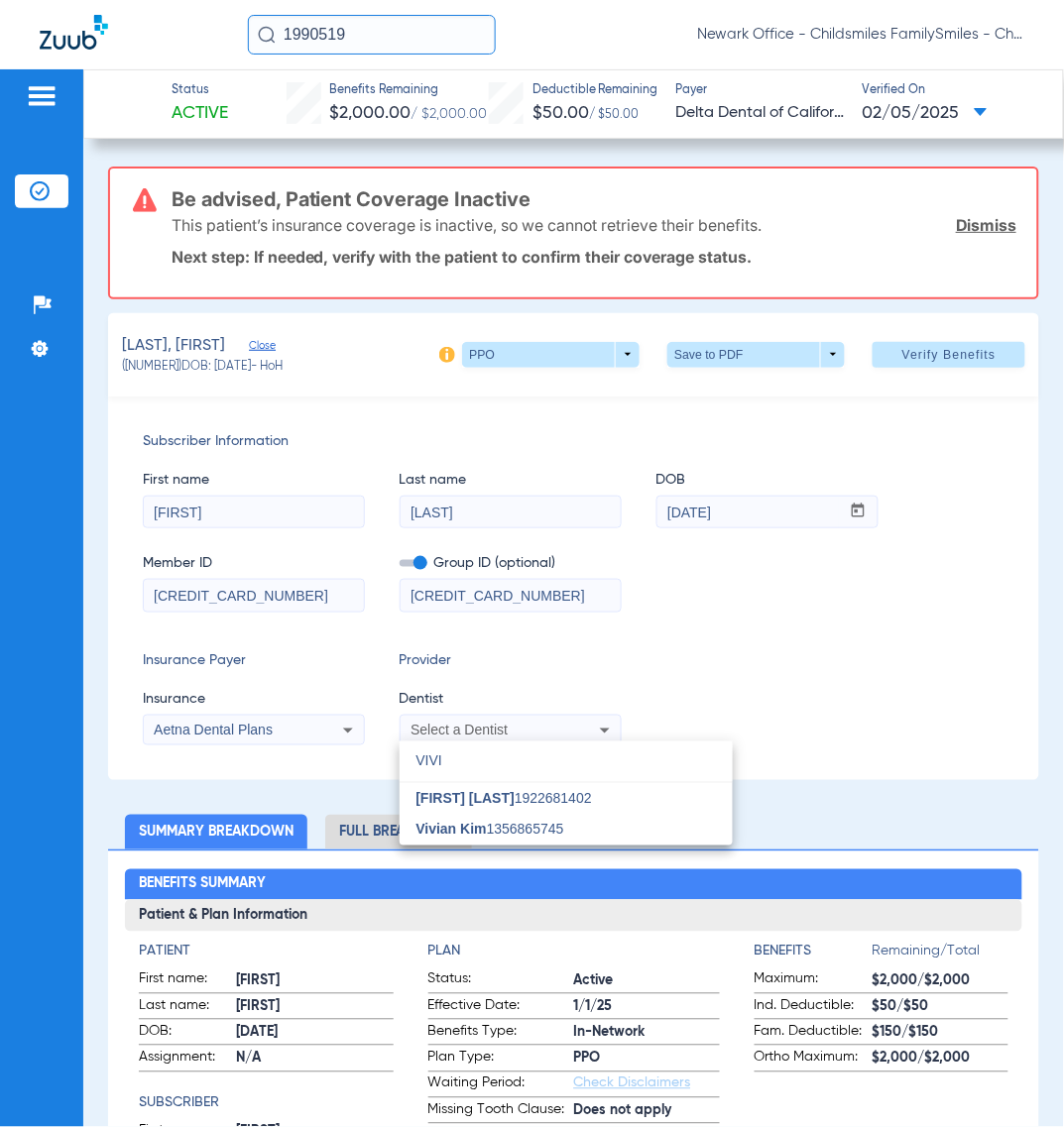 type on "VIVI" 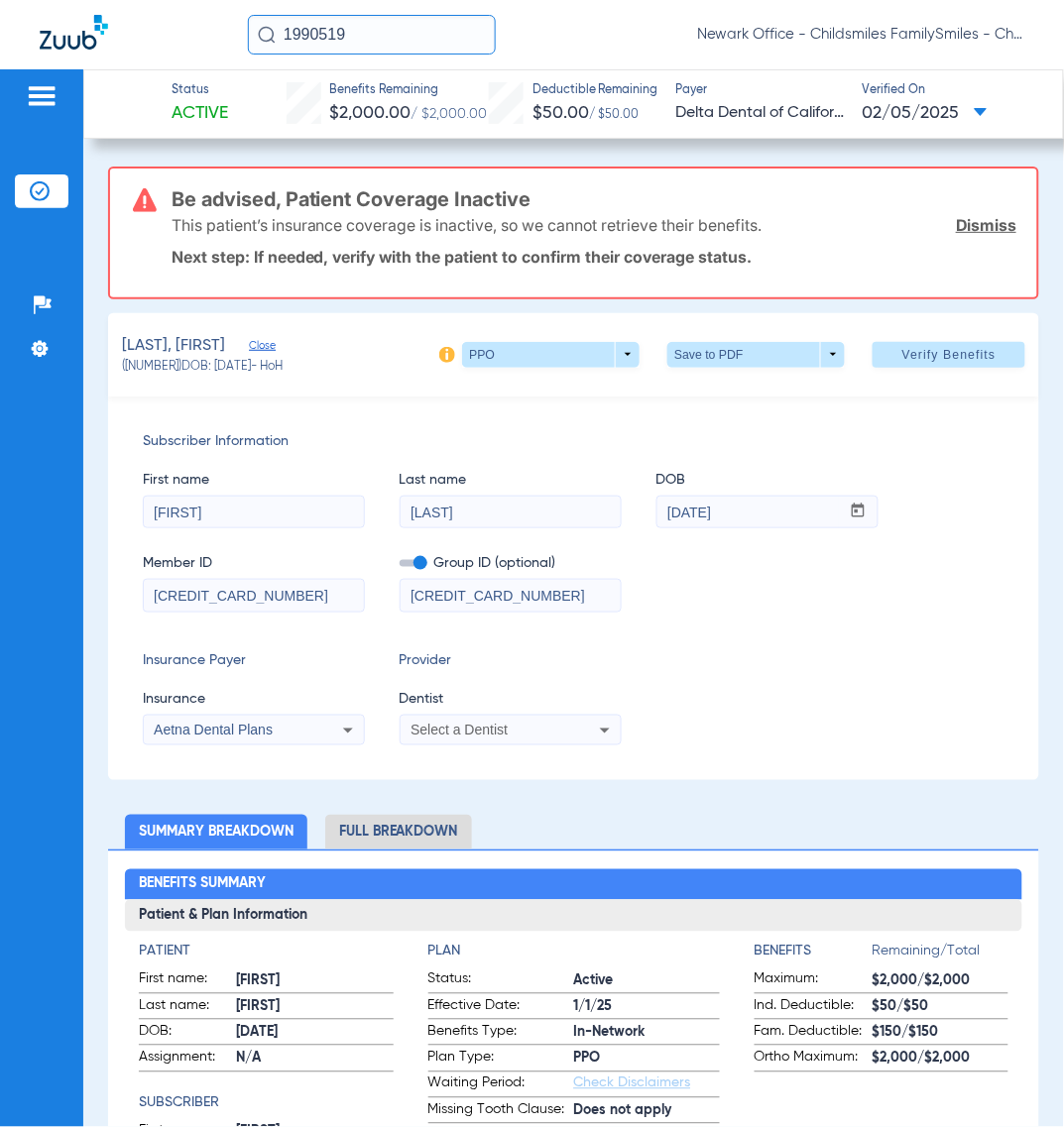 click on "Select a Dentist" at bounding box center [490, 731] 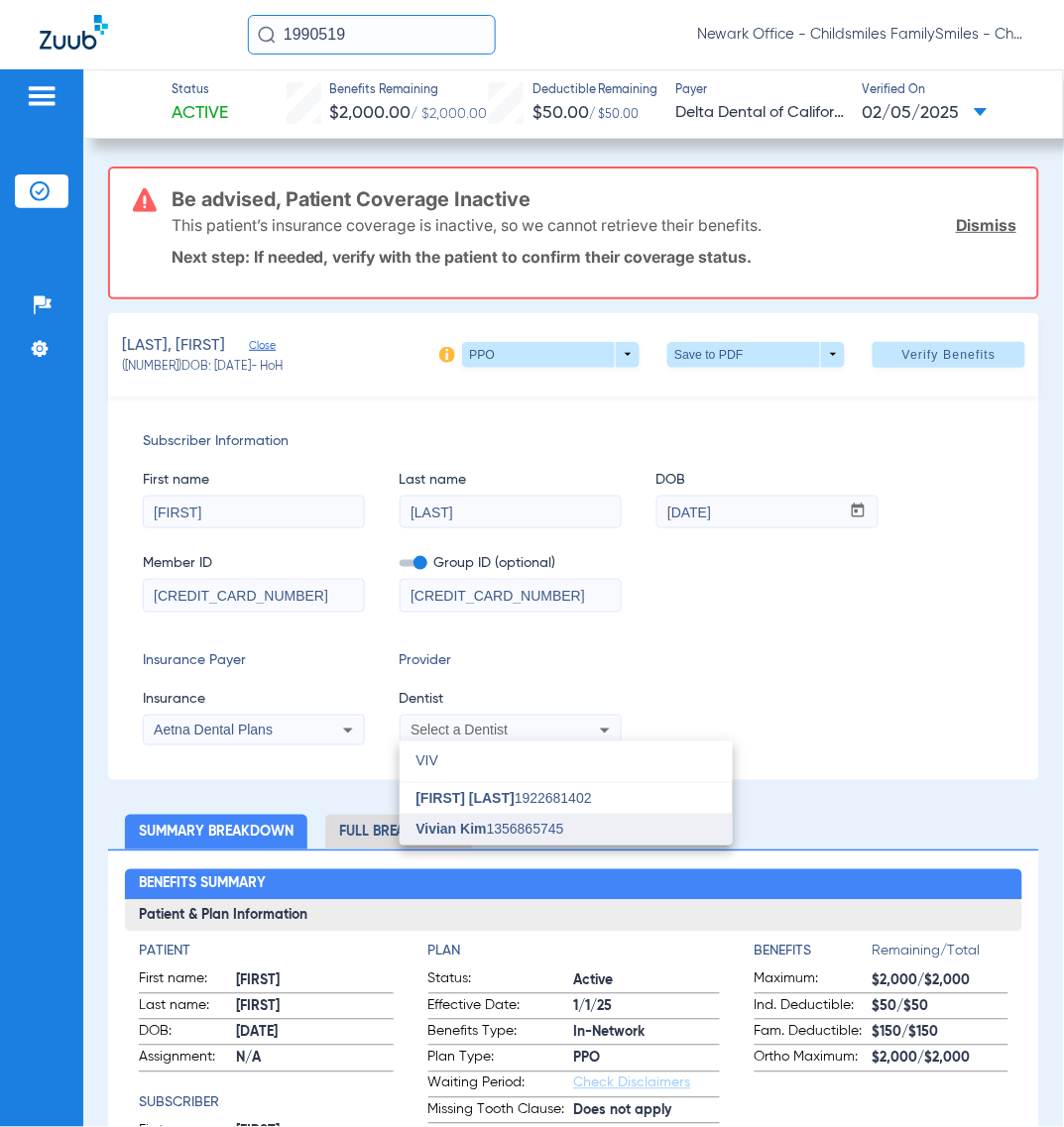 type on "VIV" 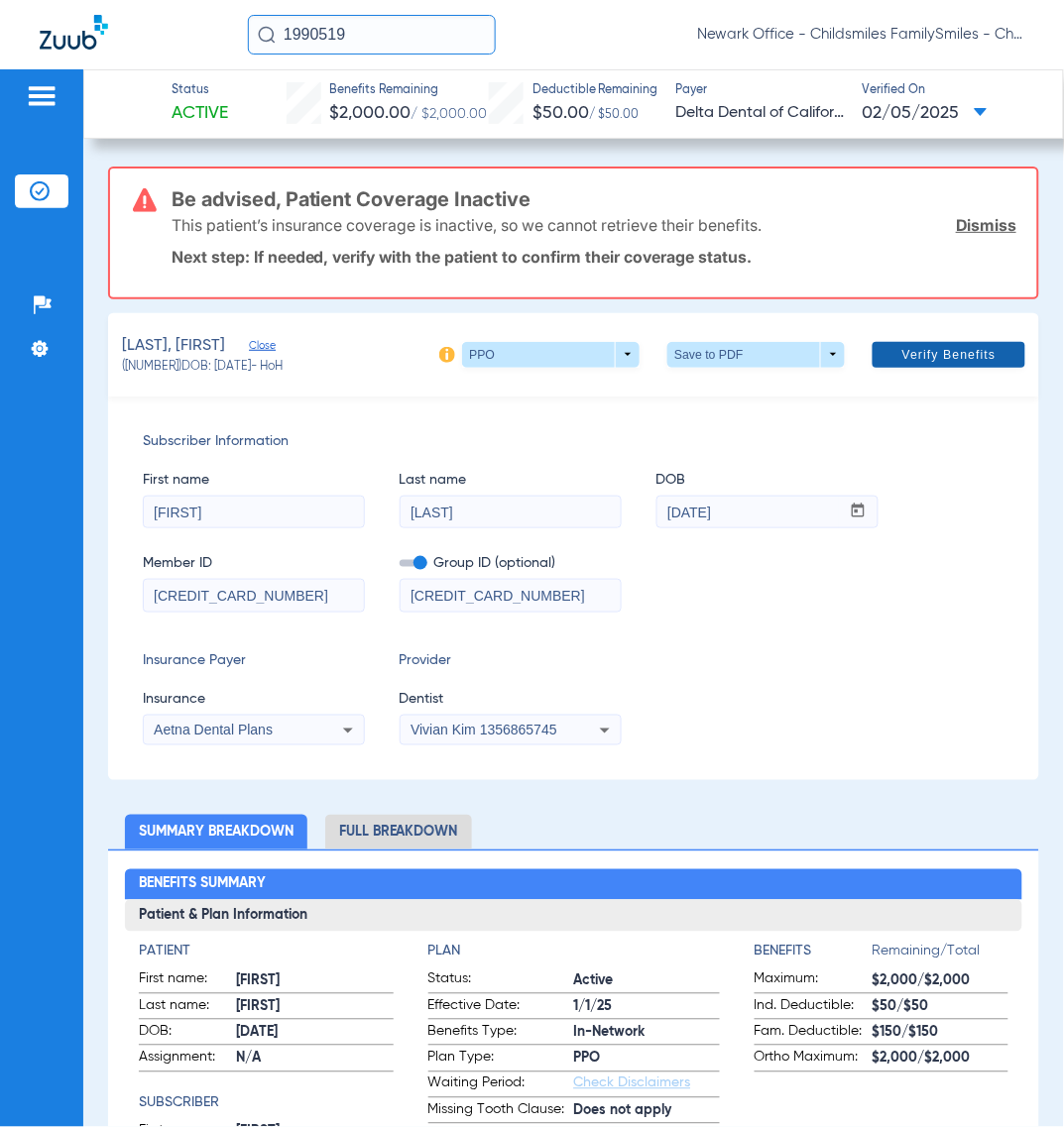 click 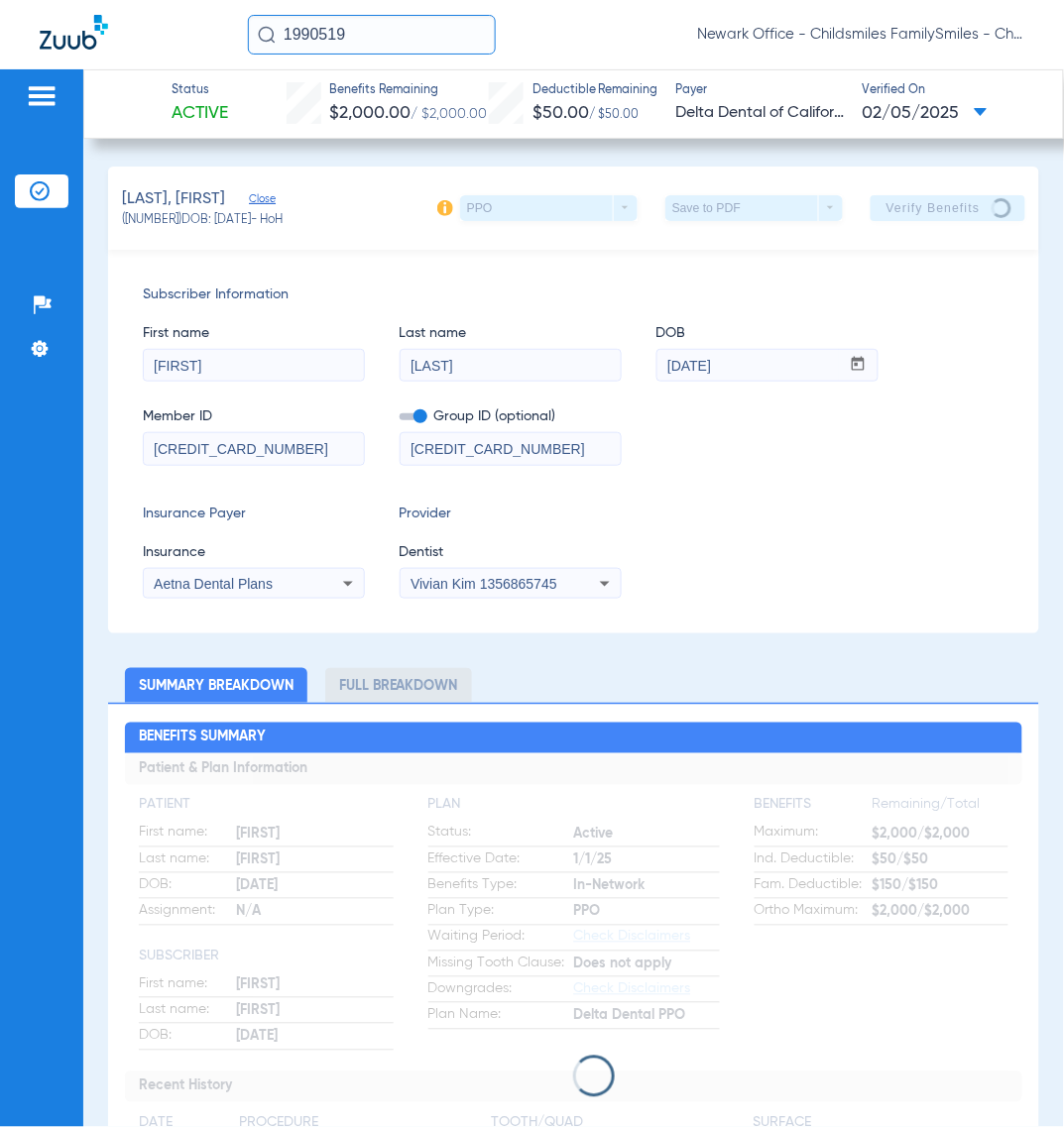 click on "Insurance Payer   Insurance
Aetna Dental Plans  Provider   Dentist
Vivian Kim  1356865745" 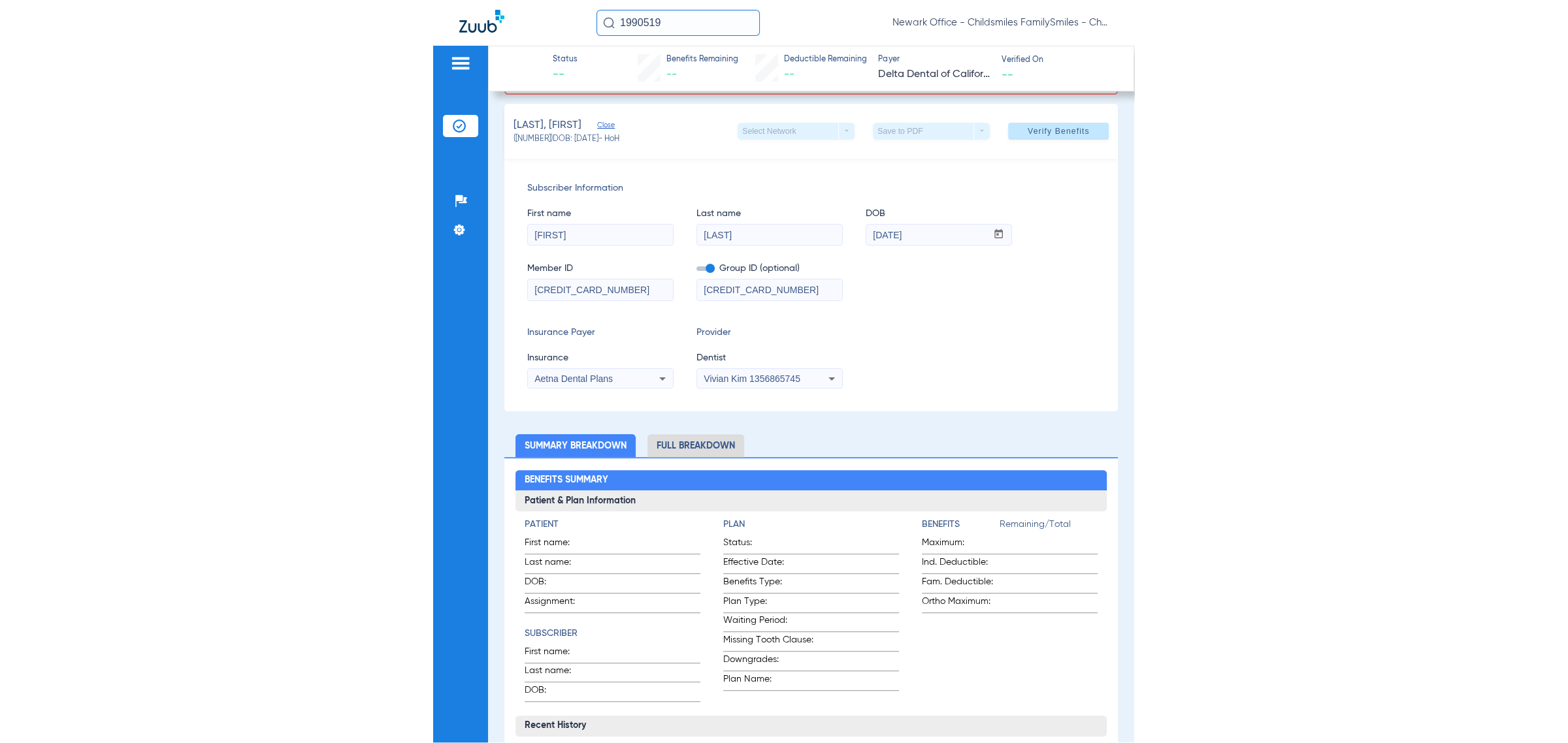 scroll, scrollTop: 0, scrollLeft: 0, axis: both 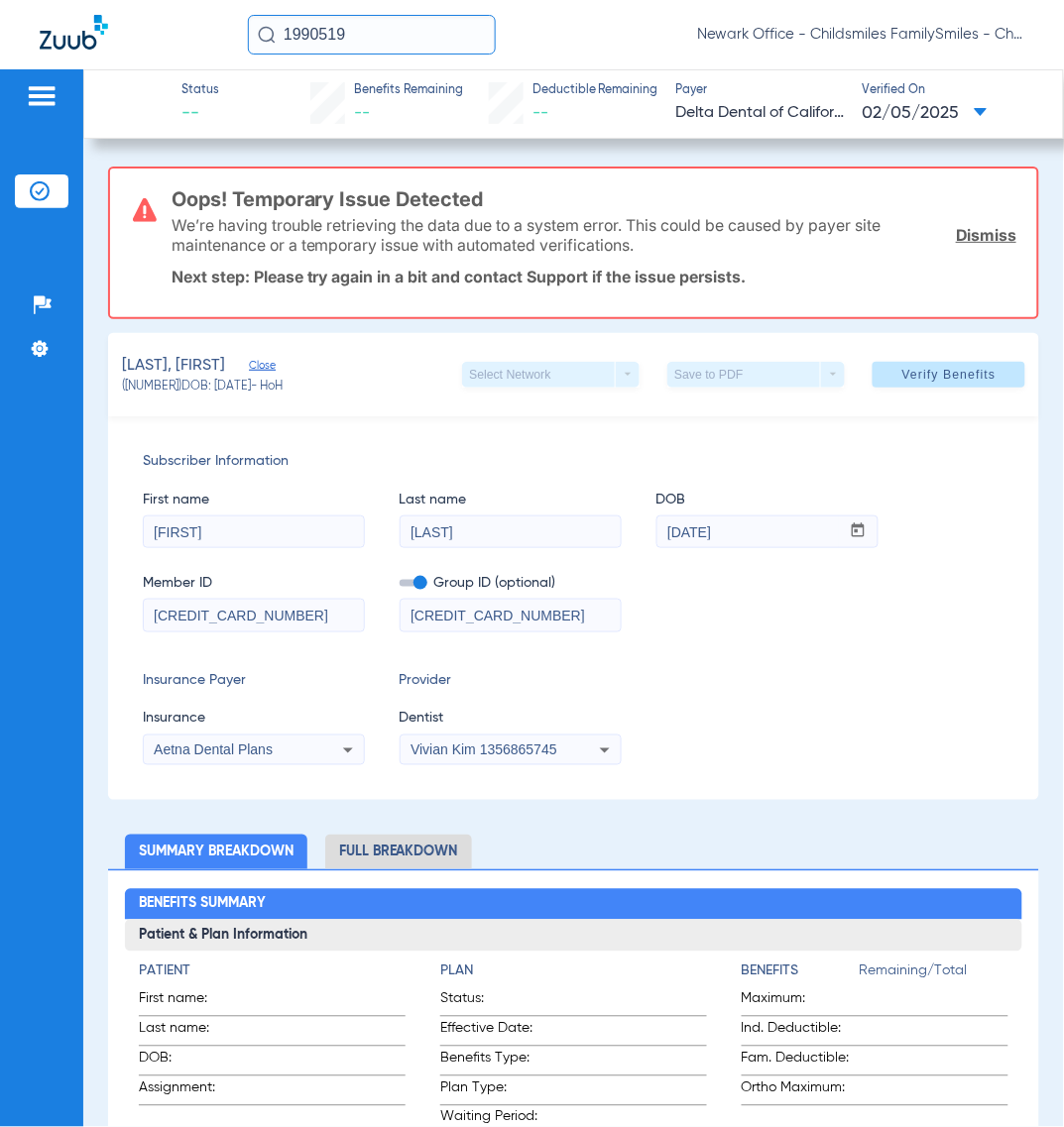 click on "1990519" 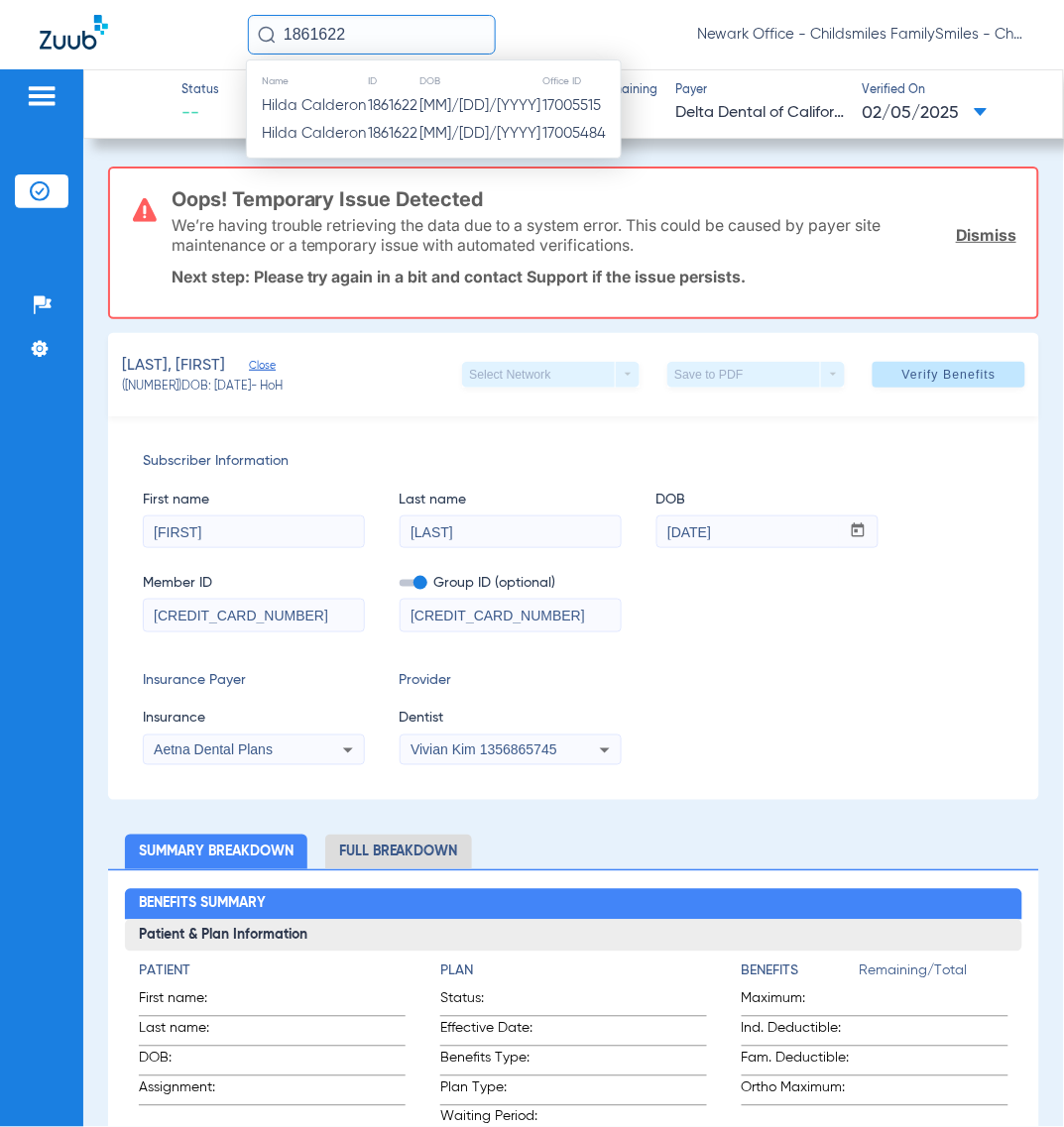 click on "Insurance Payer   Insurance
Aetna Dental Plans  Provider   Dentist
Vivian Kim  1356865745" 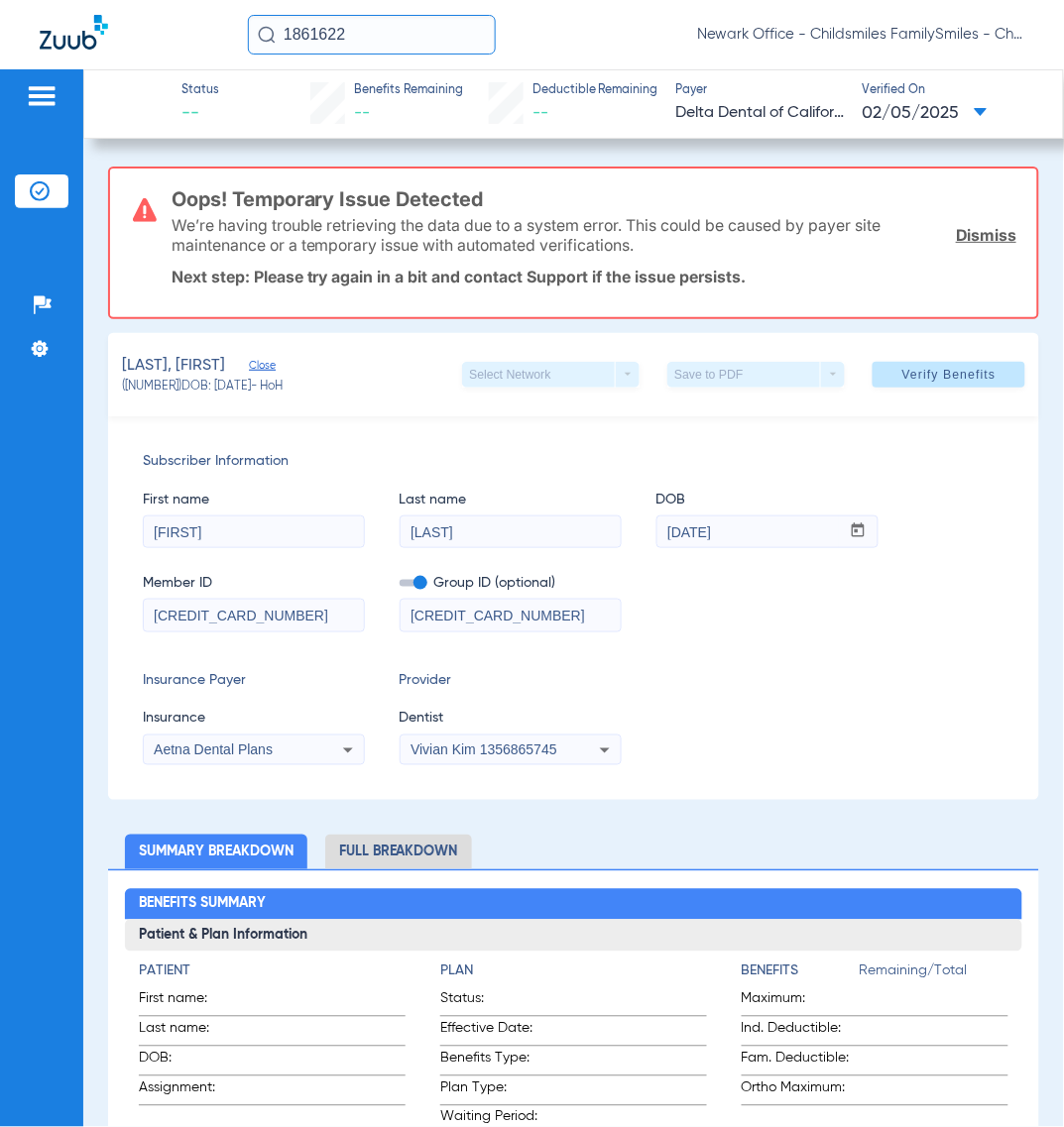 click 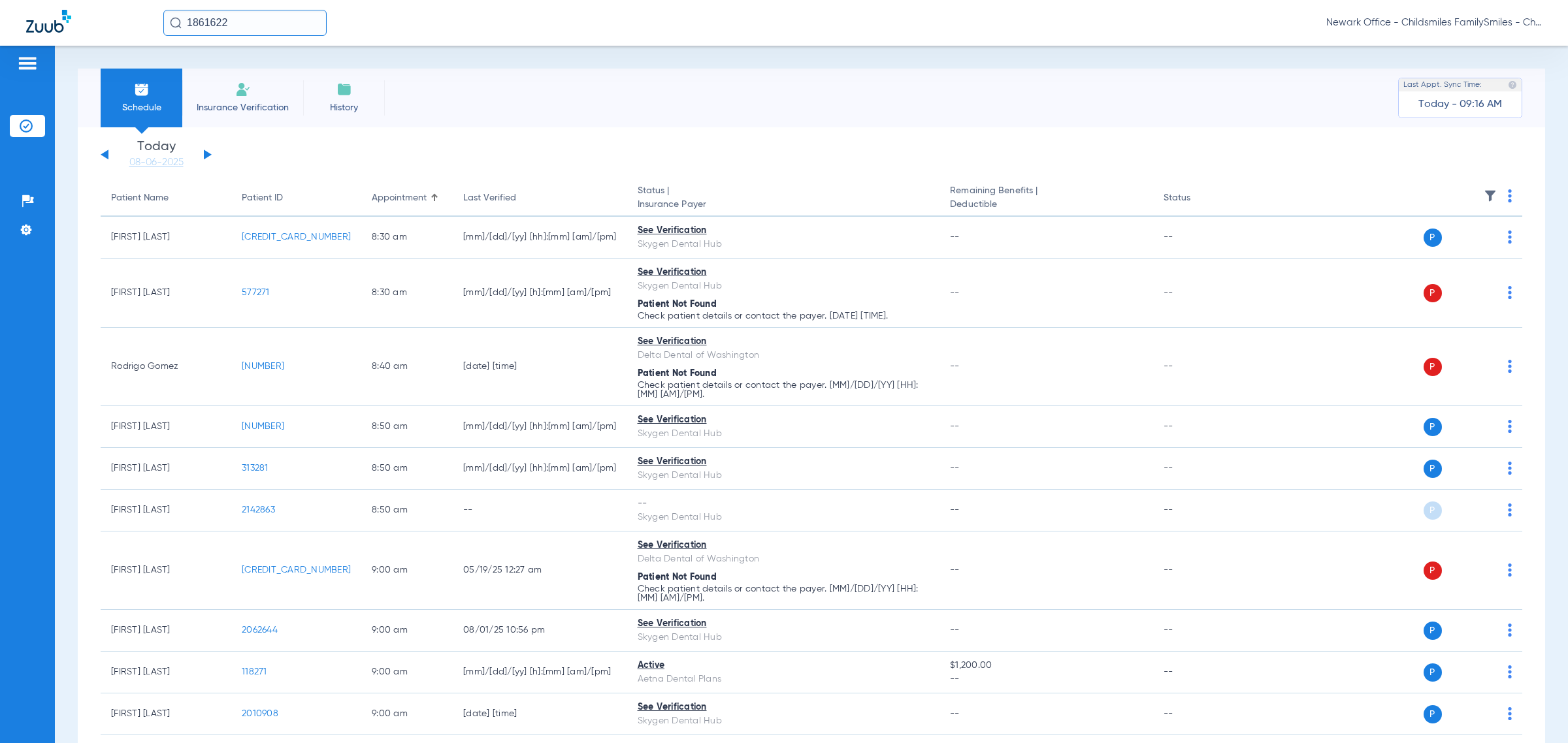 click 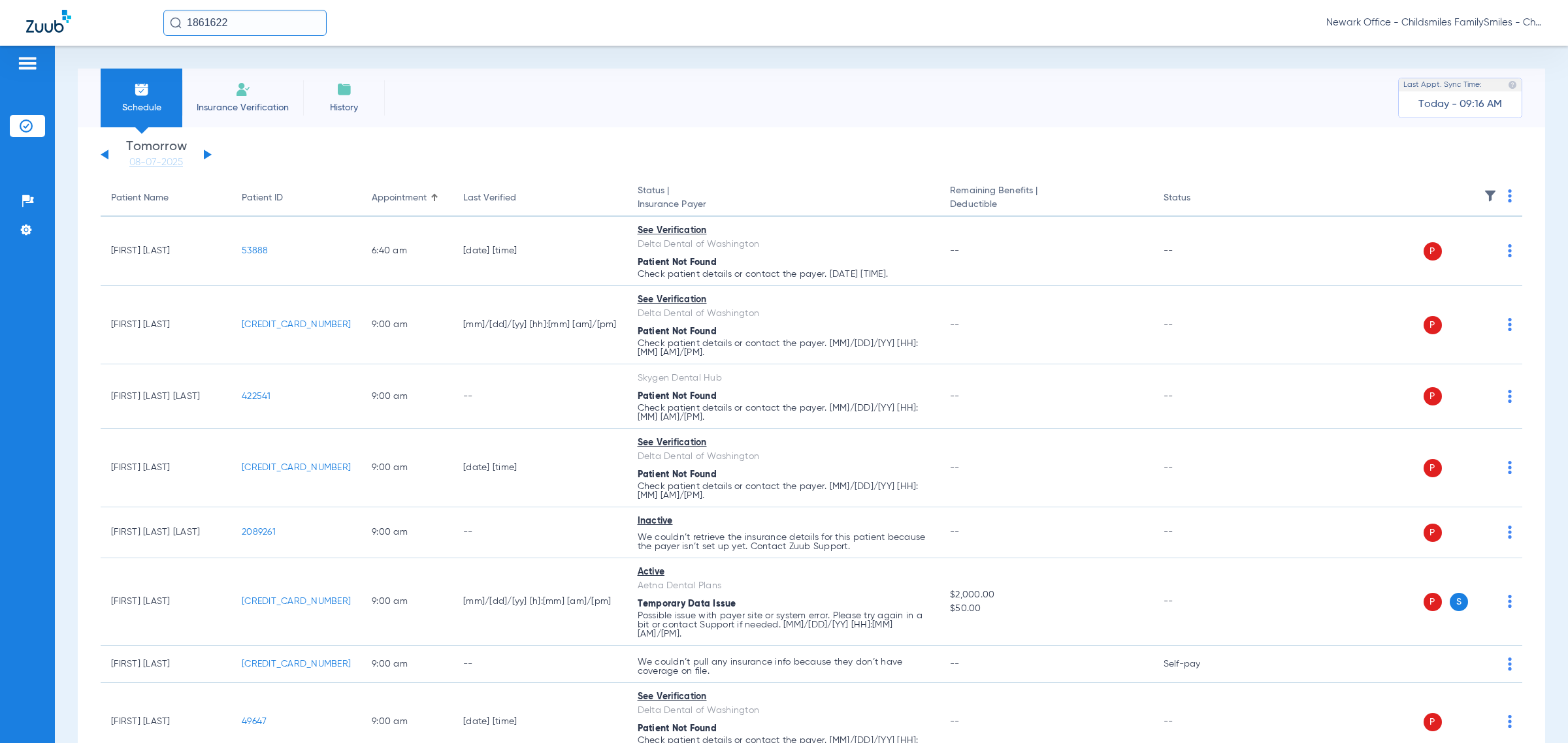 click 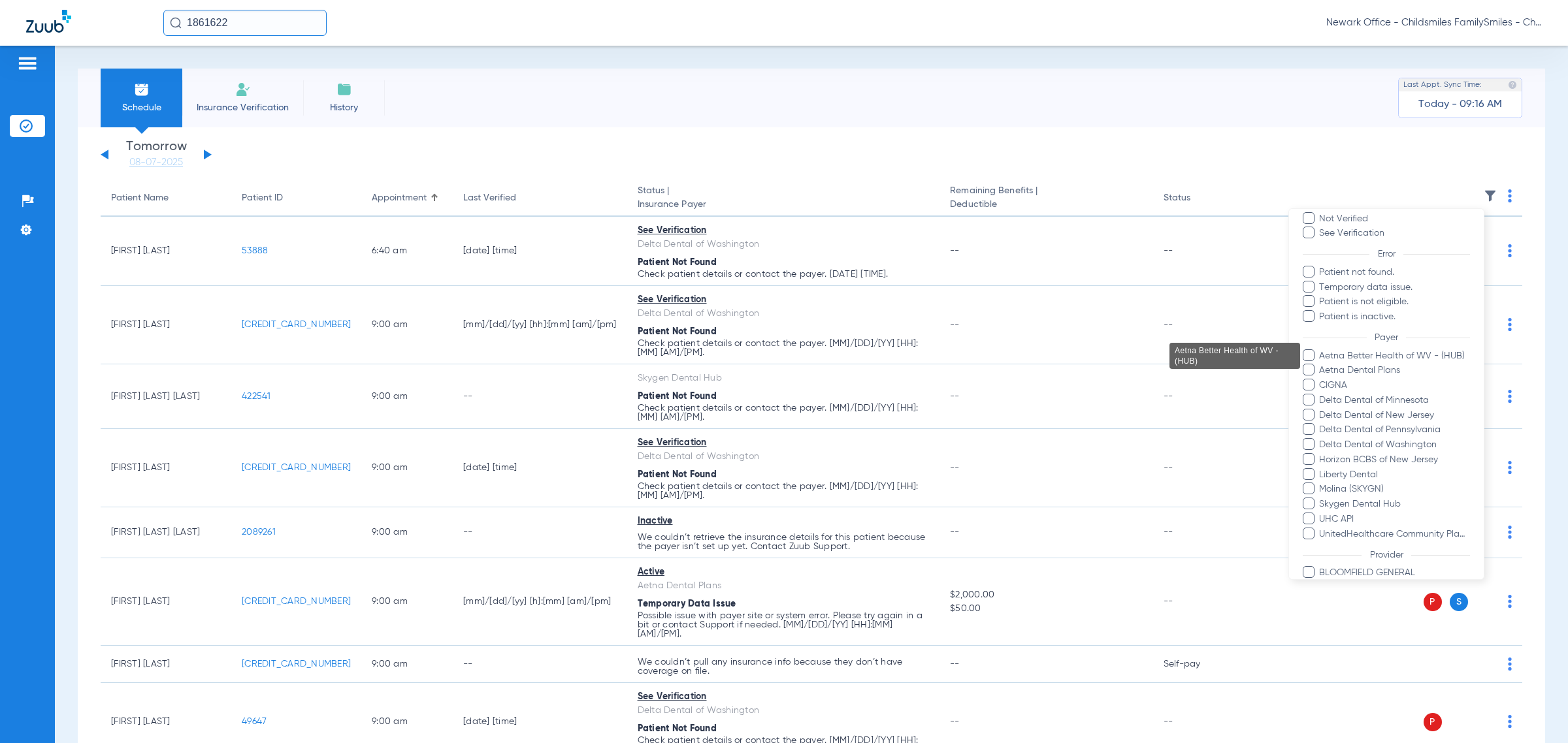 scroll, scrollTop: 163, scrollLeft: 0, axis: vertical 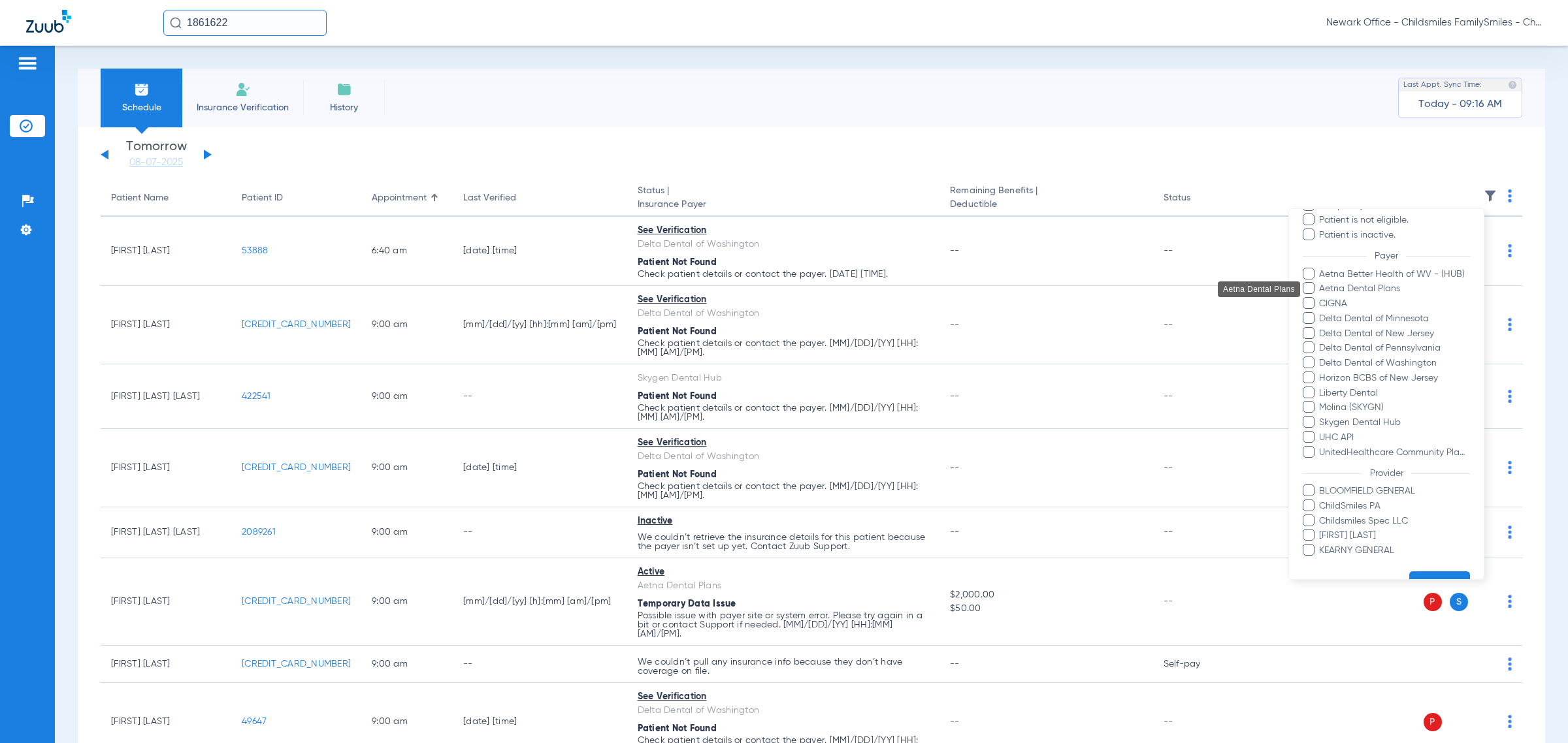 click on "Aetna Dental Plans" at bounding box center [1394, 289] 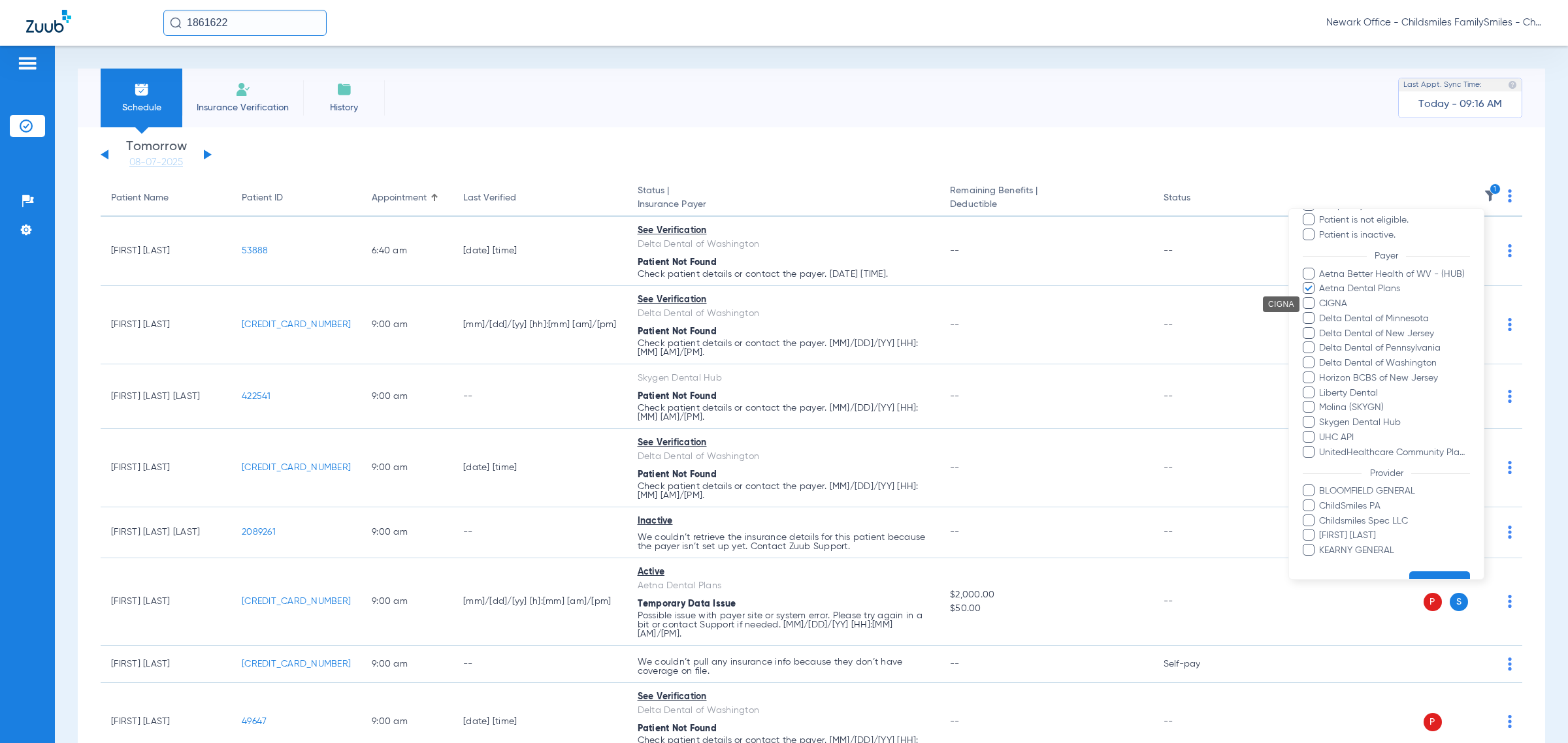 click on "CIGNA" at bounding box center (1394, 304) 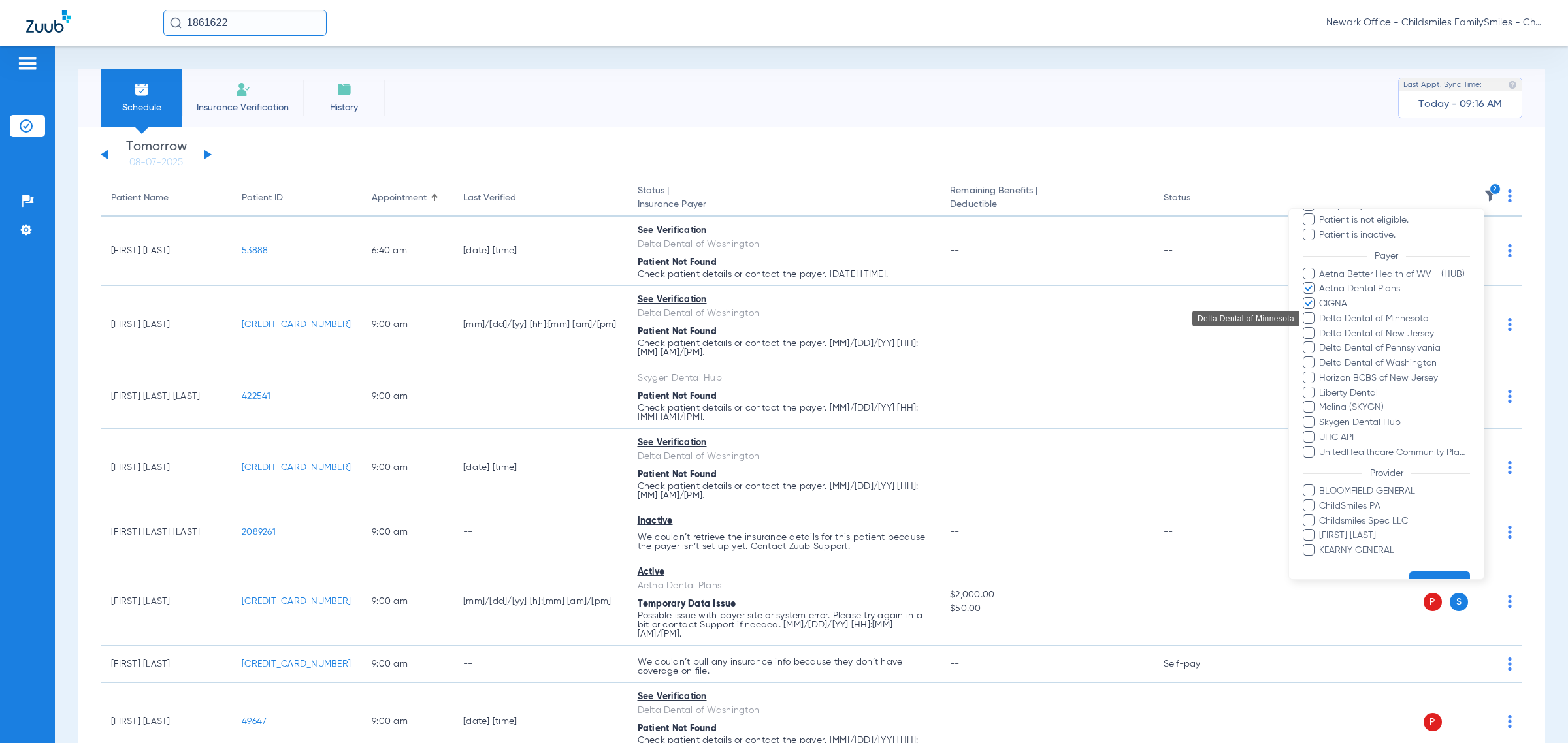 click on "Delta Dental of Minnesota" at bounding box center (1394, 319) 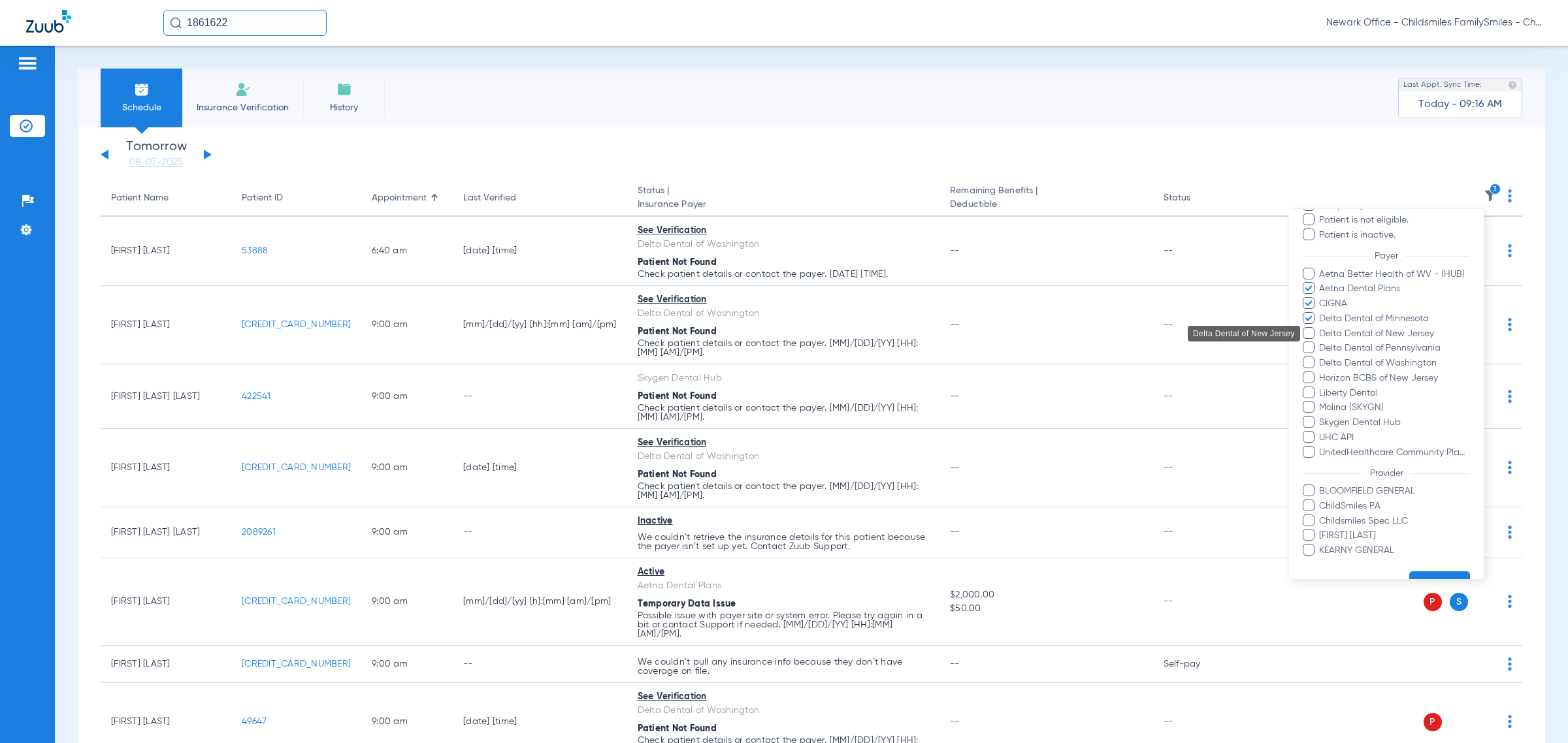 click on "Delta Dental of New Jersey" at bounding box center (1394, 334) 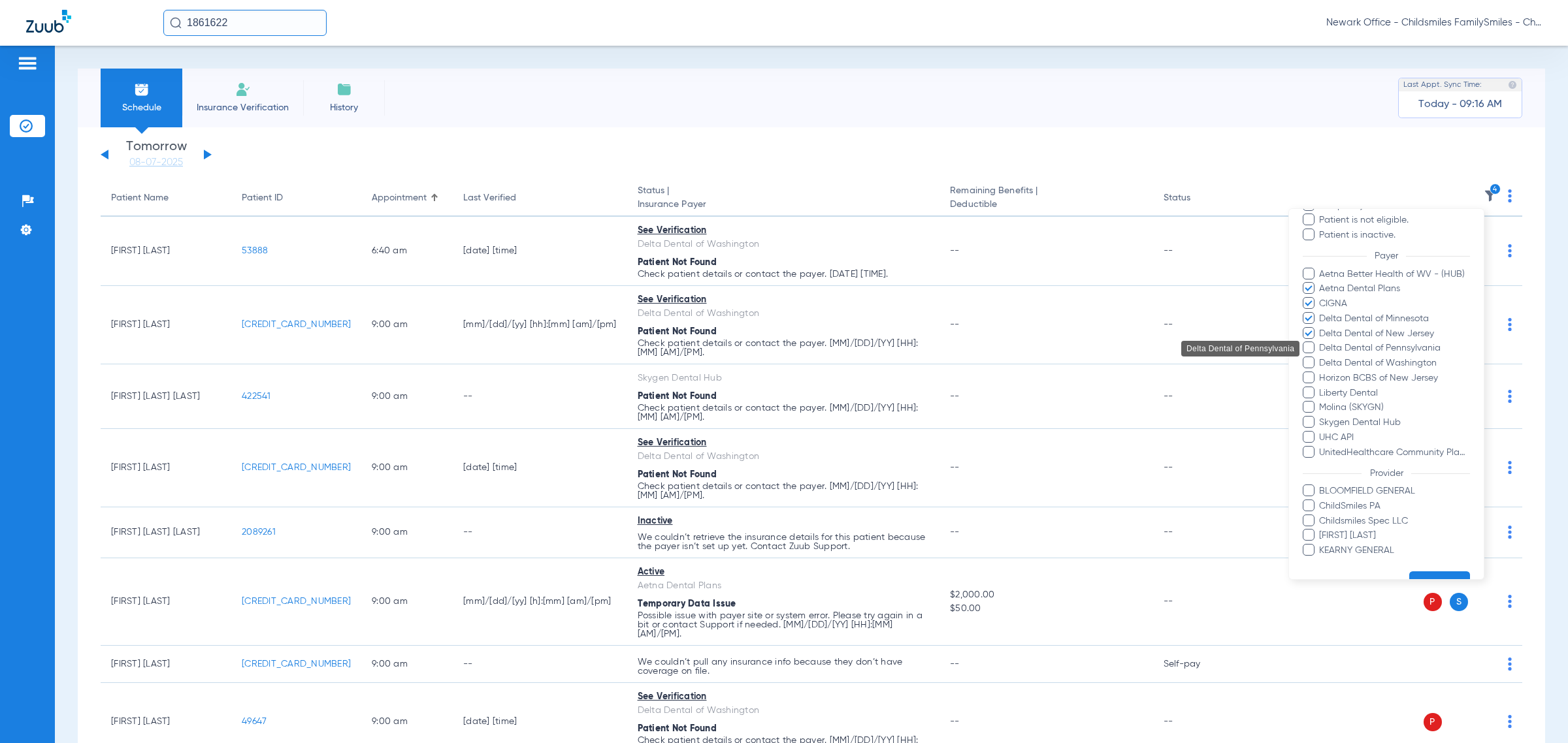 click on "Delta Dental of Pennsylvania" at bounding box center [1394, 348] 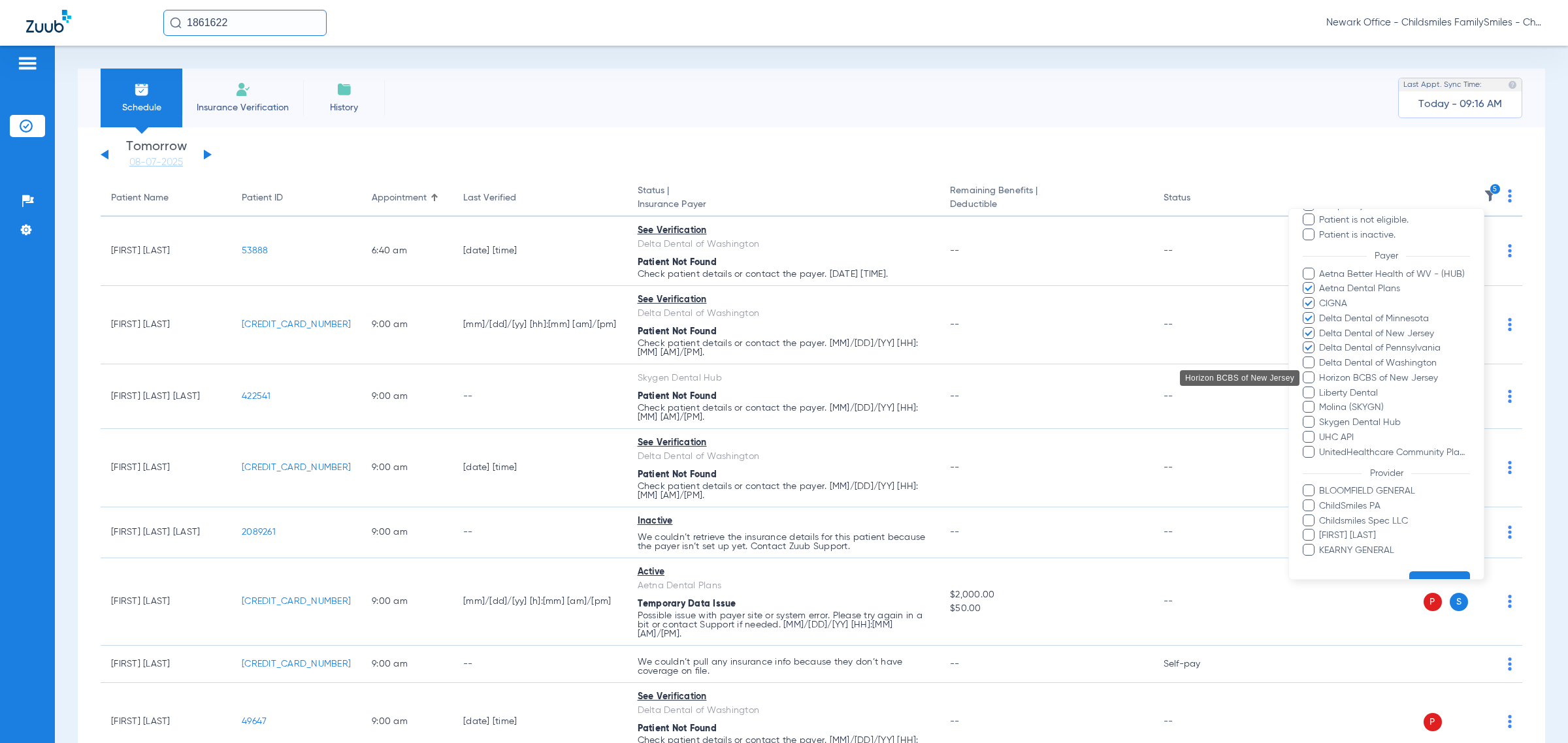 click on "Horizon BCBS of New Jersey" at bounding box center [1394, 378] 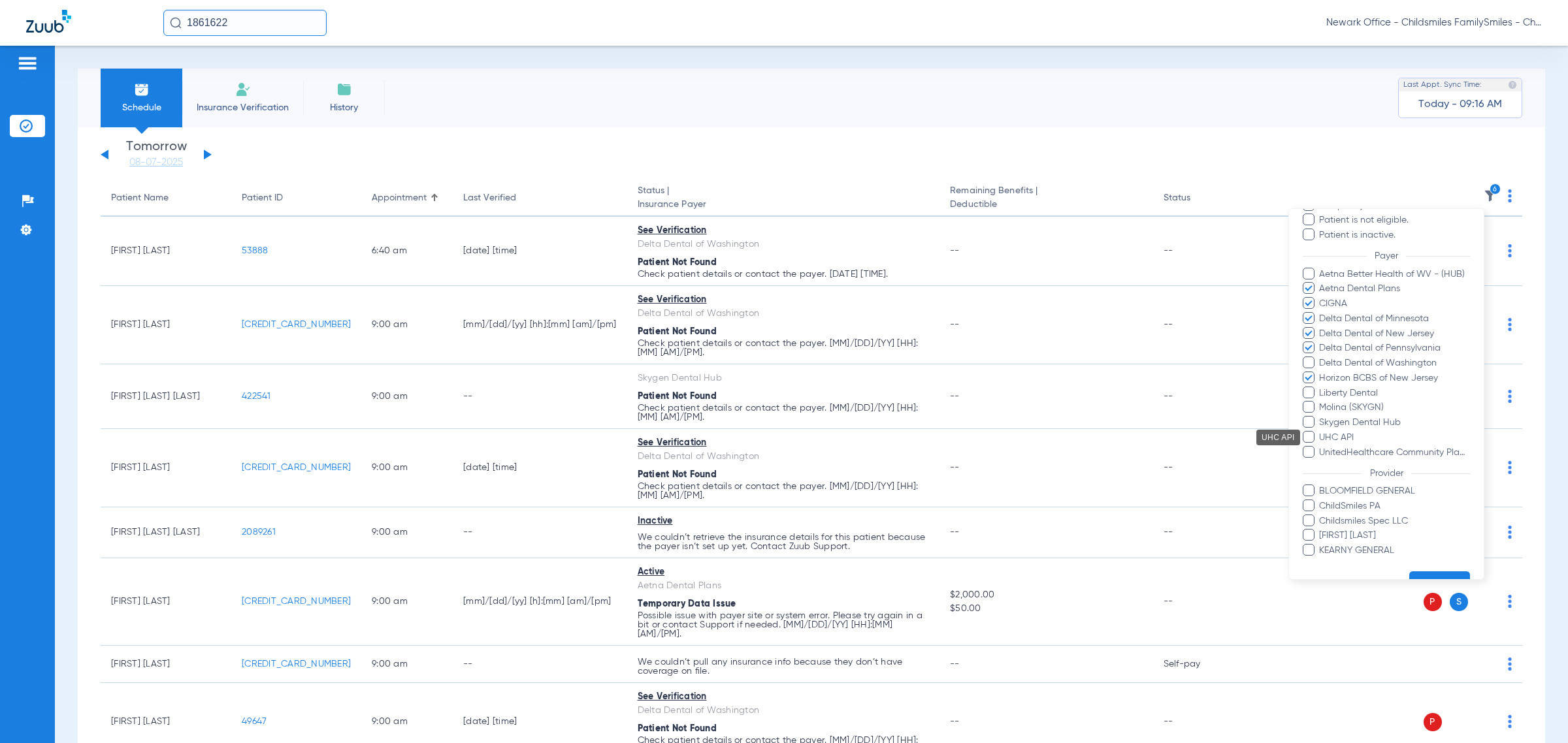 drag, startPoint x: 1340, startPoint y: 435, endPoint x: 1397, endPoint y: 426, distance: 57.70615 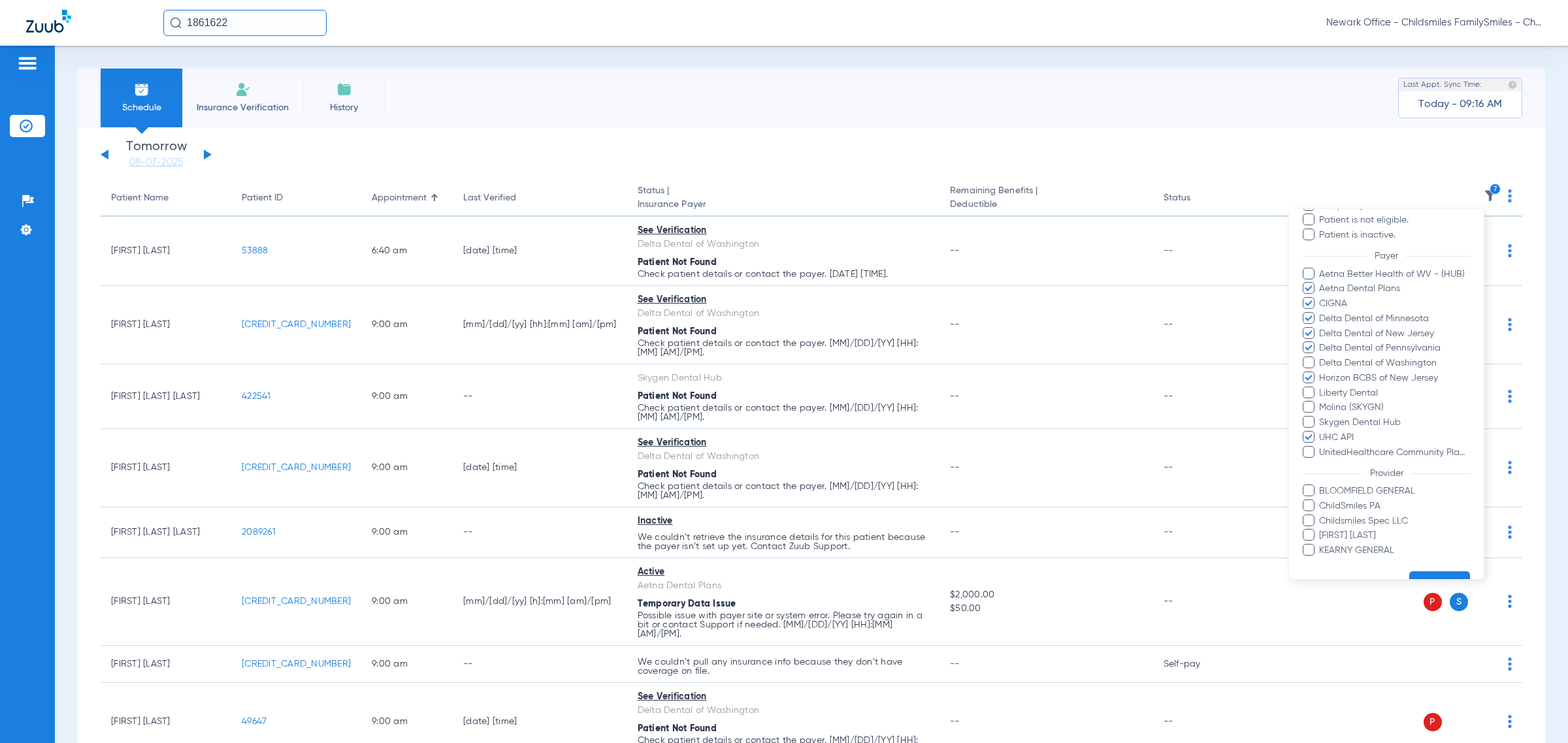 scroll, scrollTop: 206, scrollLeft: 0, axis: vertical 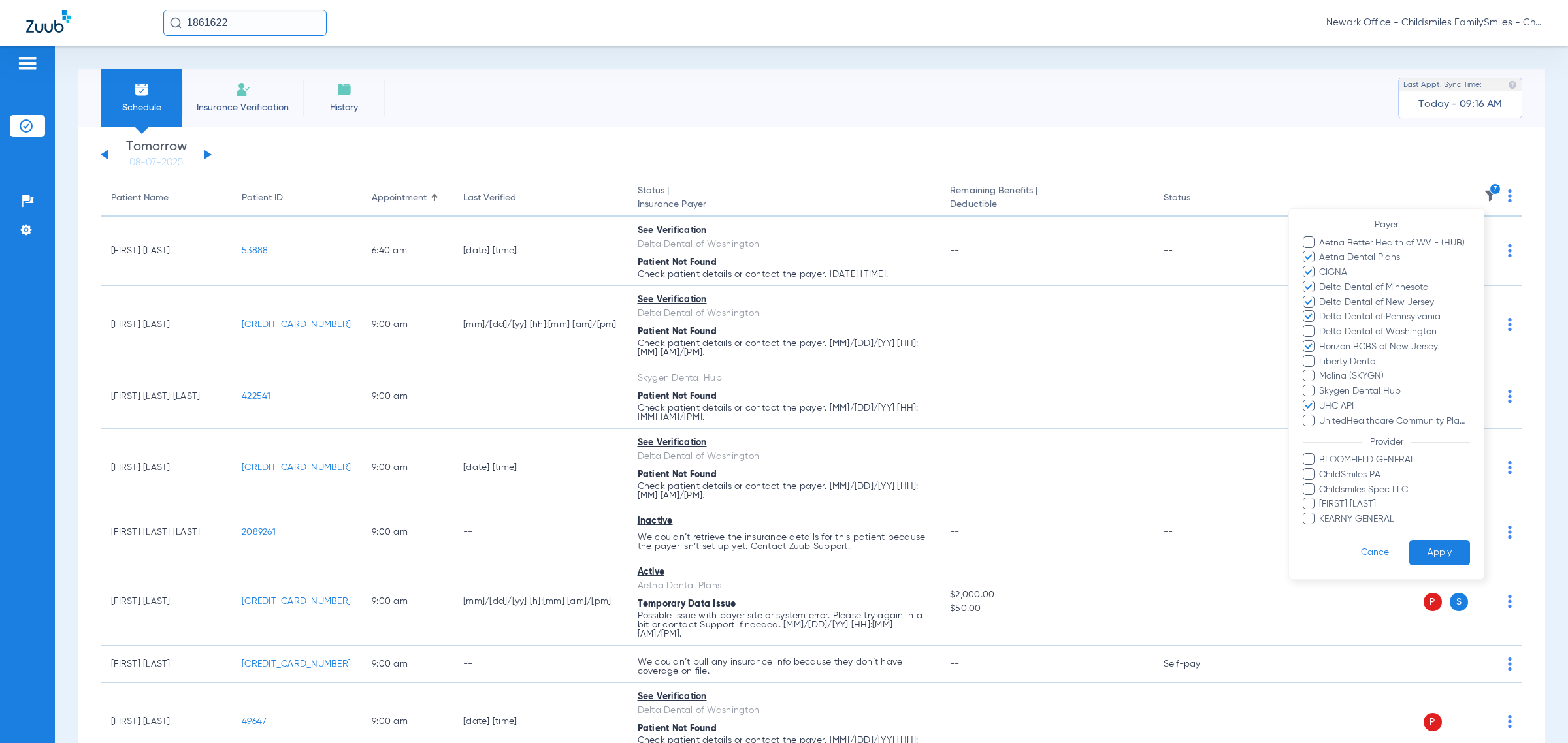 click on "Apply" at bounding box center [1439, 552] 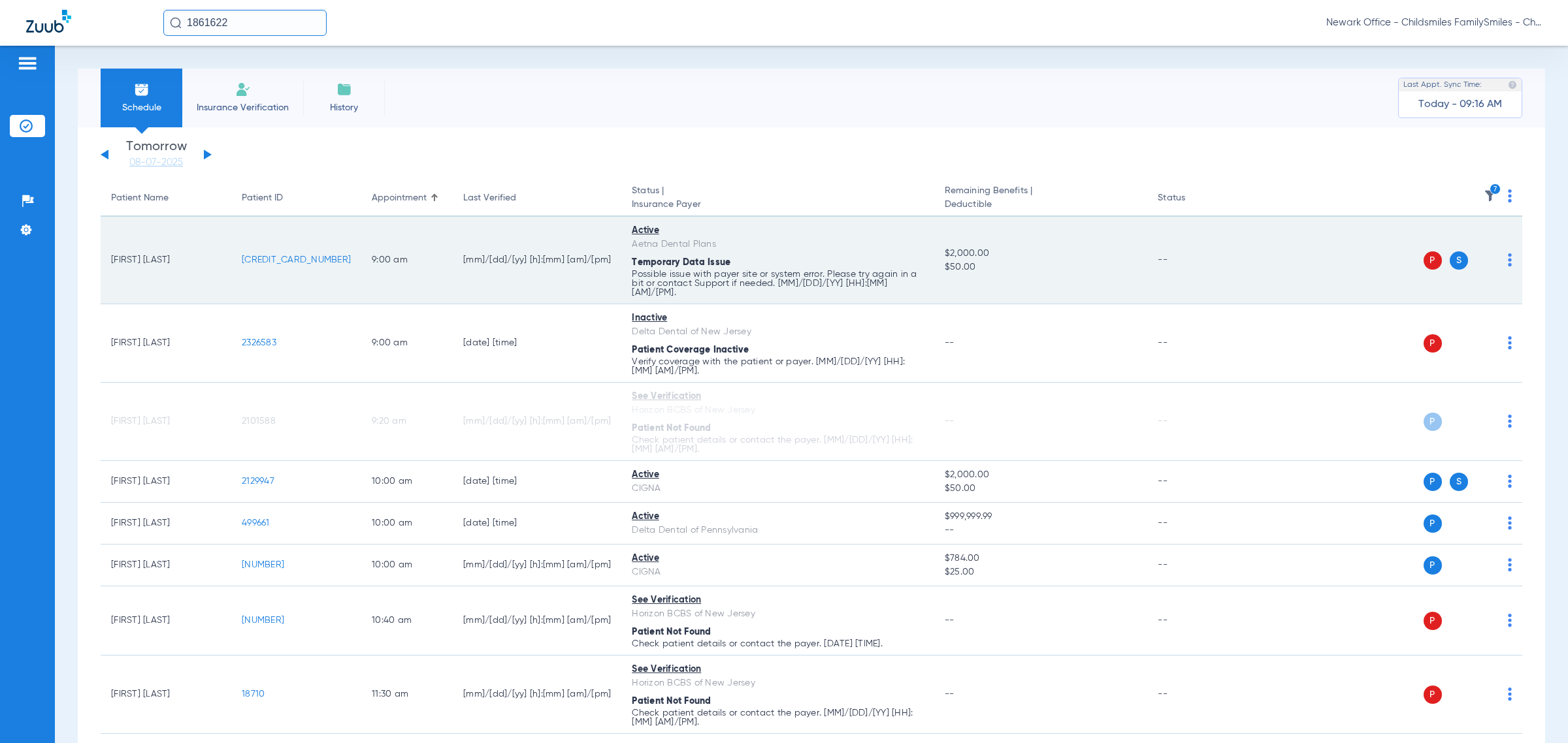 click 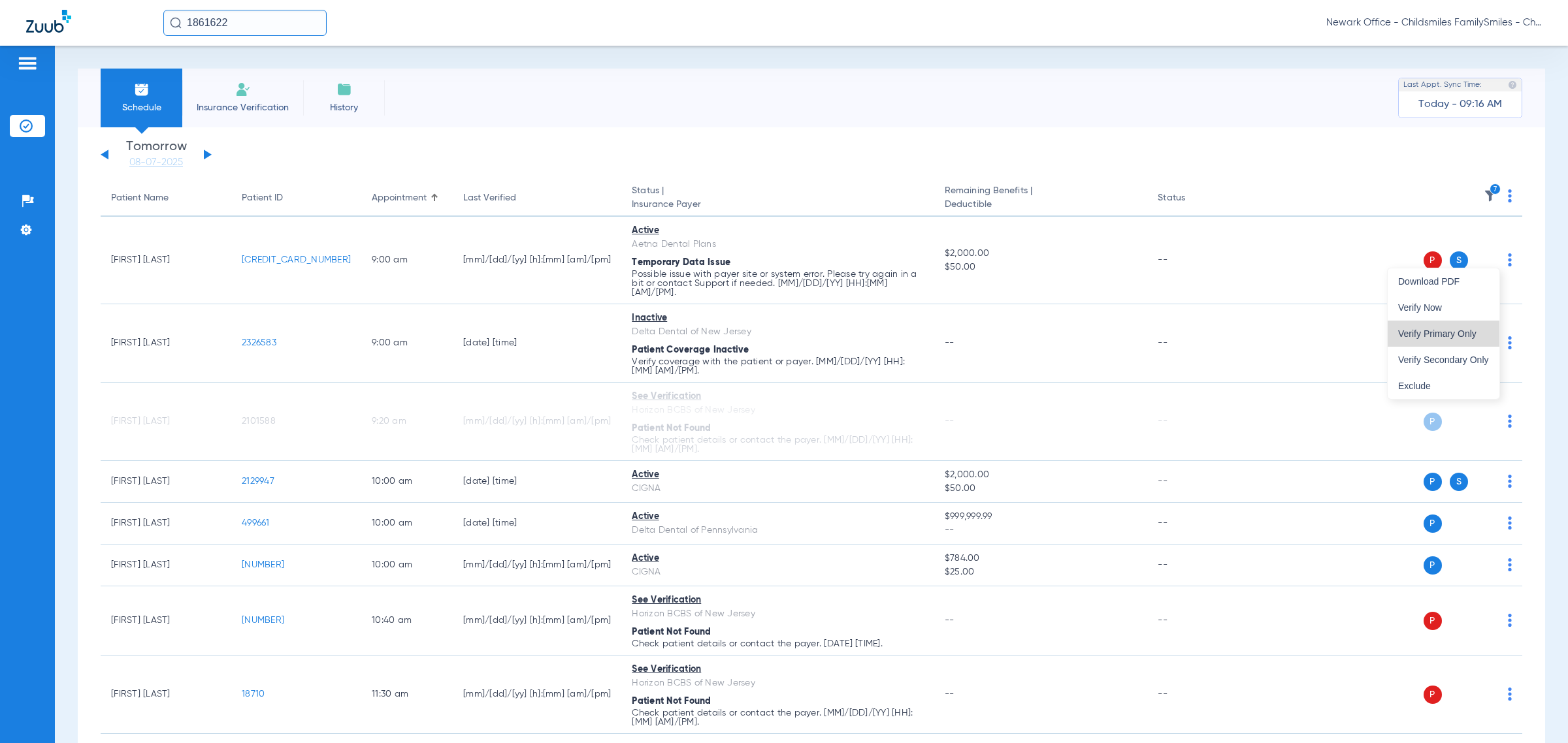 click on "Verify Primary Only" at bounding box center [1443, 334] 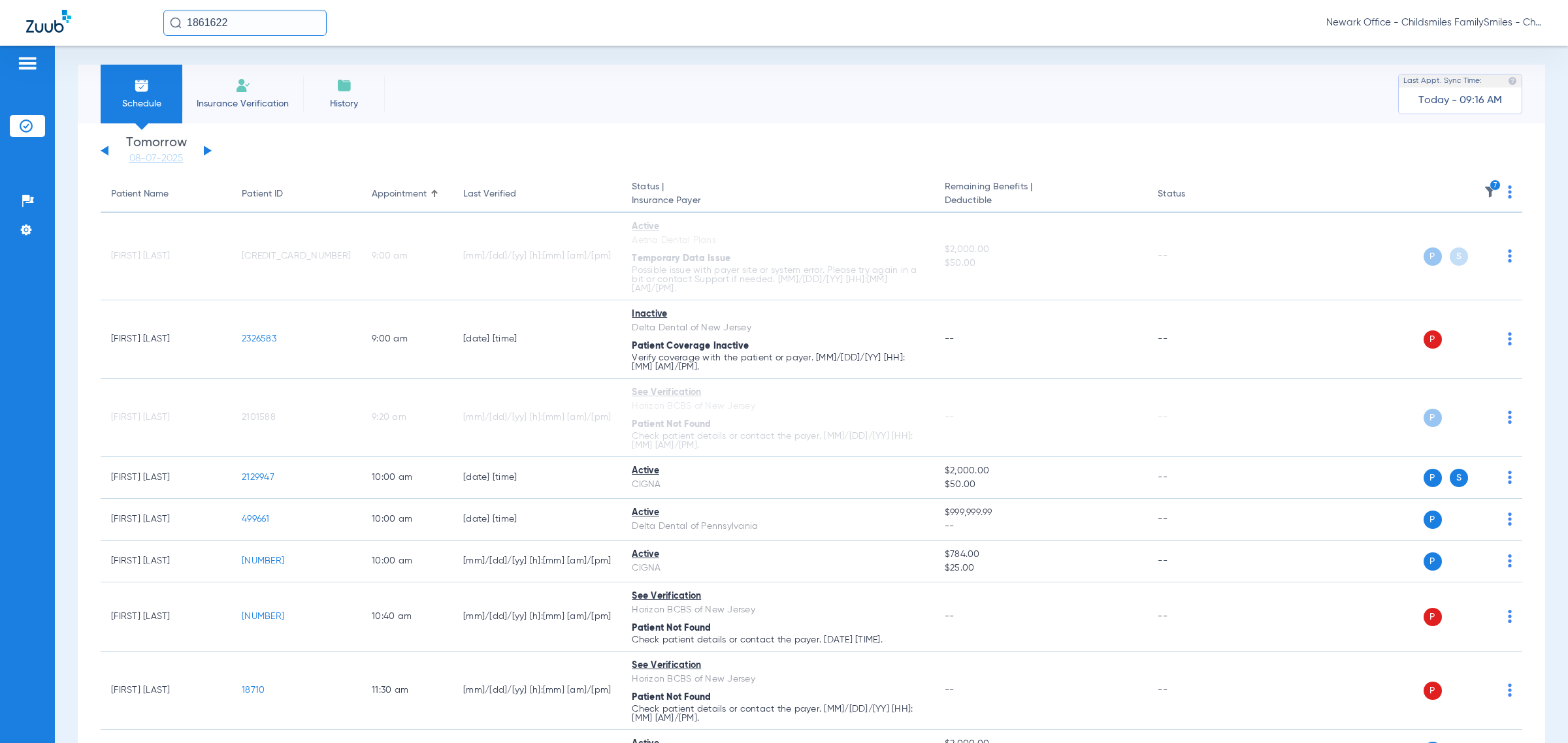 scroll, scrollTop: 0, scrollLeft: 0, axis: both 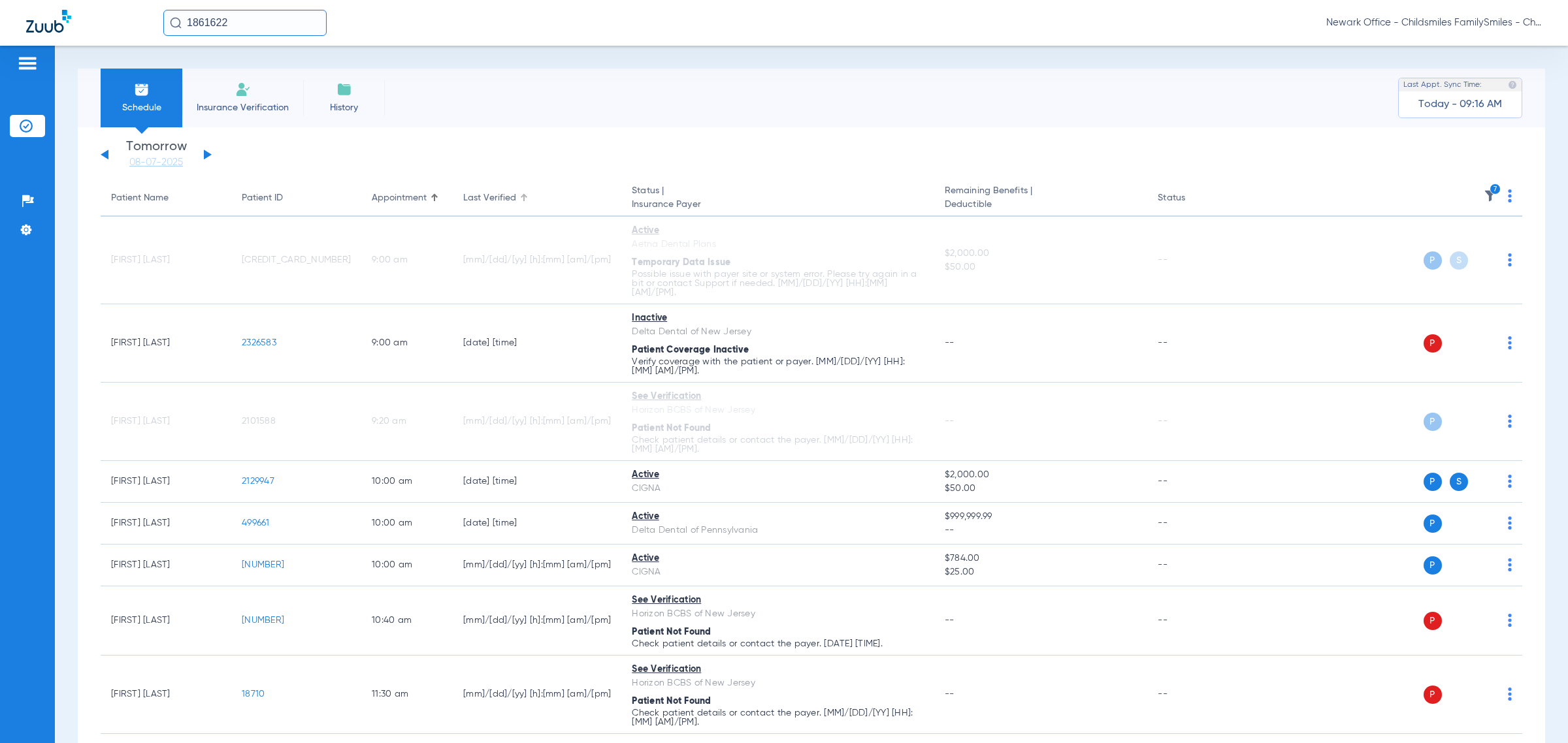 click on "Last Verified" 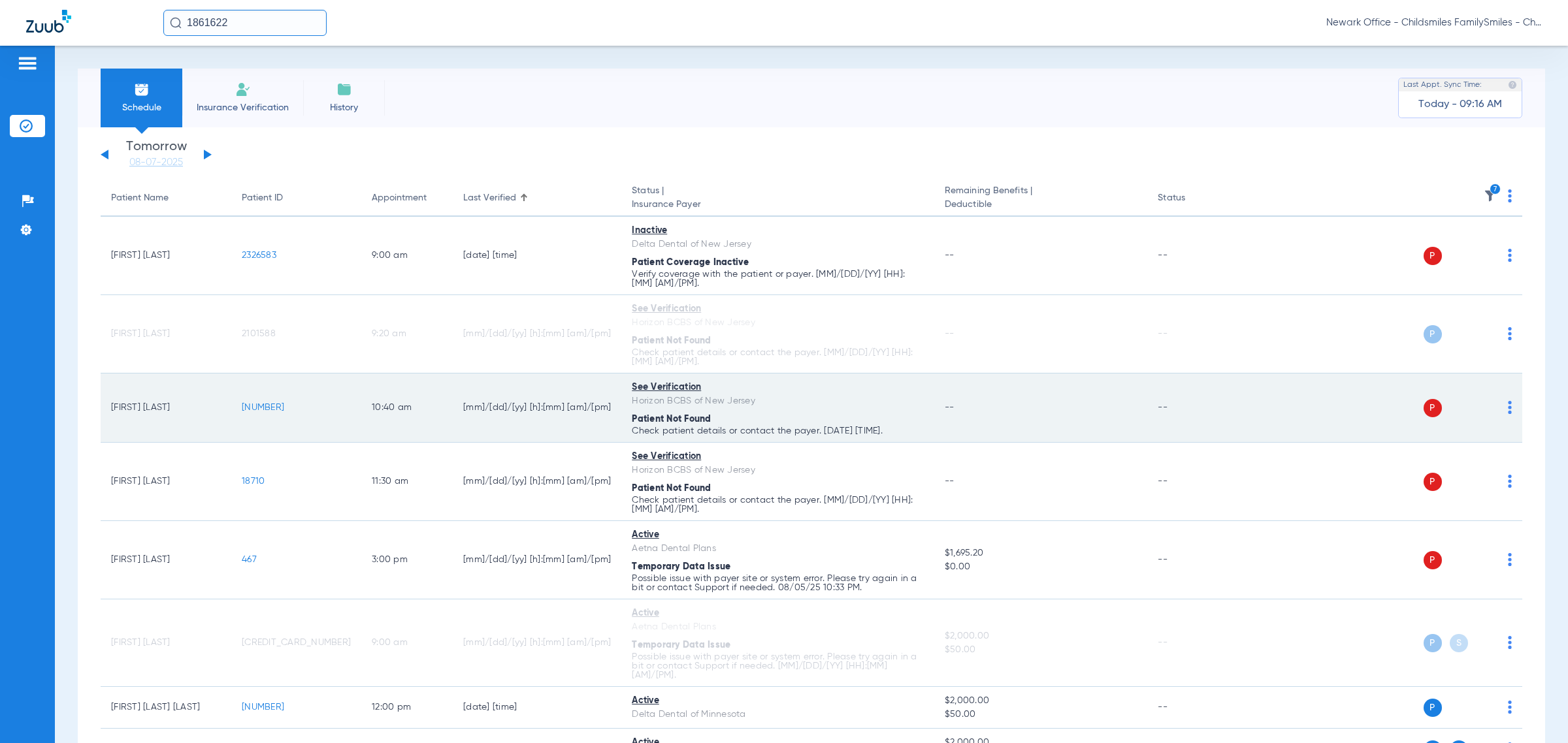 click 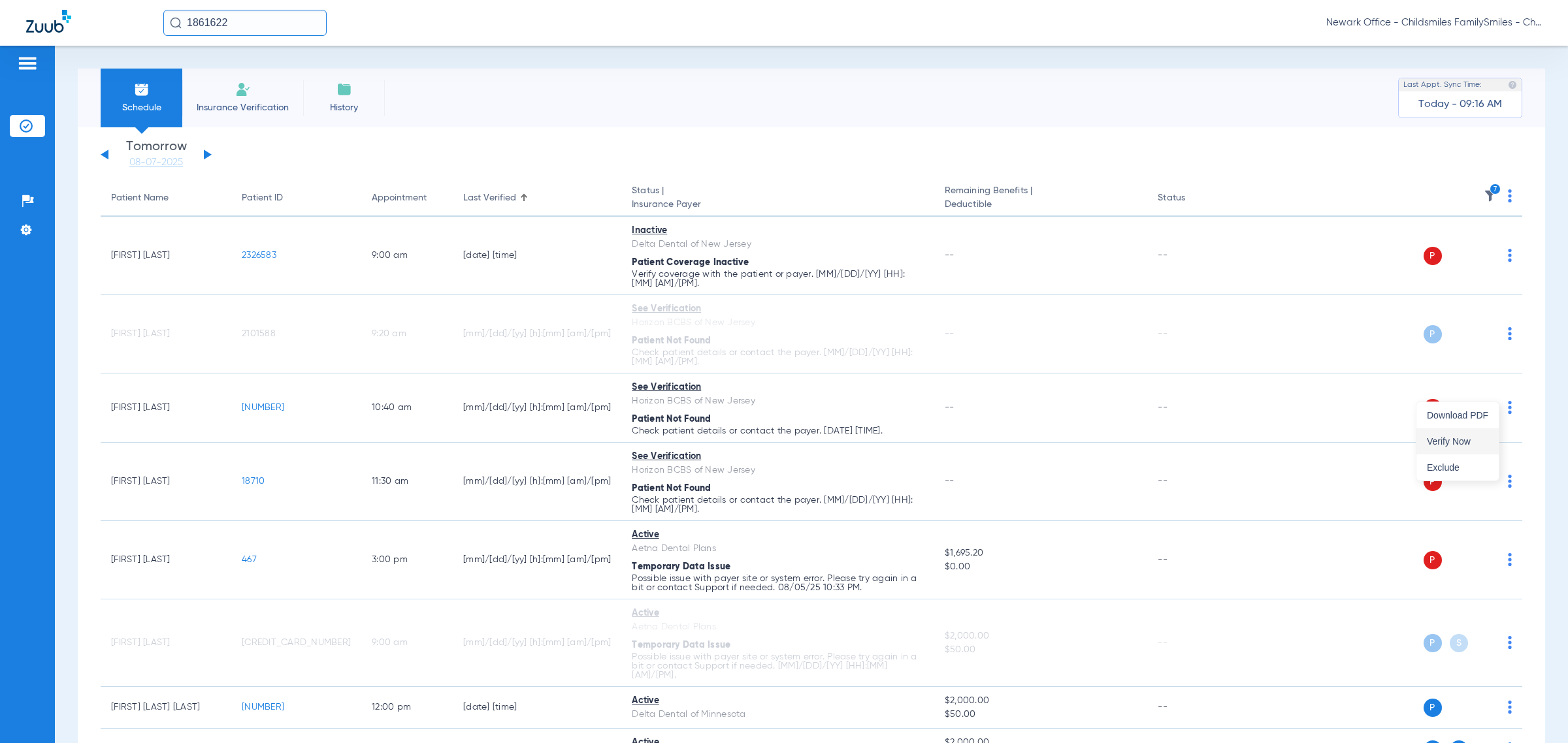 click on "Verify Now" at bounding box center (1458, 441) 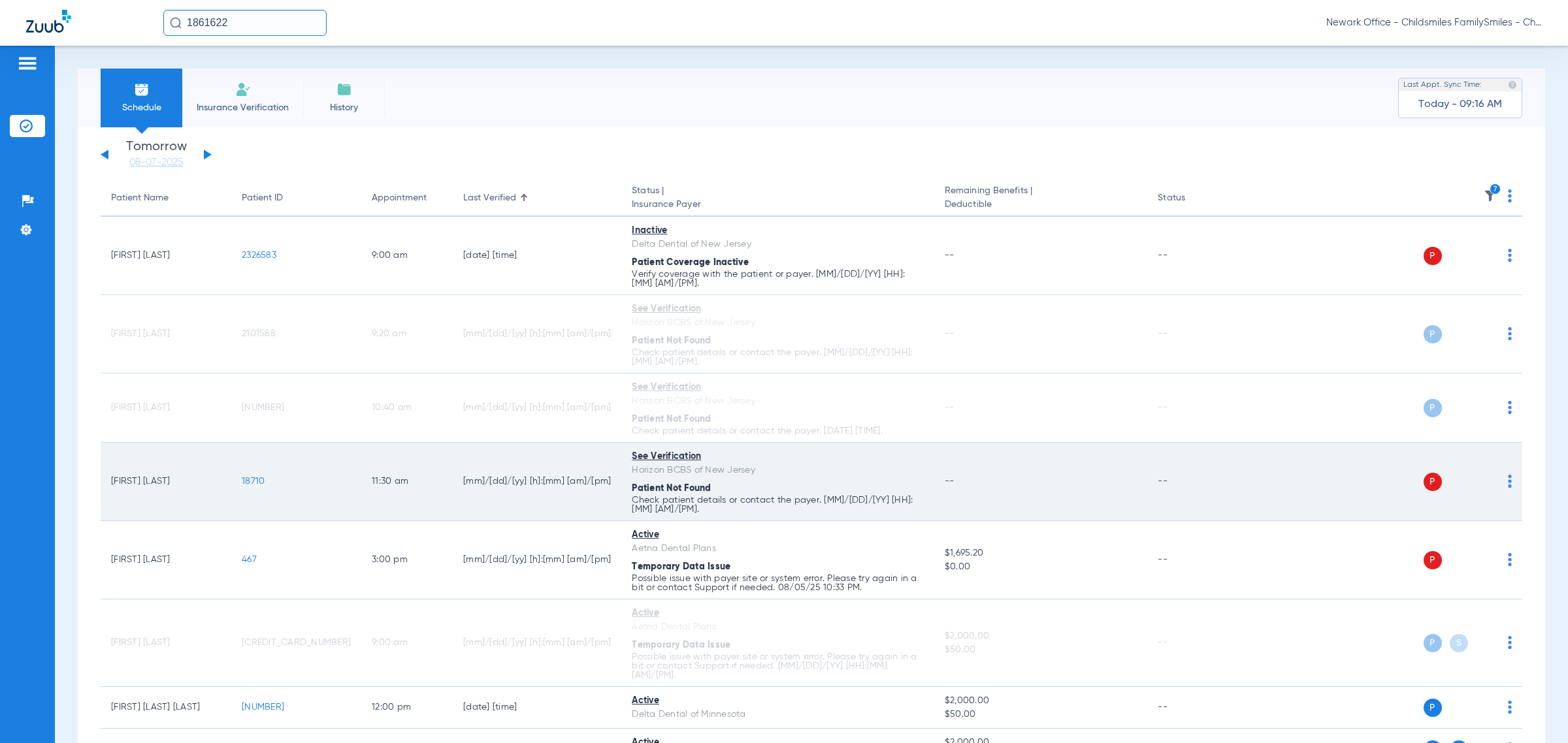 click 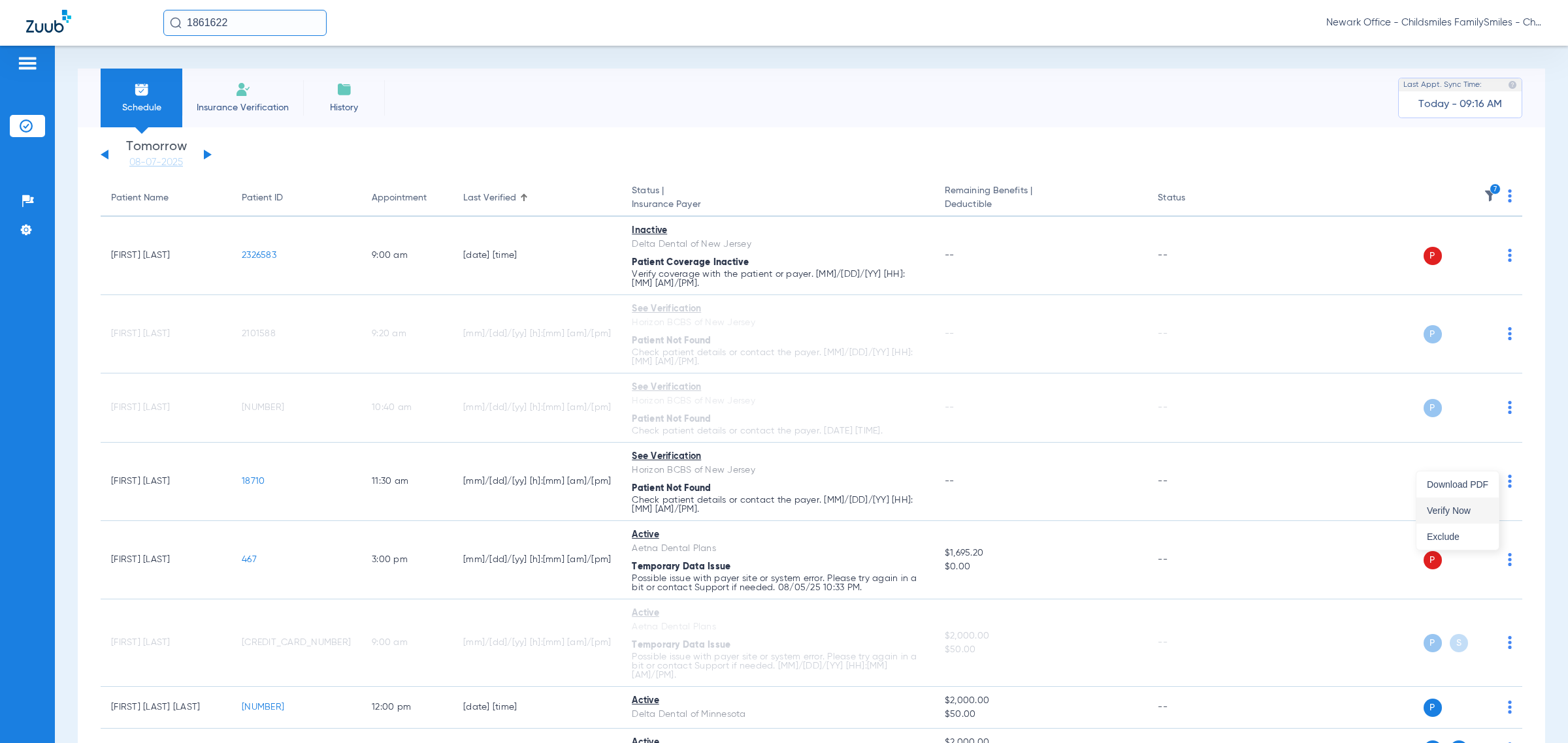 click on "Verify Now" at bounding box center (1458, 511) 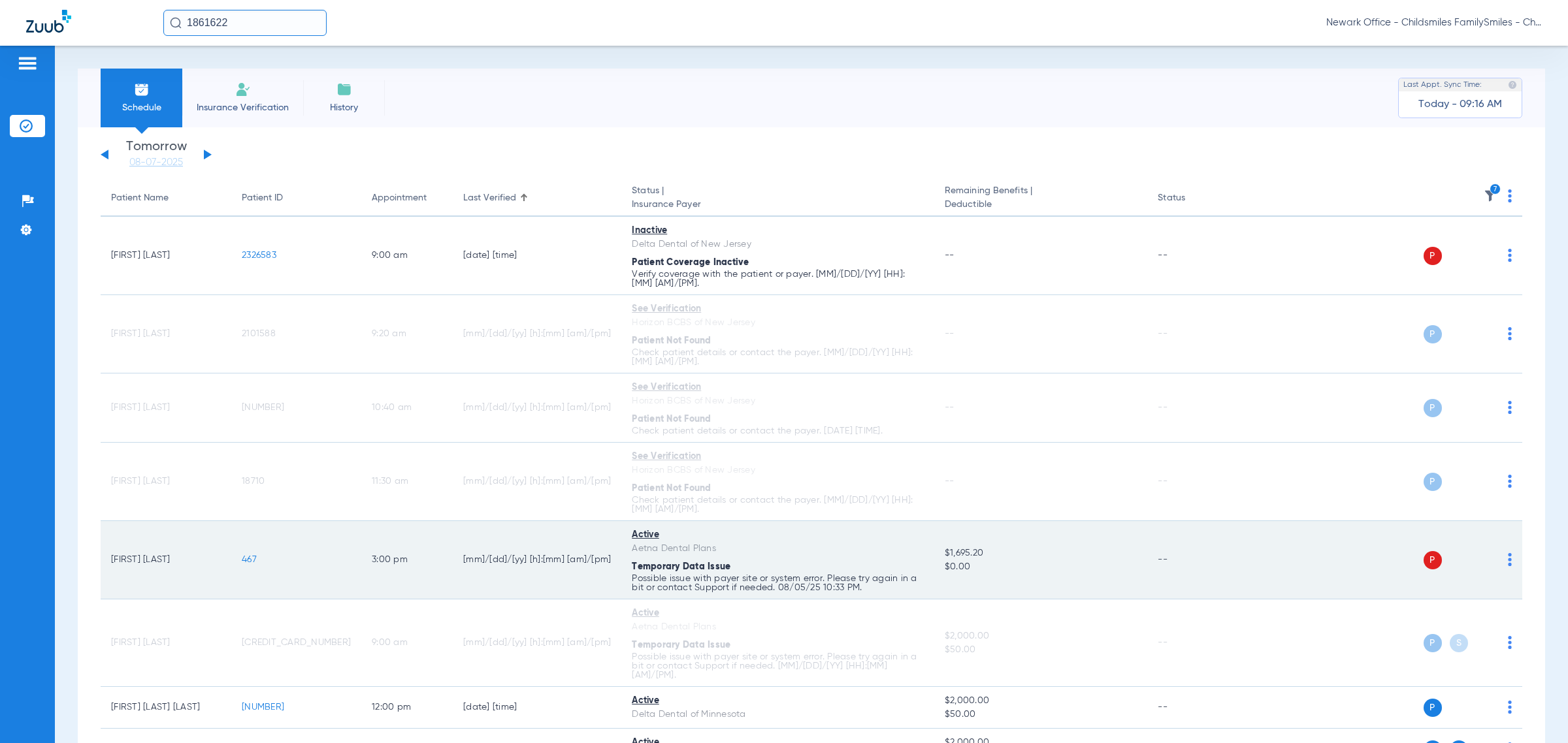 click 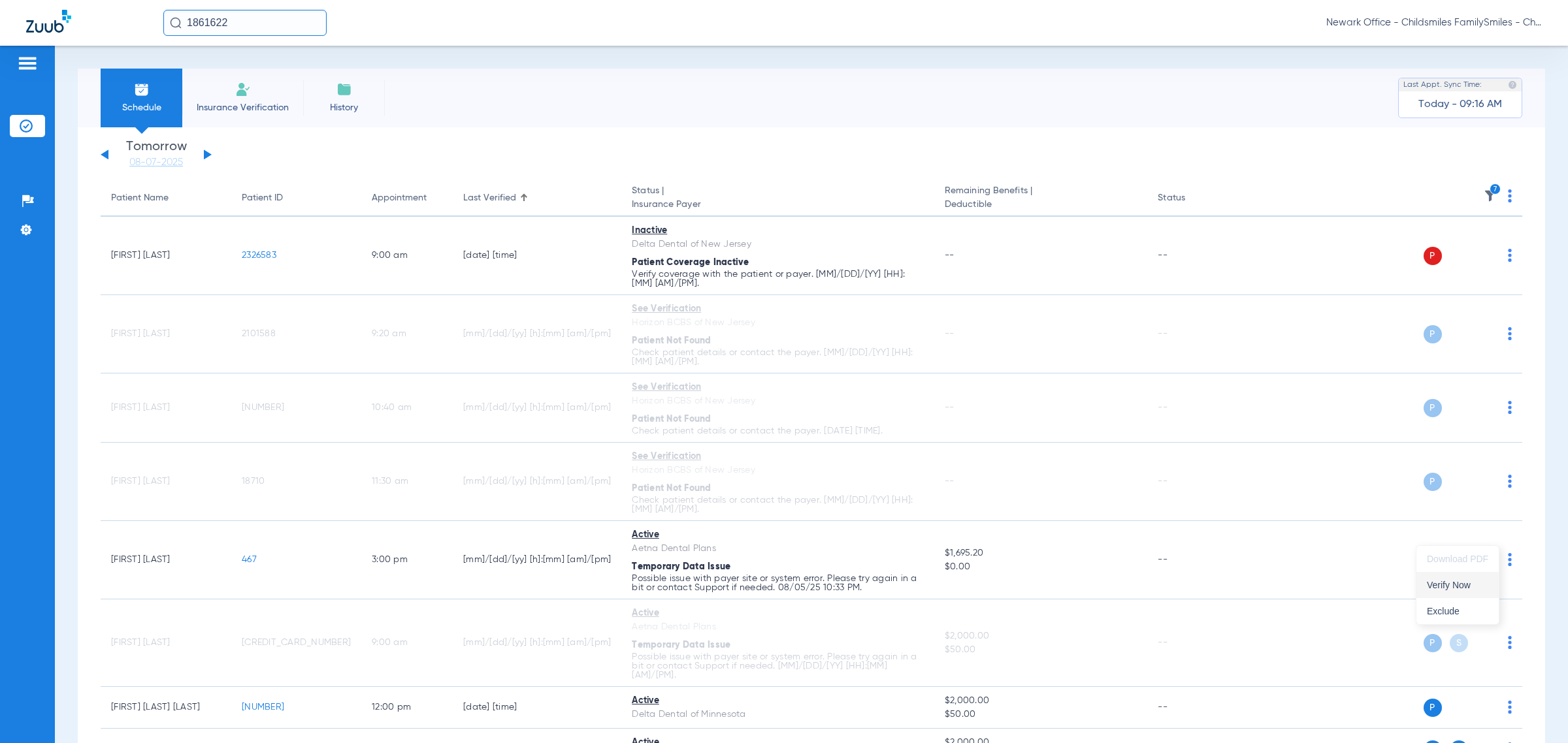 click on "Verify Now" at bounding box center [1458, 585] 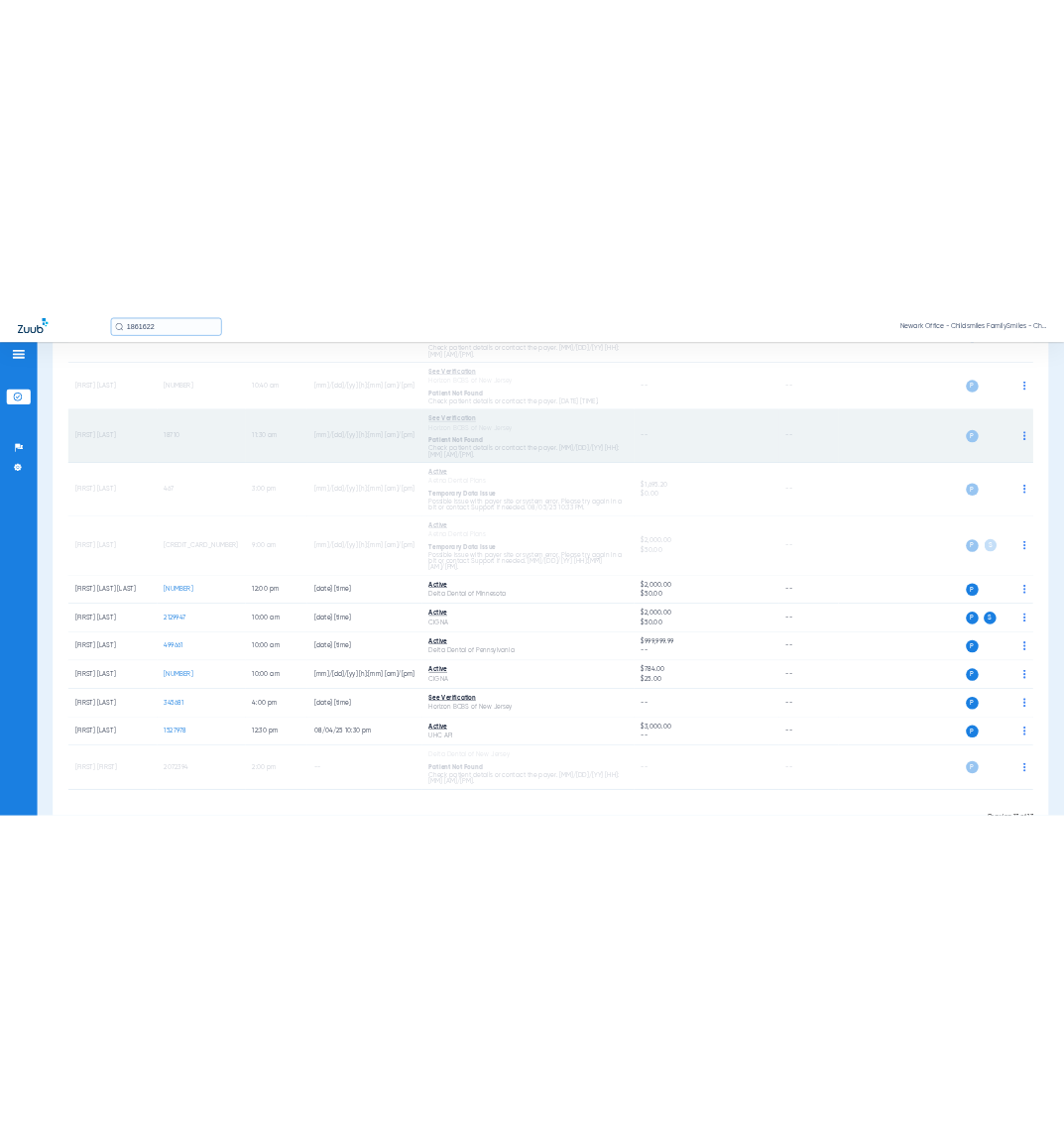 scroll, scrollTop: 0, scrollLeft: 0, axis: both 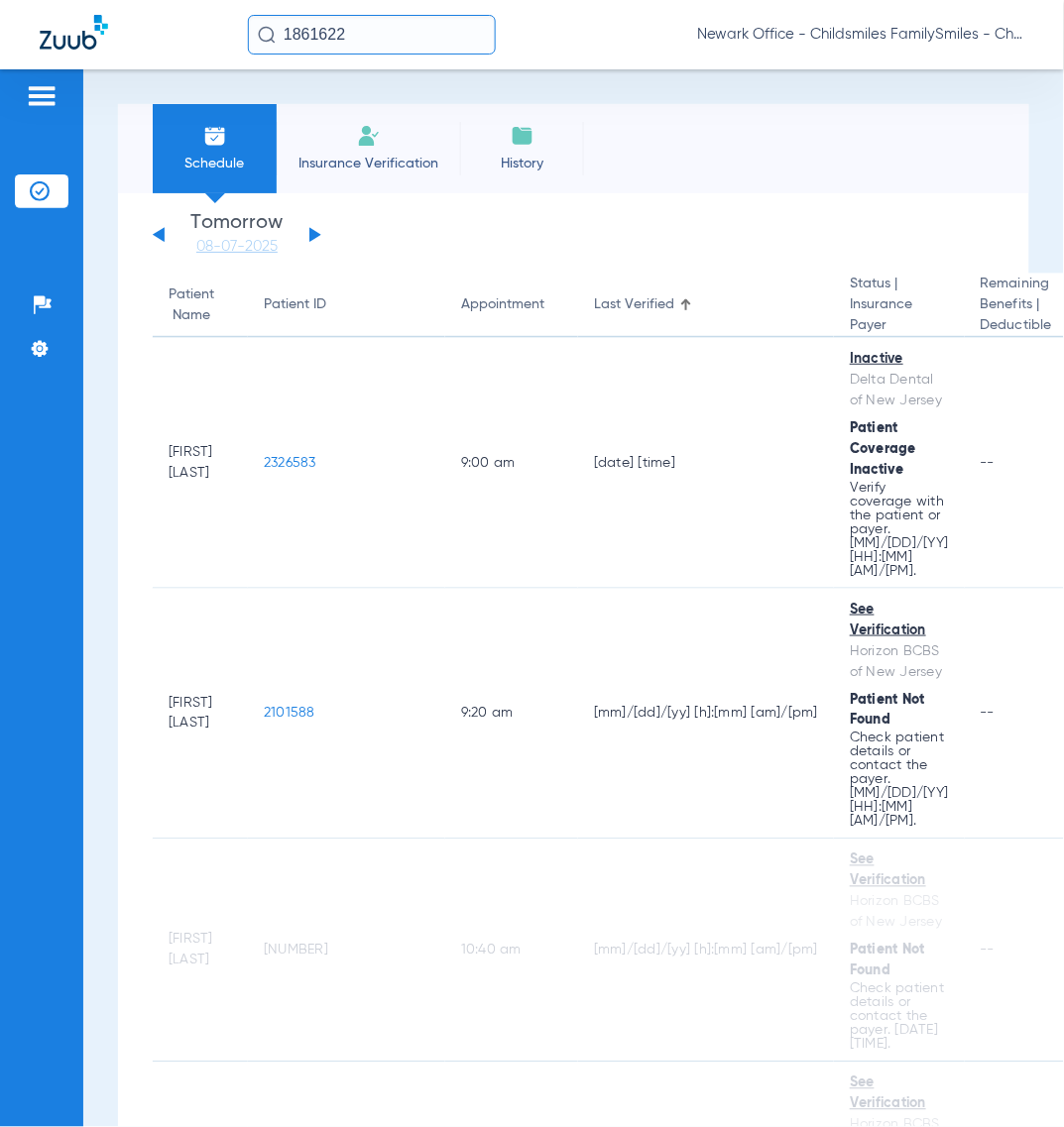 click on "1861622" 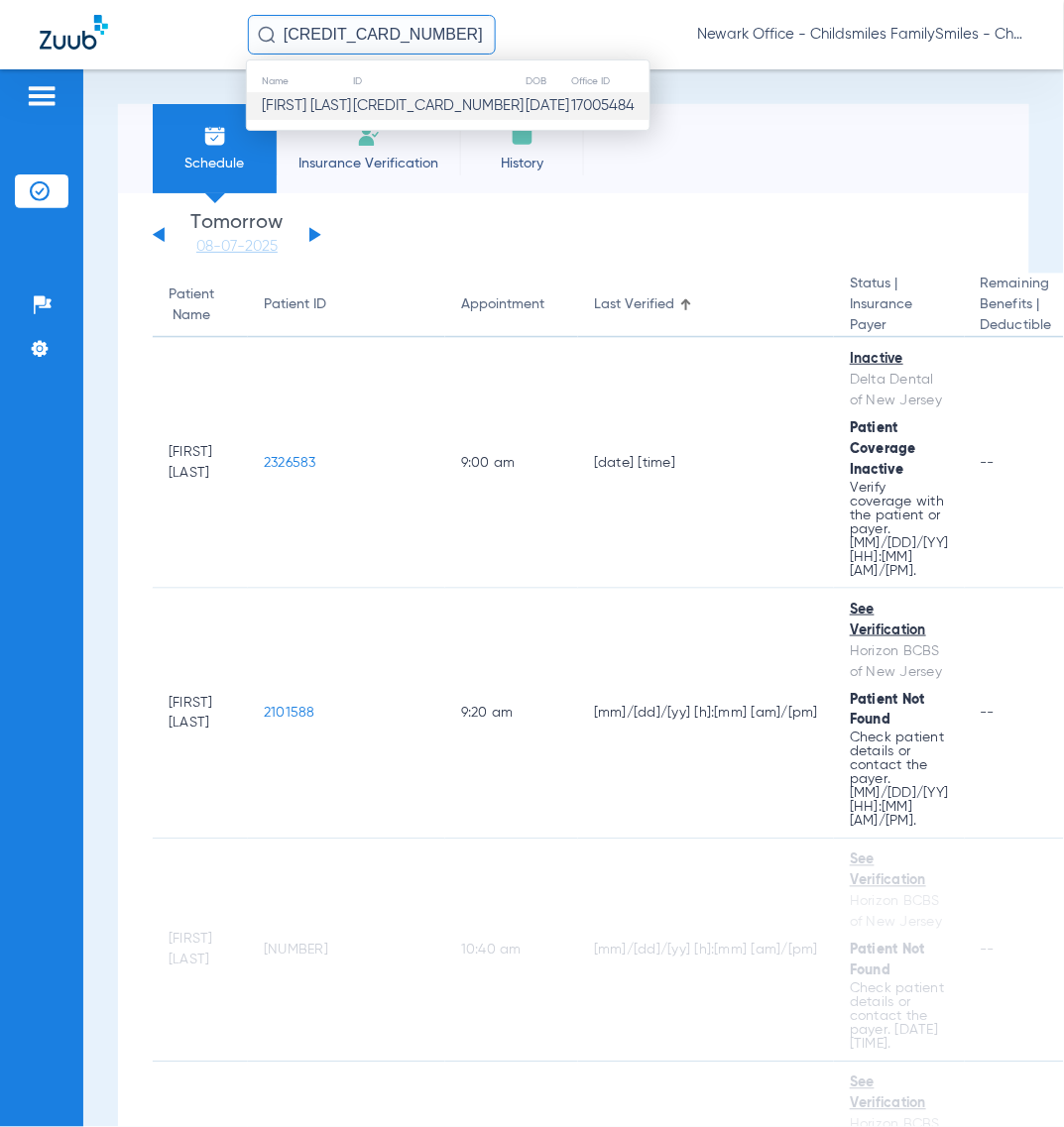 click on "Elijah Salvant" 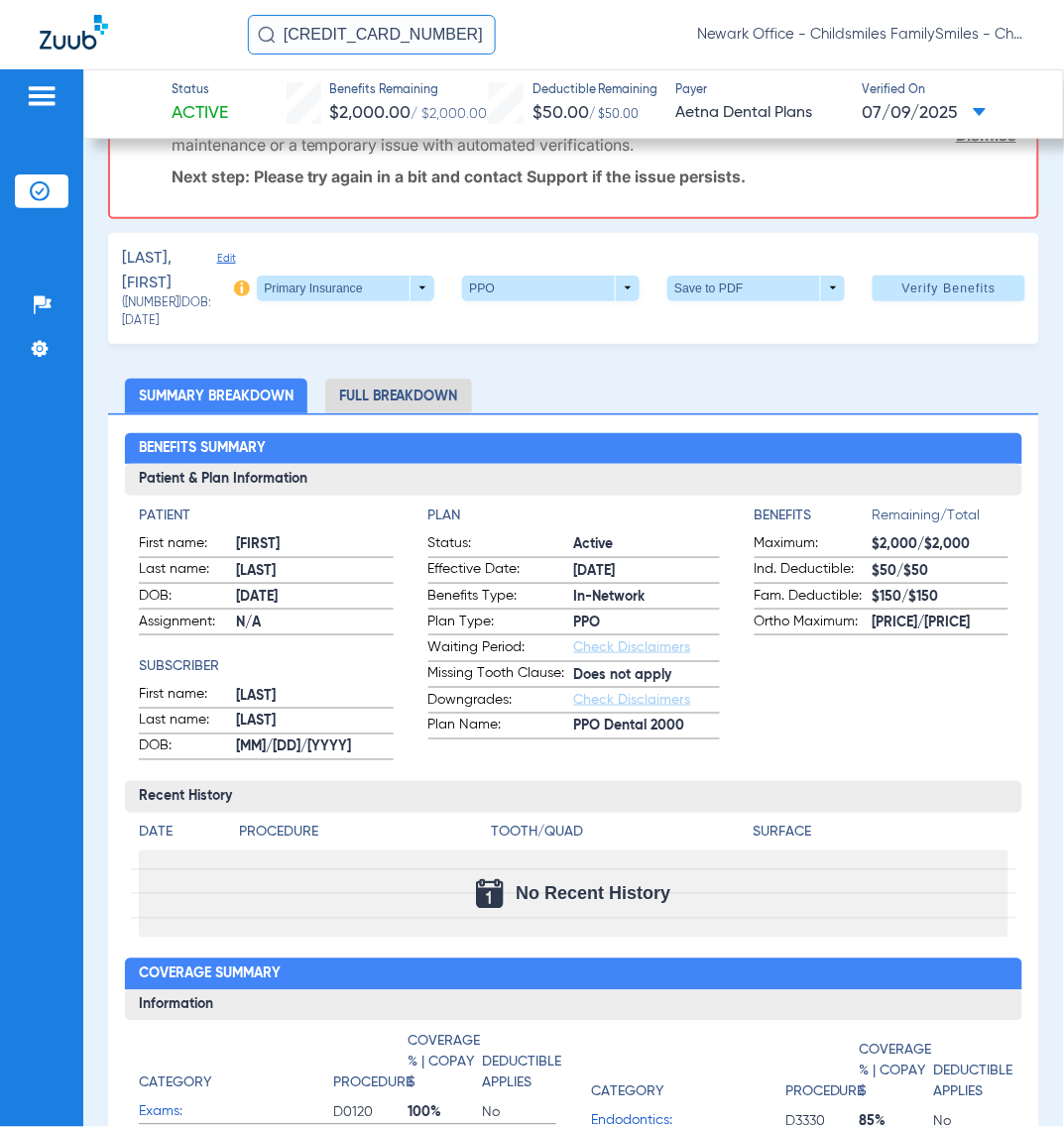 scroll, scrollTop: 0, scrollLeft: 0, axis: both 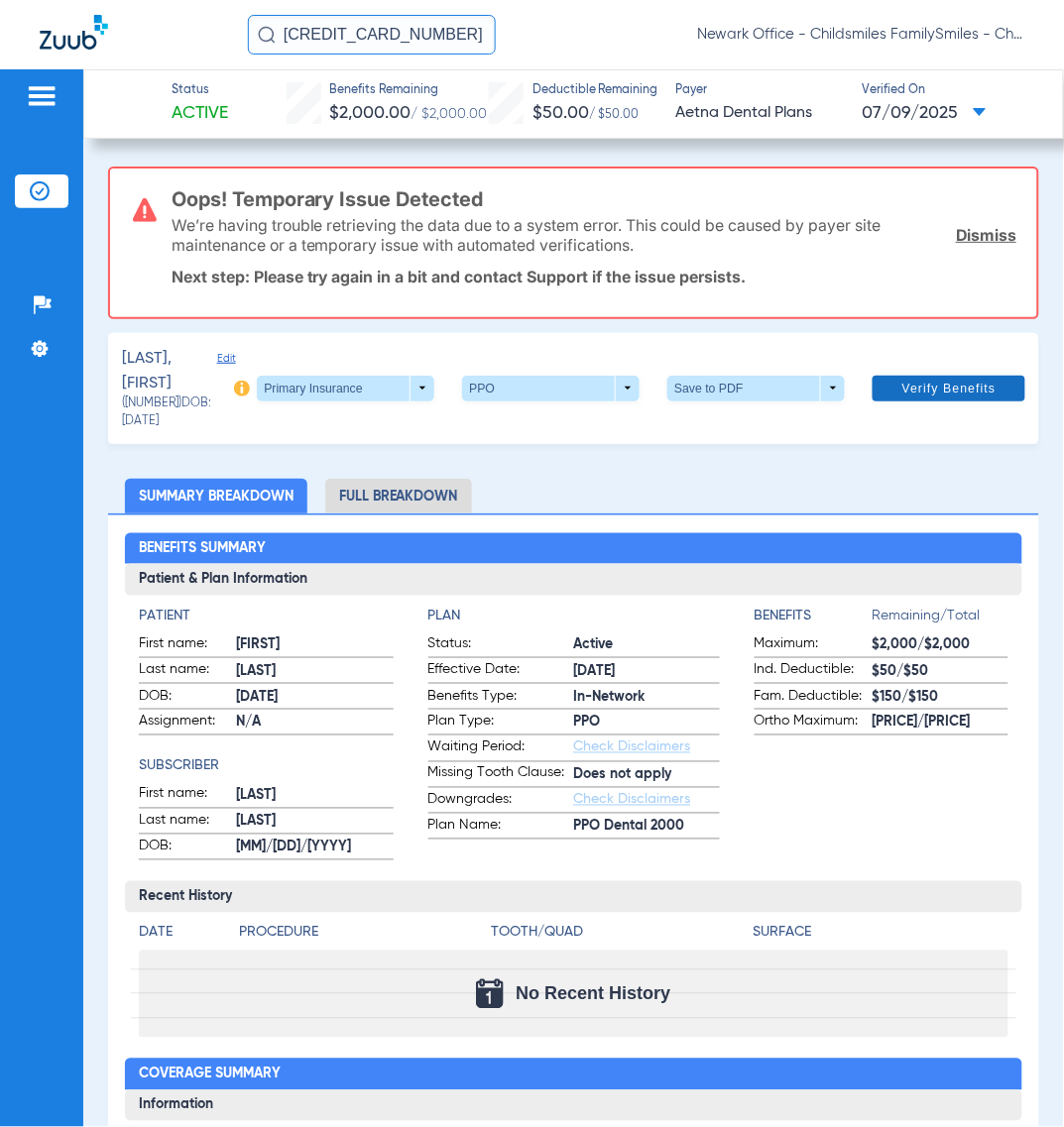 click on "Verify Benefits" 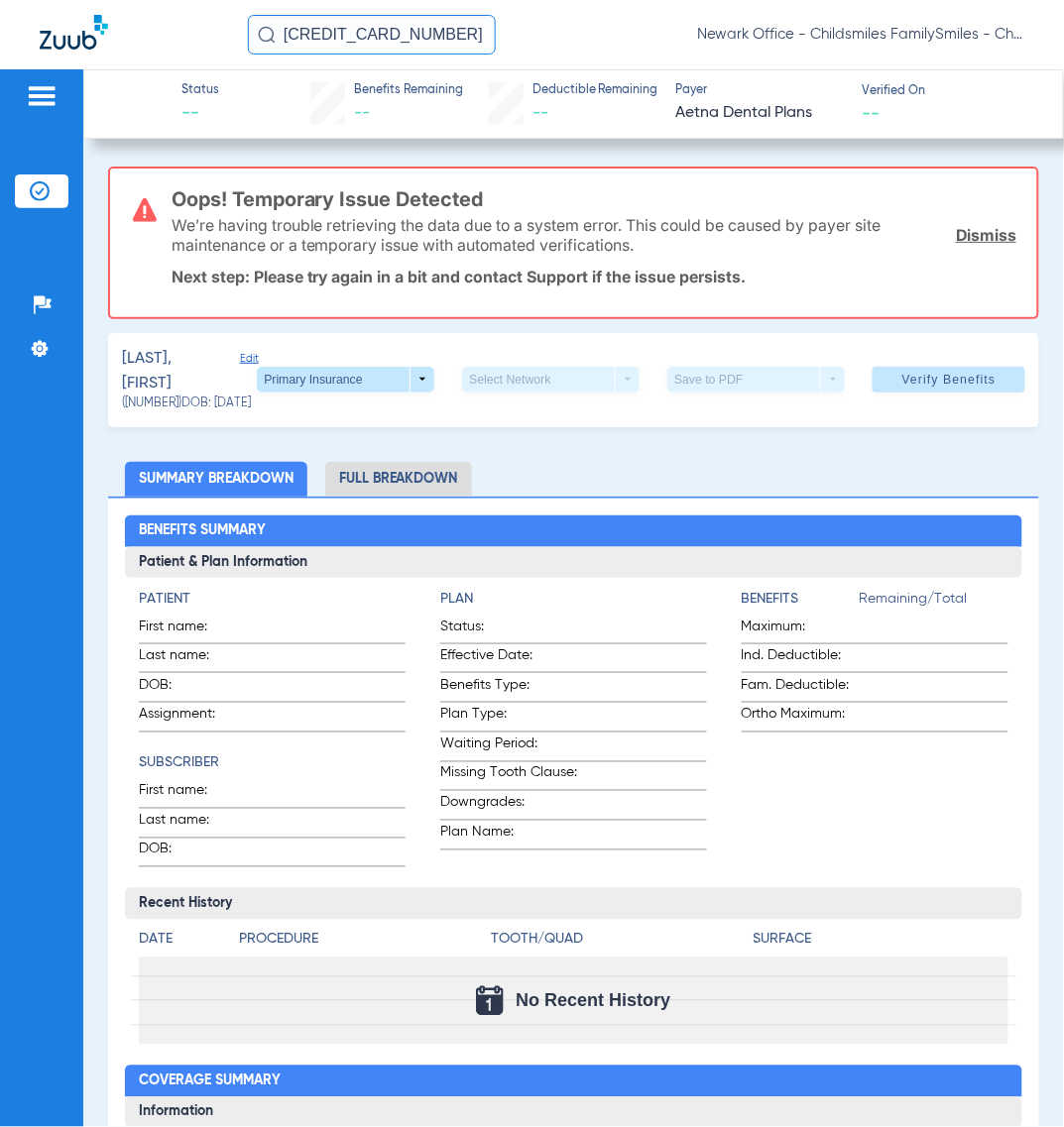 click on "424711" 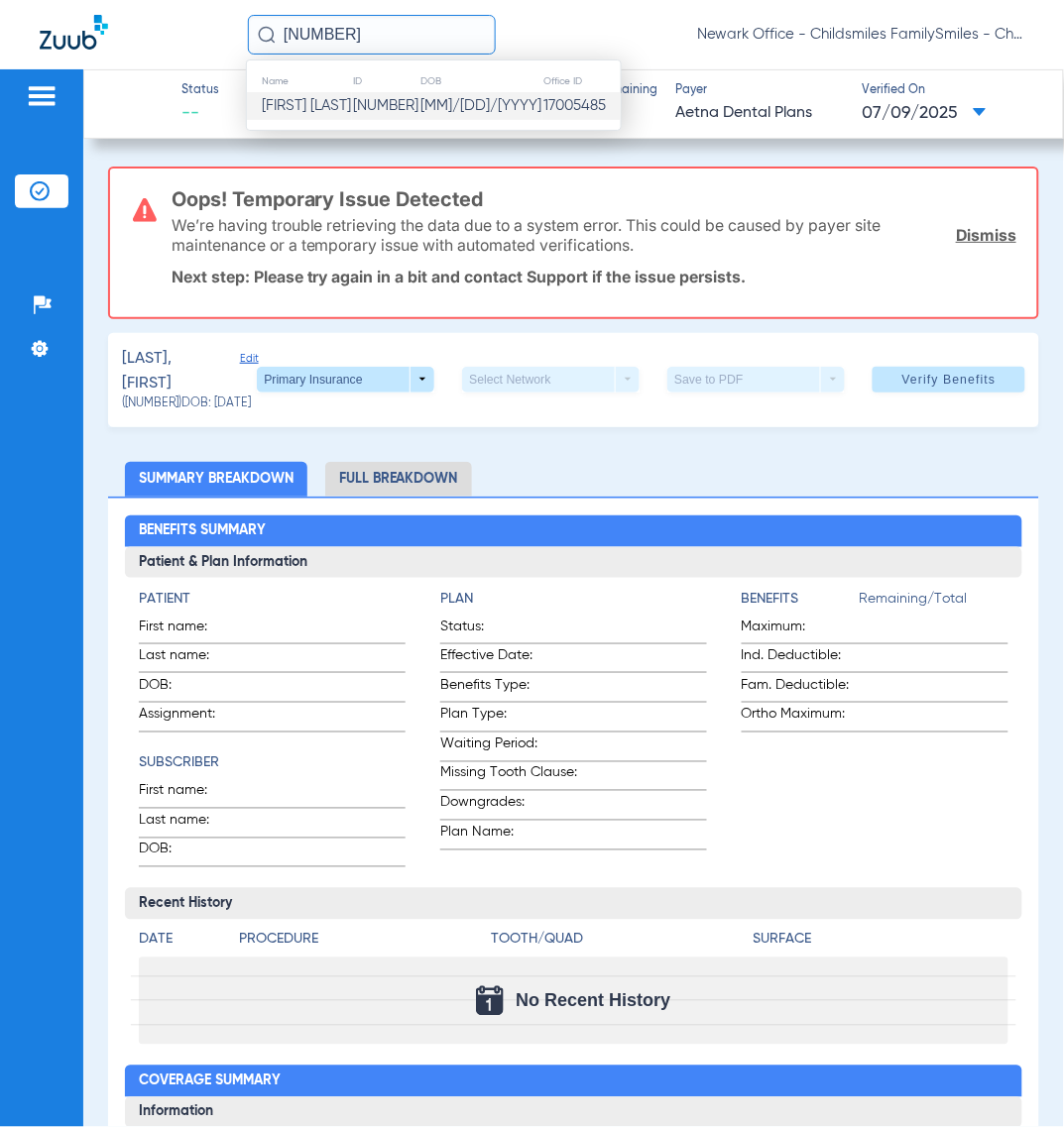 type on "56645" 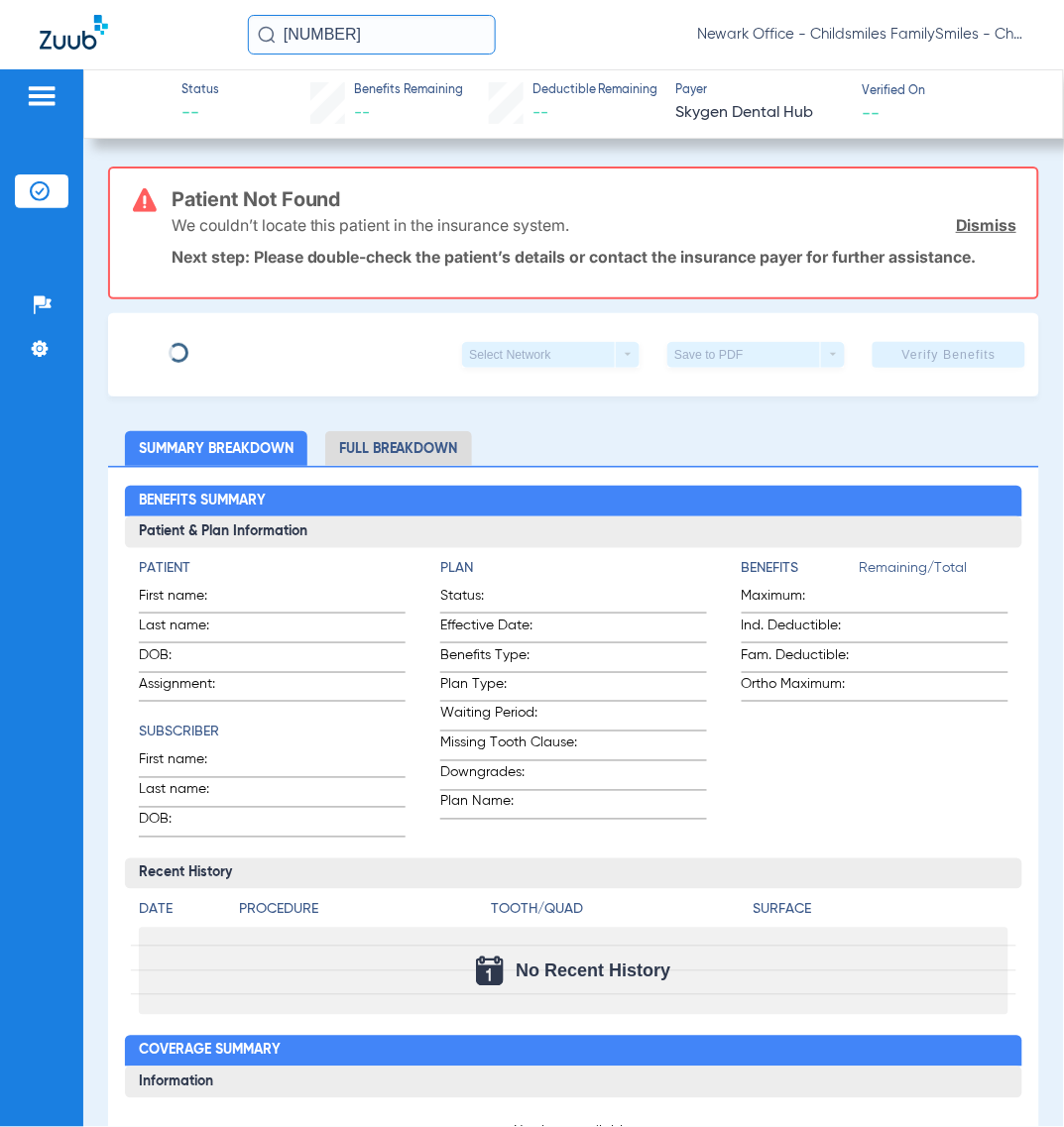 type on "SHAKYIA" 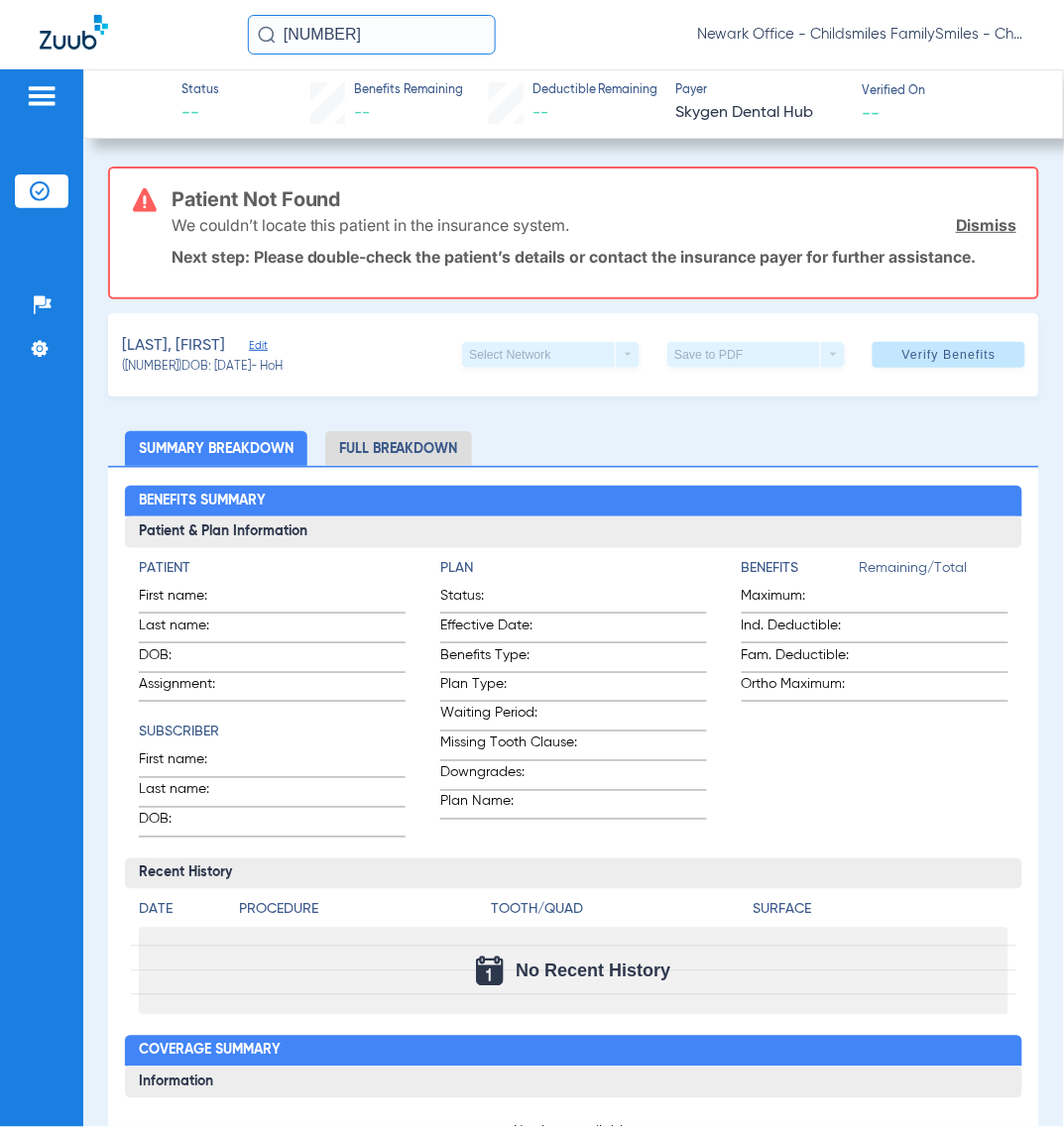click on "Edit" 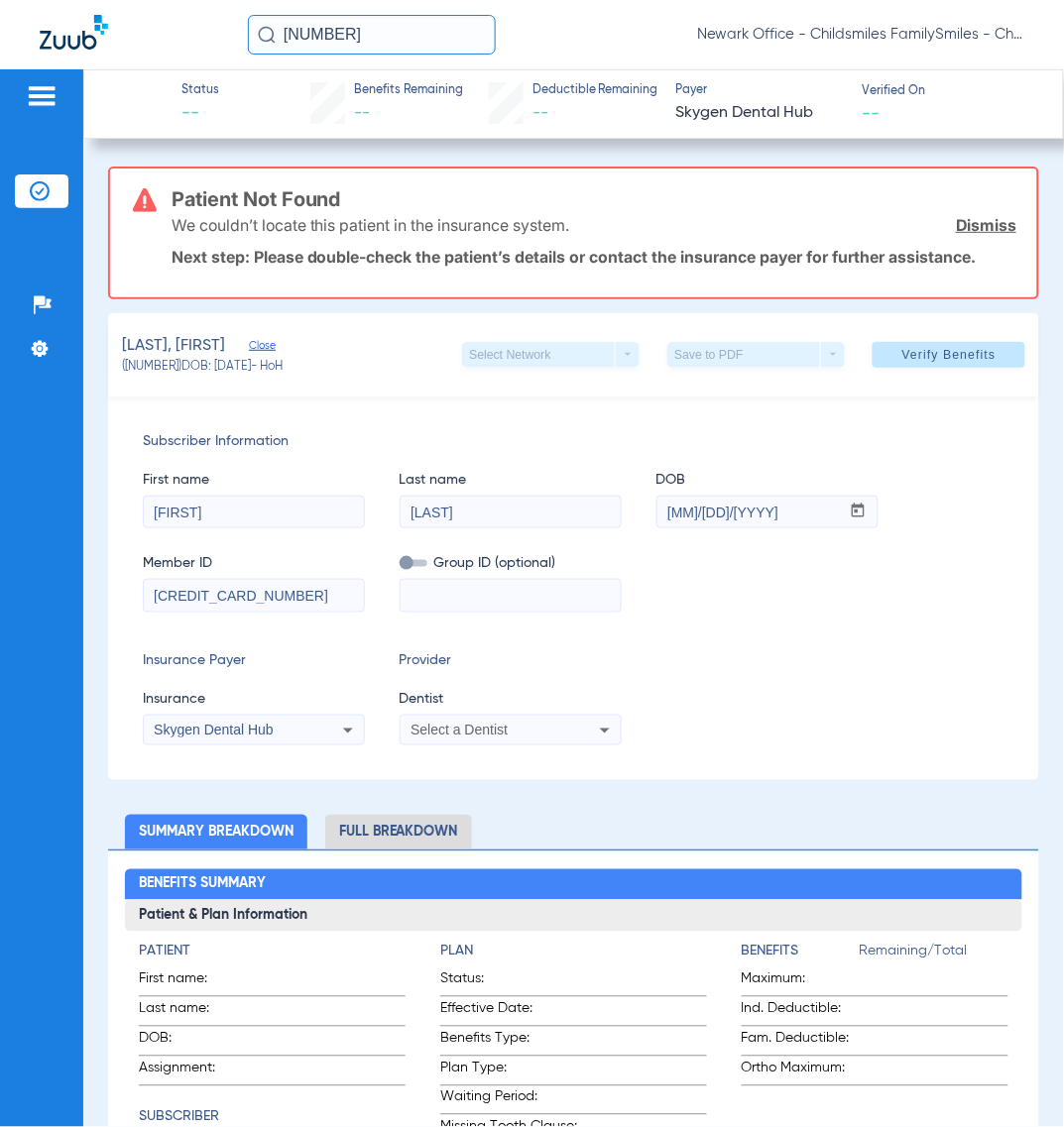 click on "681930639" at bounding box center (254, 596) 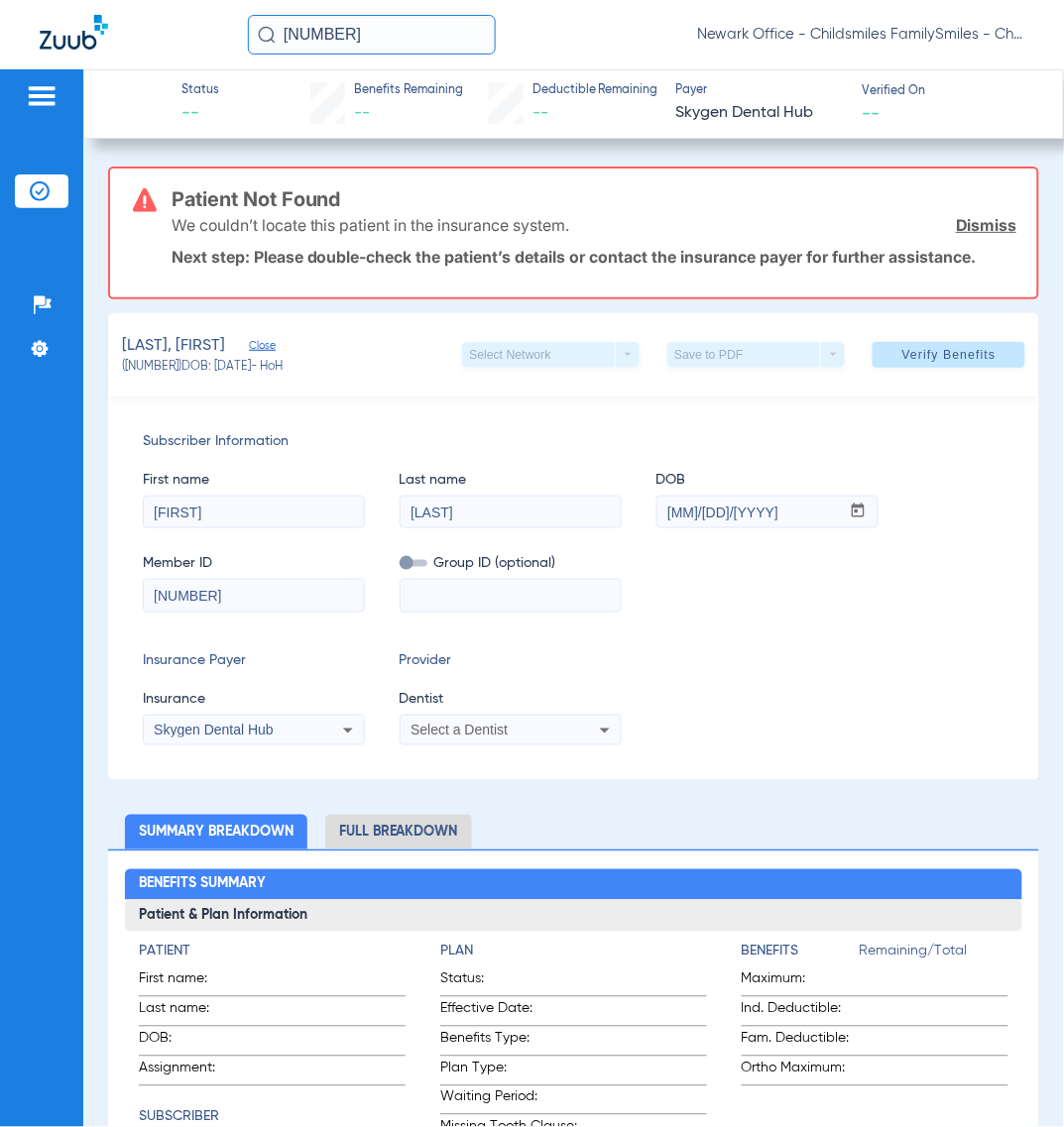 type on "07780173137" 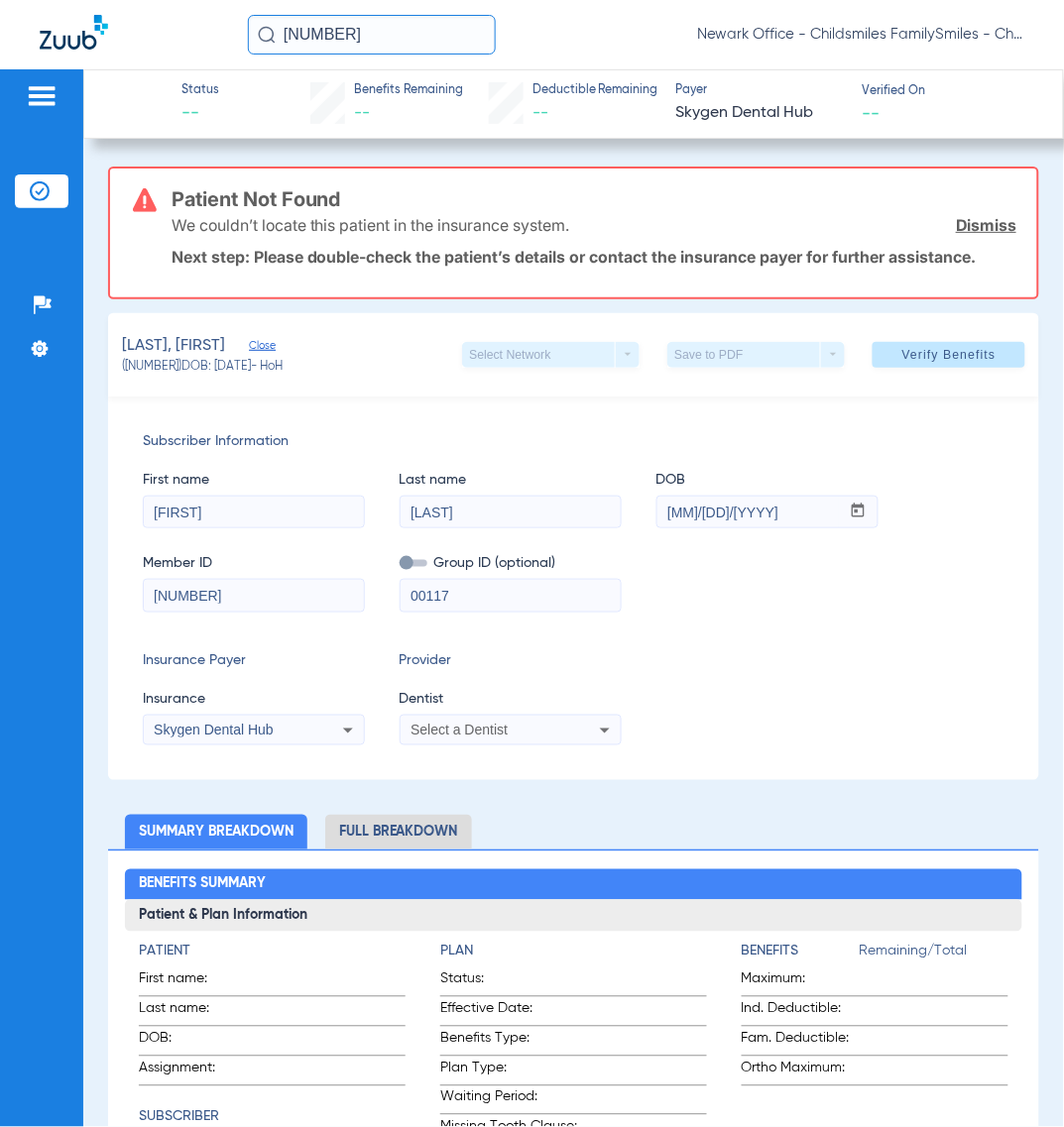 type on "00117" 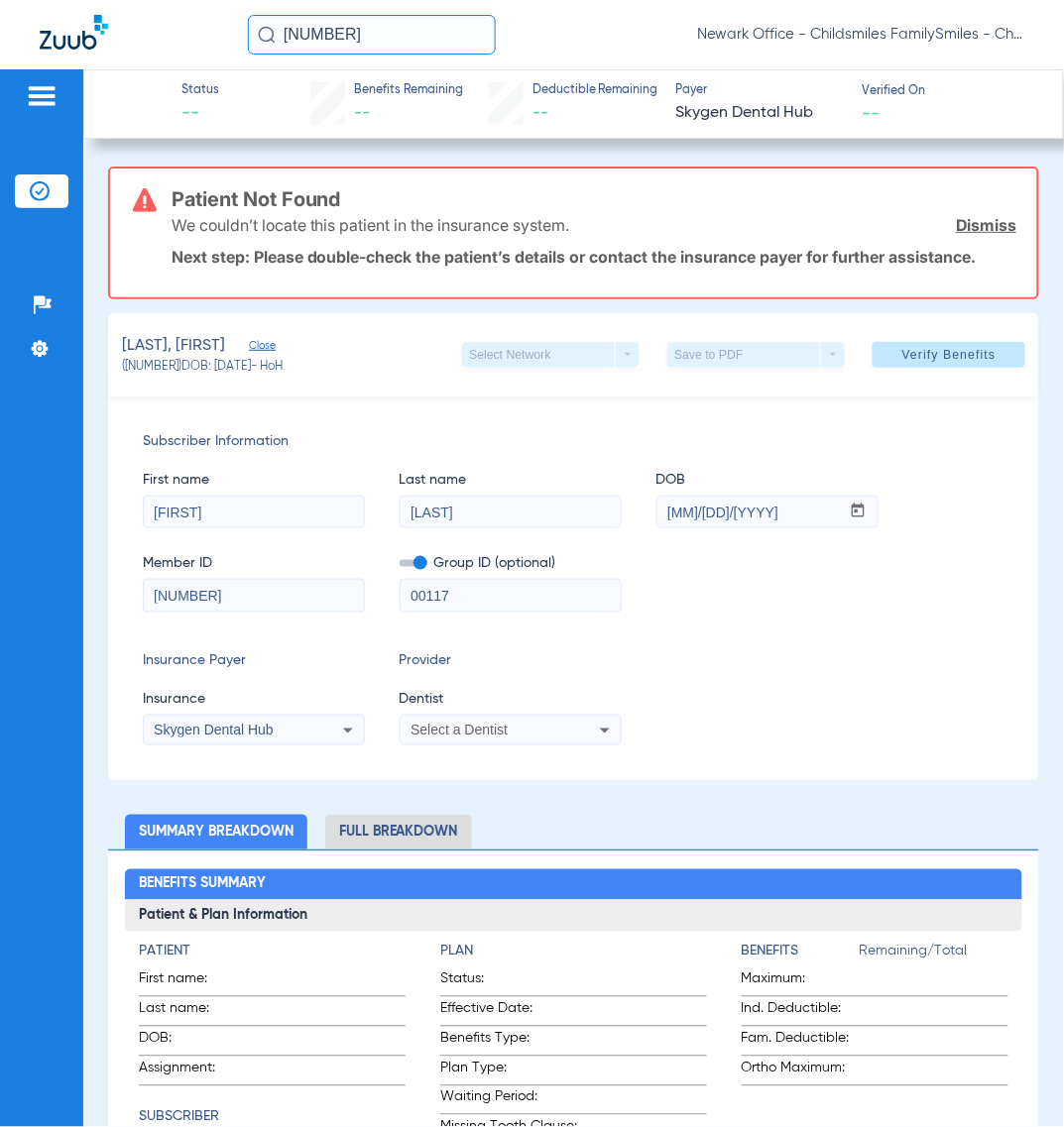 click on "Skygen Dental Hub" at bounding box center (213, 731) 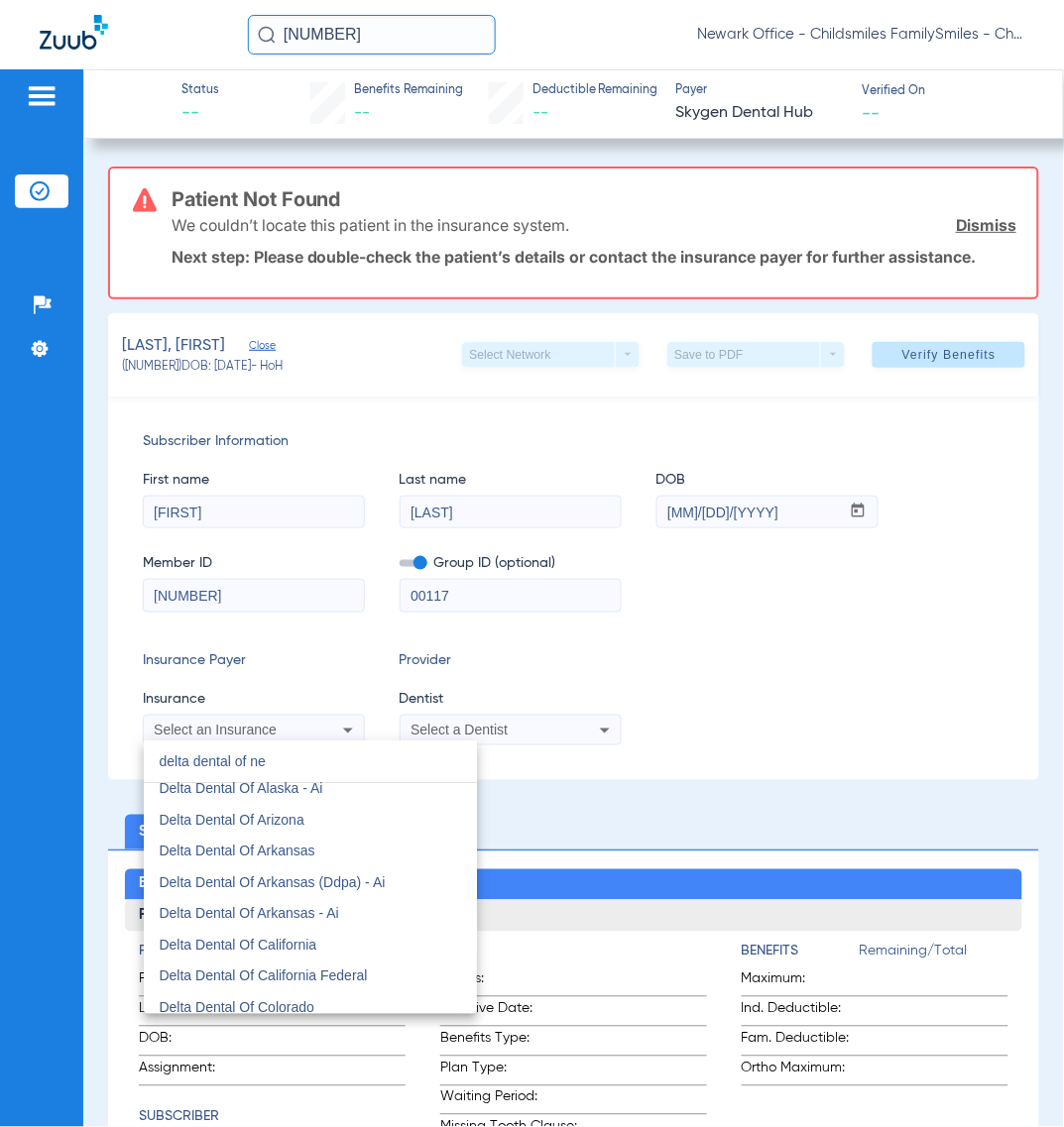 scroll, scrollTop: 0, scrollLeft: 0, axis: both 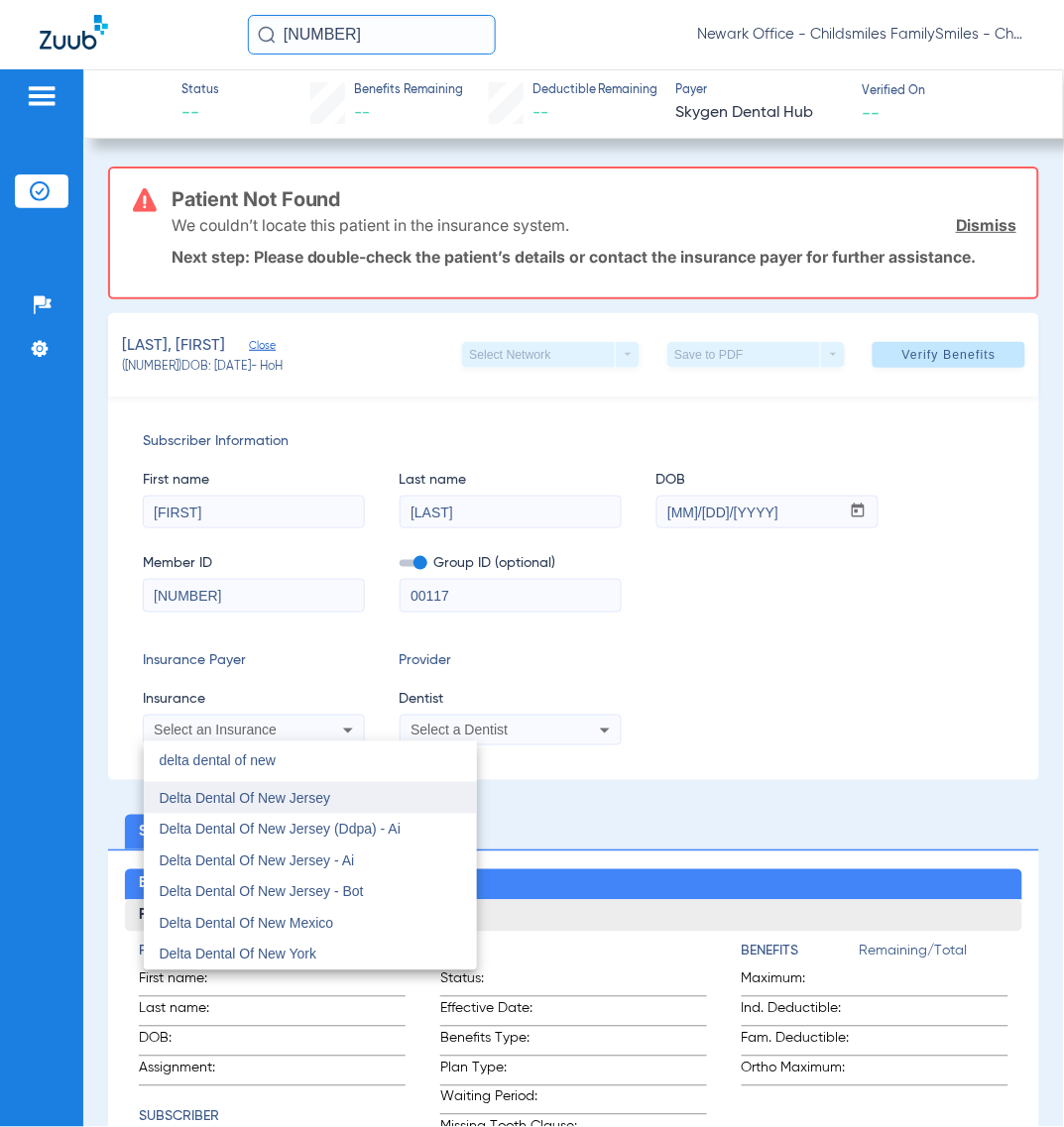 type on "delta dental of new" 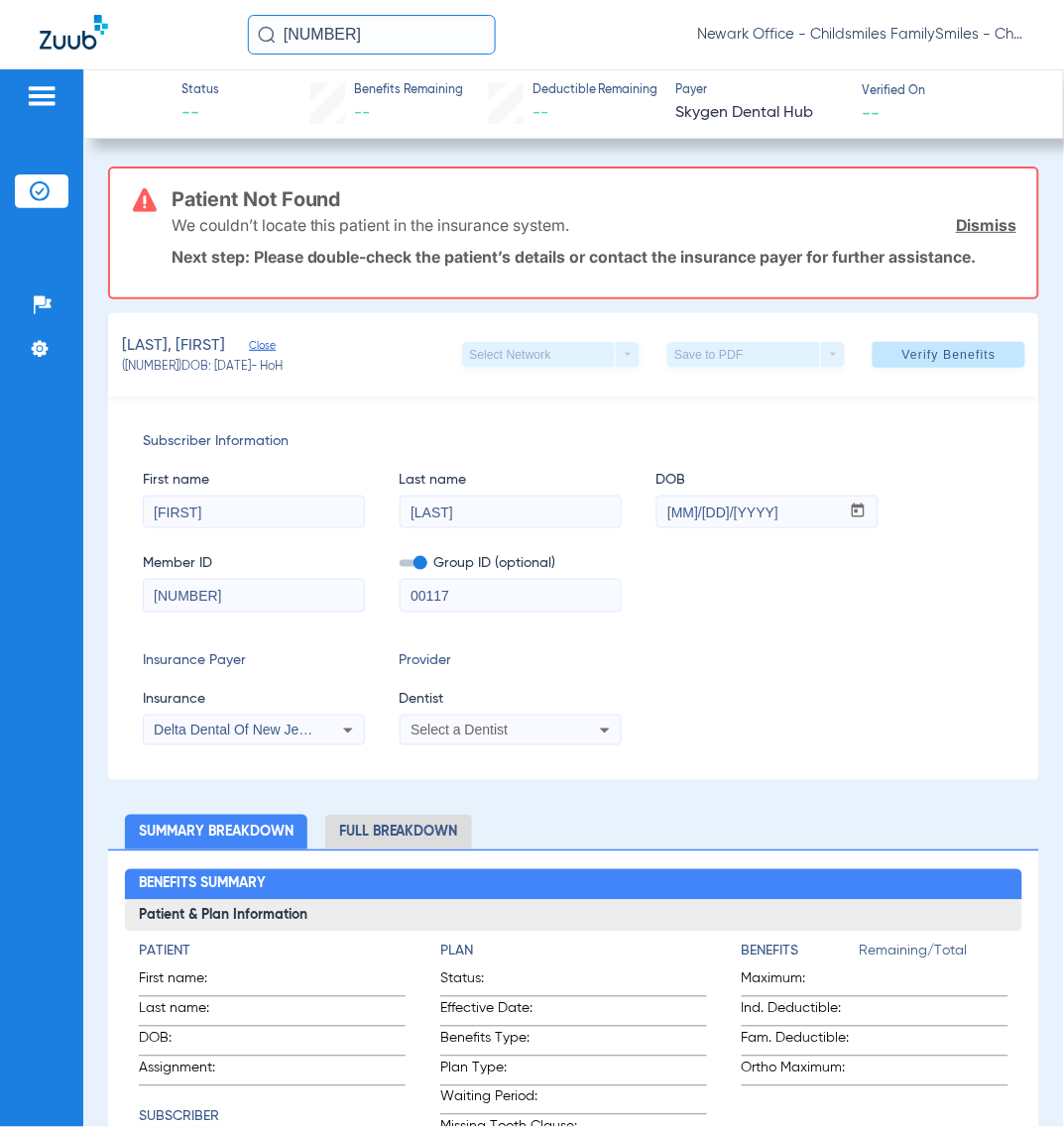 click on "Select a Dentist" at bounding box center (511, 731) 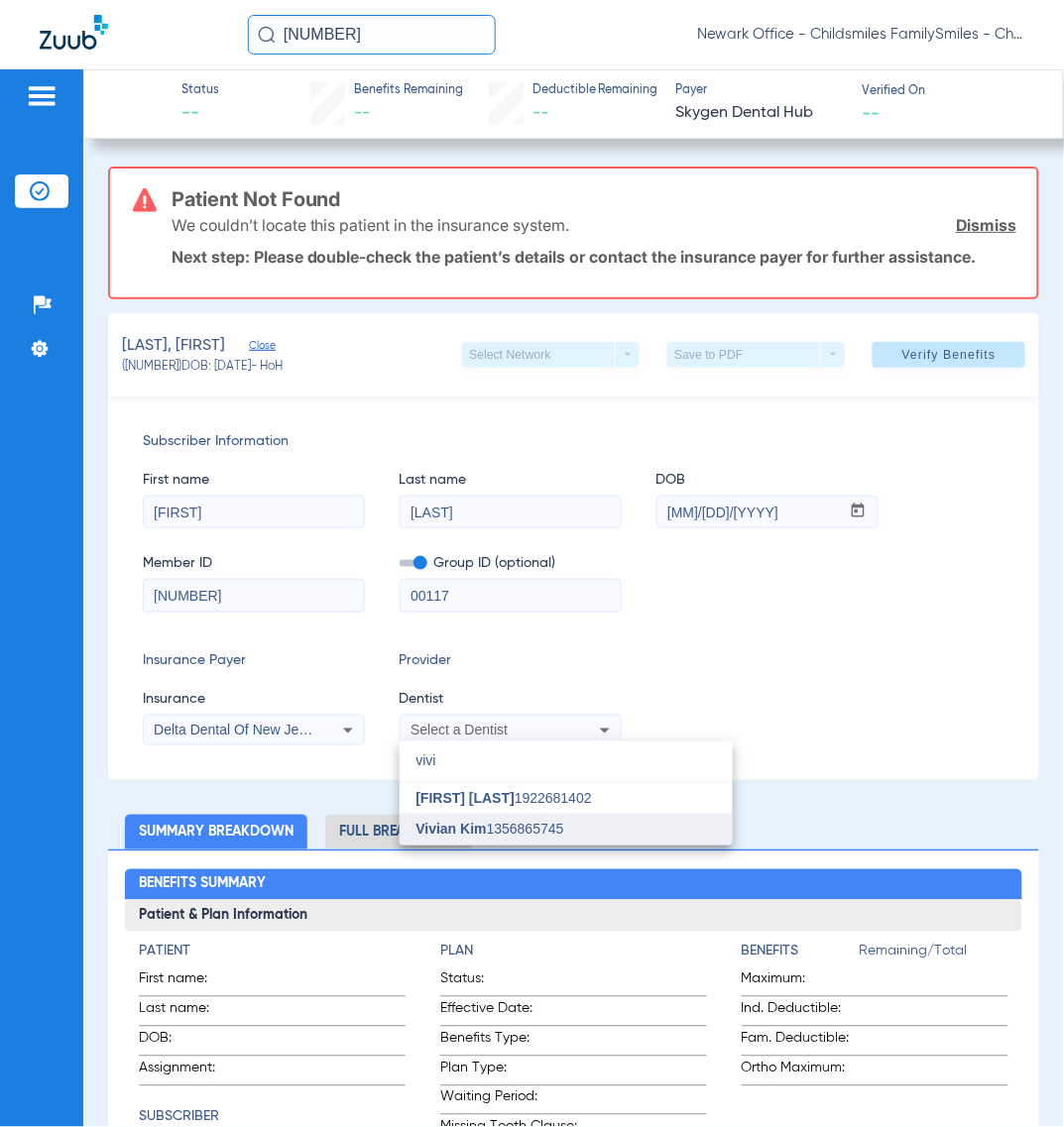 type on "vivi" 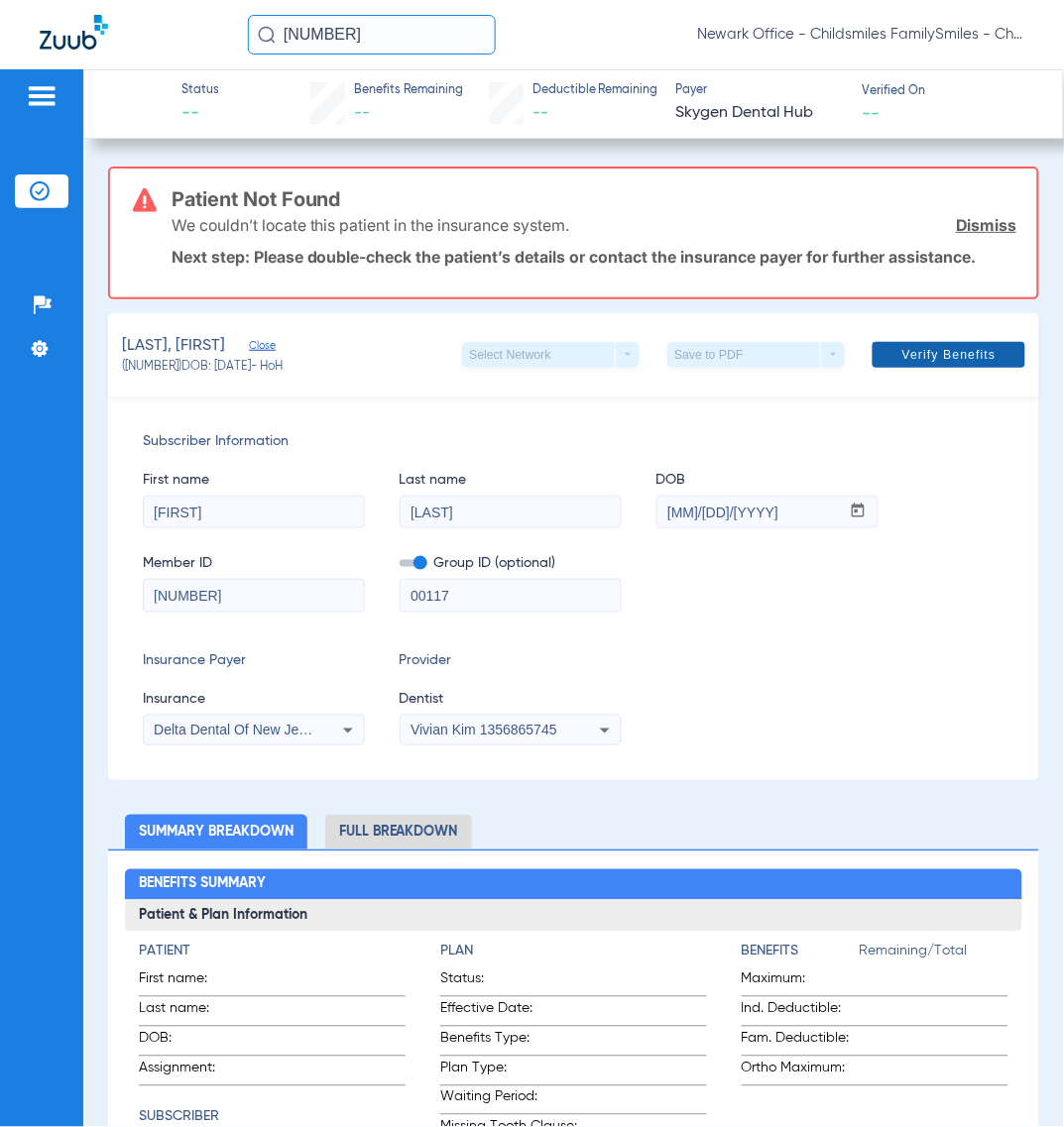 click on "Verify Benefits" 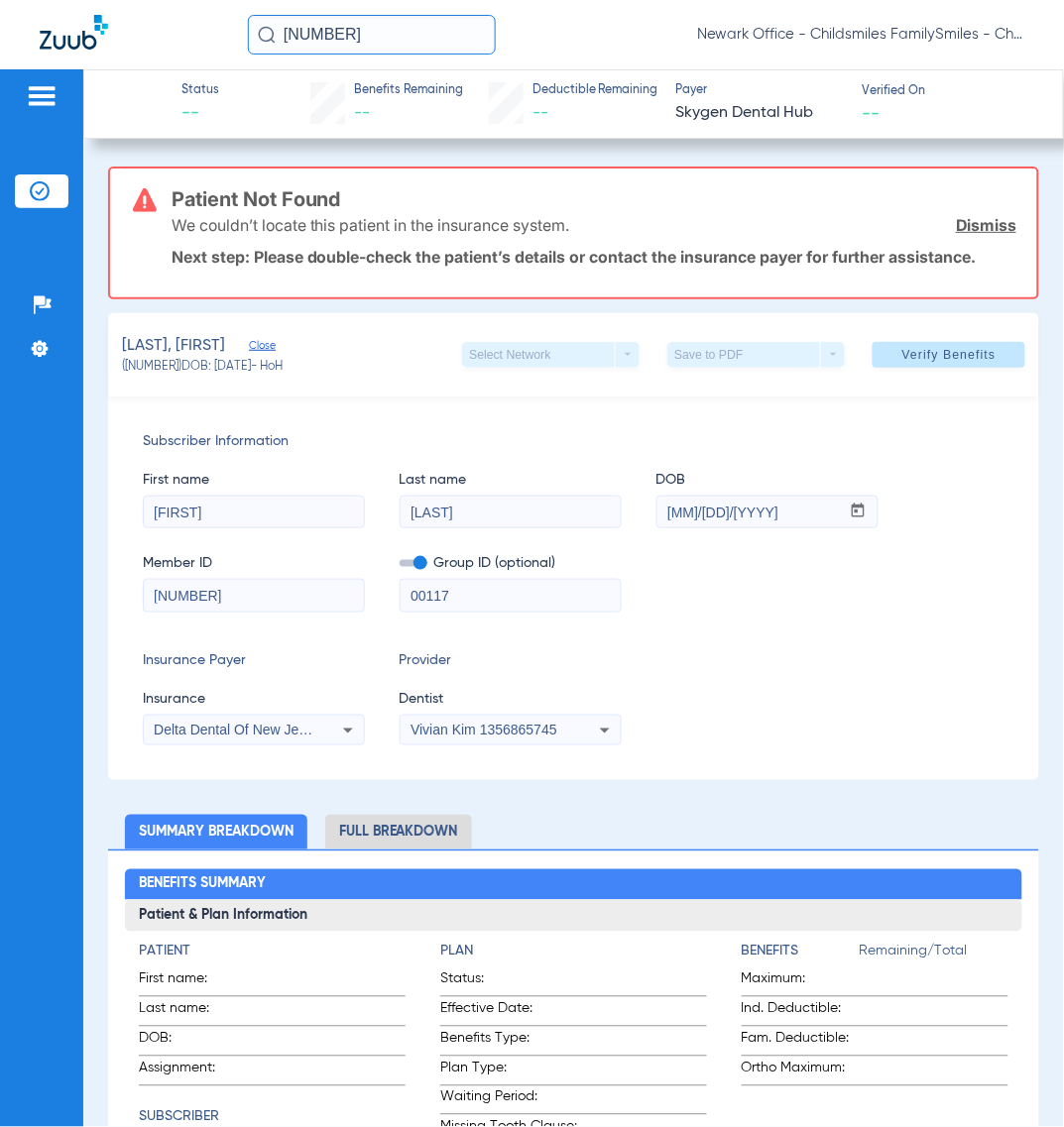 click on "Member ID  07780173137  Group ID (optional)  00117" 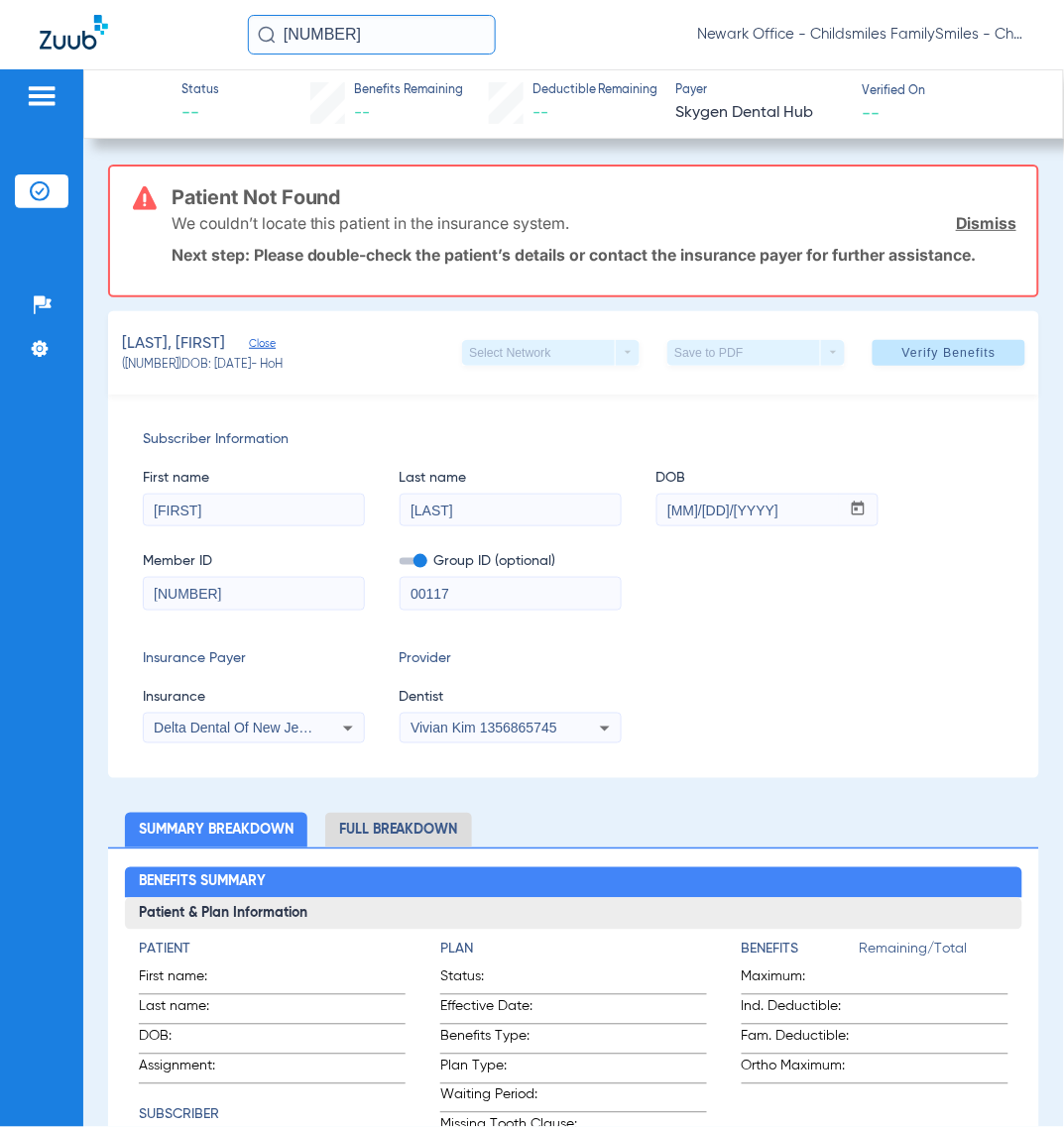 scroll, scrollTop: 0, scrollLeft: 0, axis: both 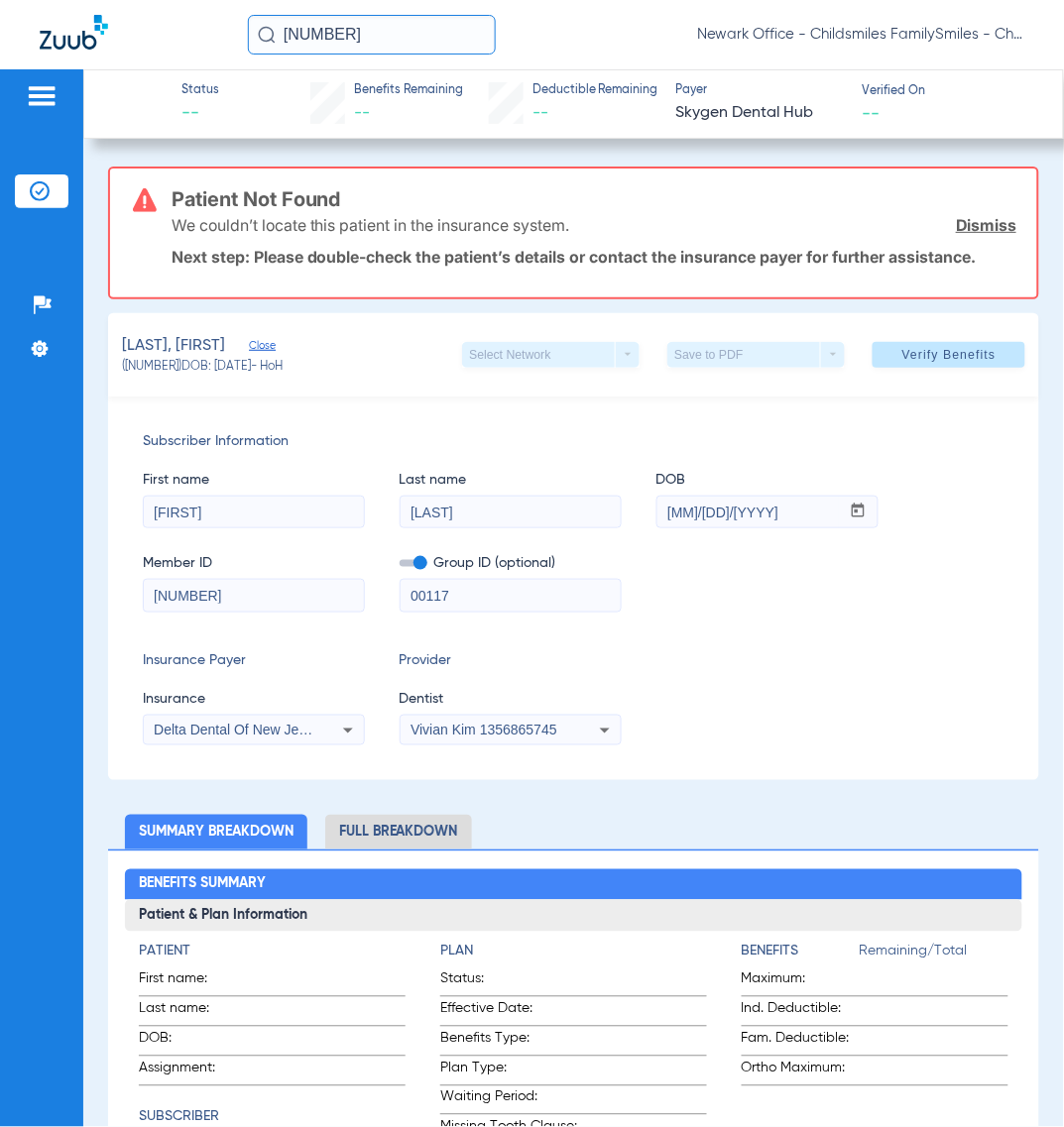 click on "Delta Dental Of New Jersey" at bounding box center (254, 731) 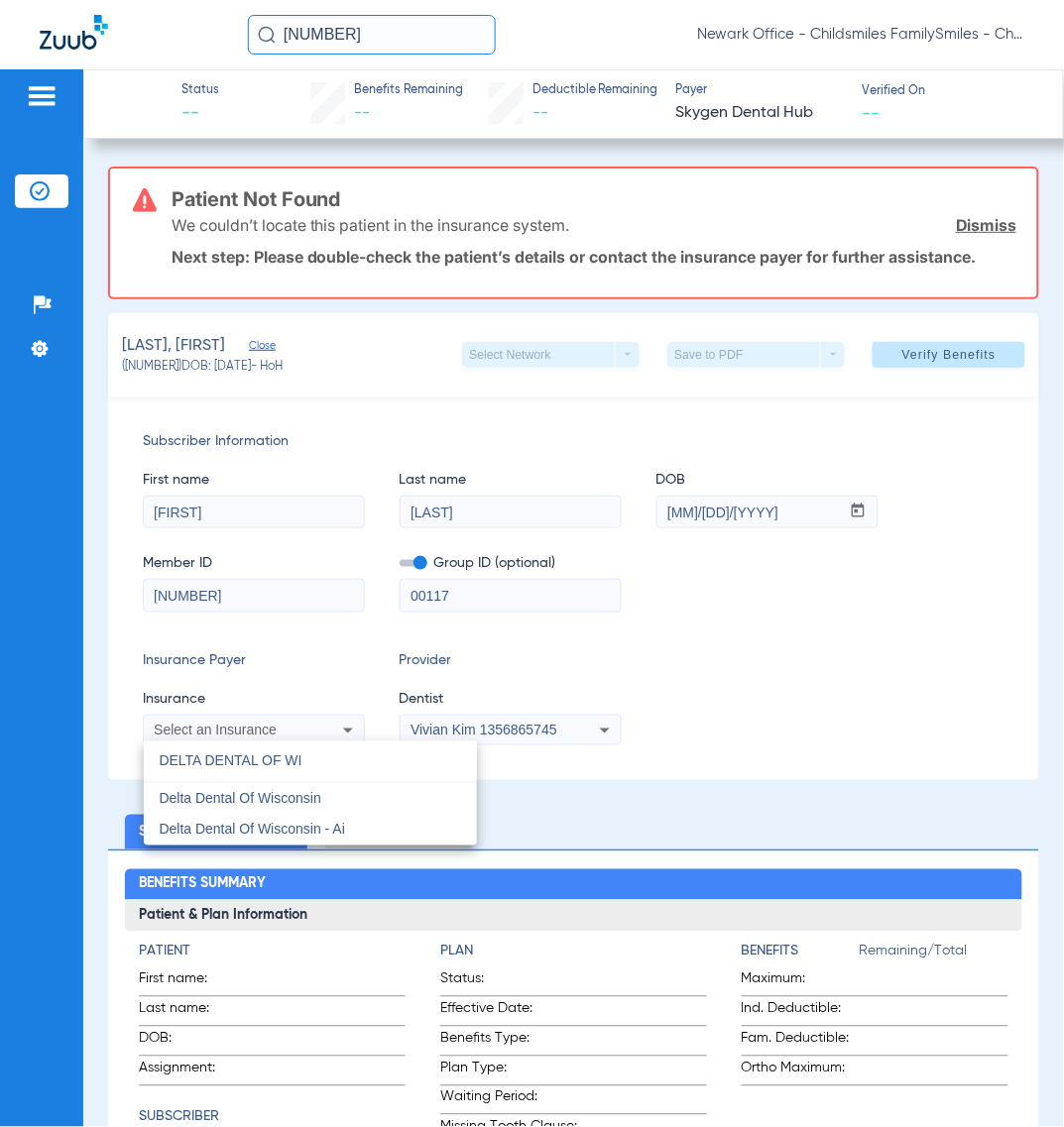 scroll, scrollTop: 0, scrollLeft: 0, axis: both 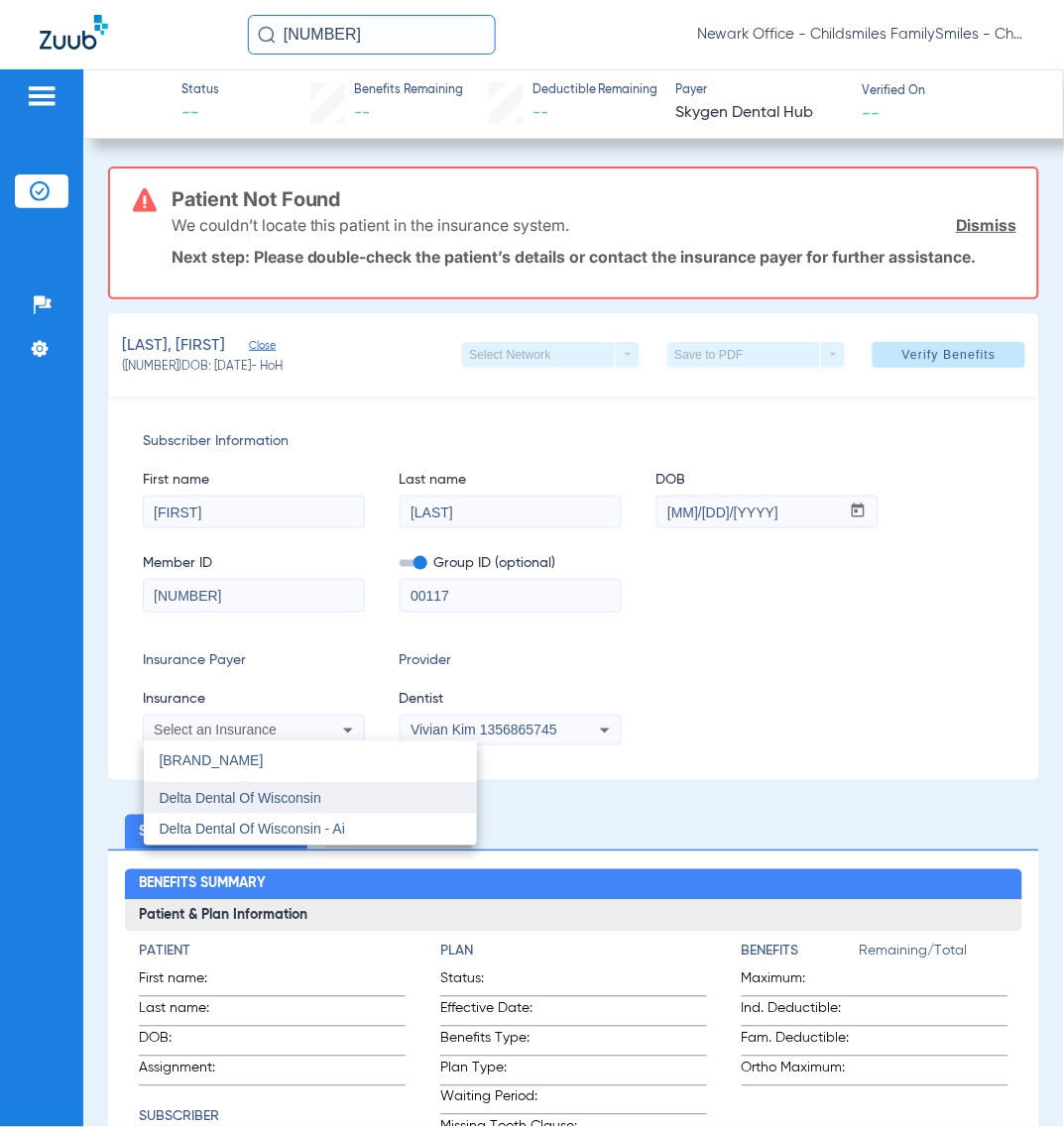 type on "DELTA DENTAL OF WIS" 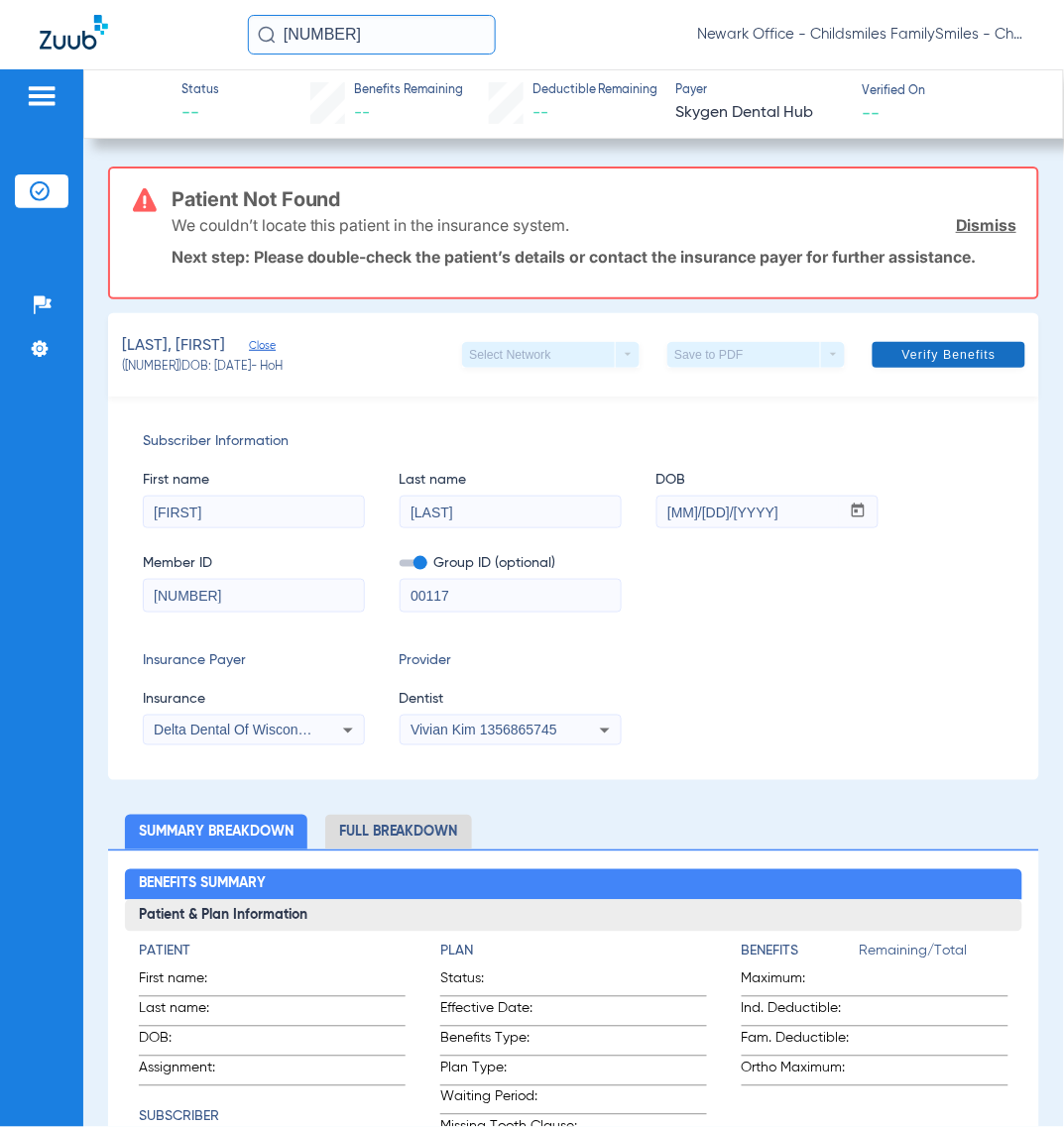 click on "Verify Benefits" 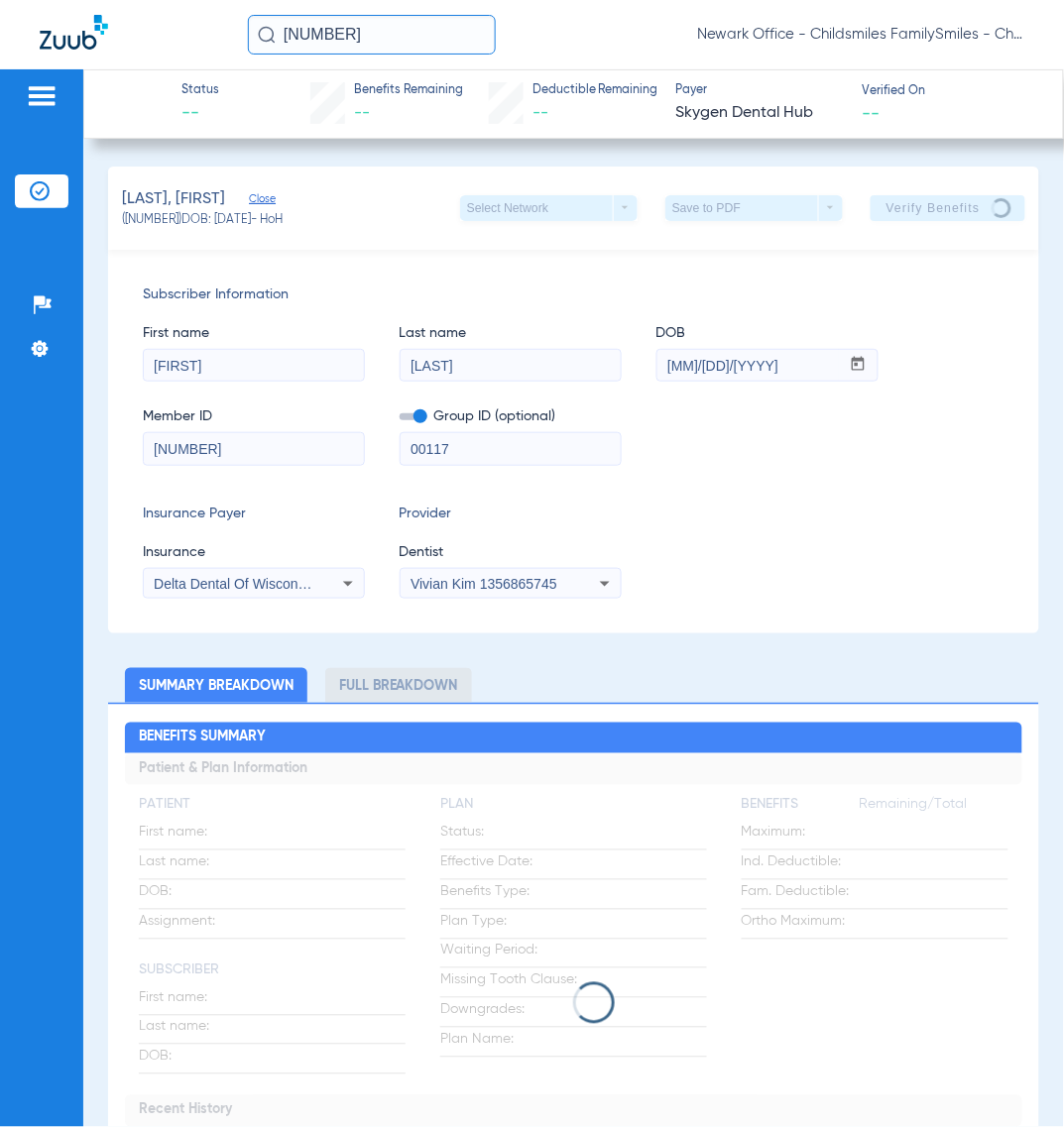 click on "Insurance Payer   Insurance
Delta Dental Of Wisconsin  Provider   Dentist
Vivian Kim  1356865745" 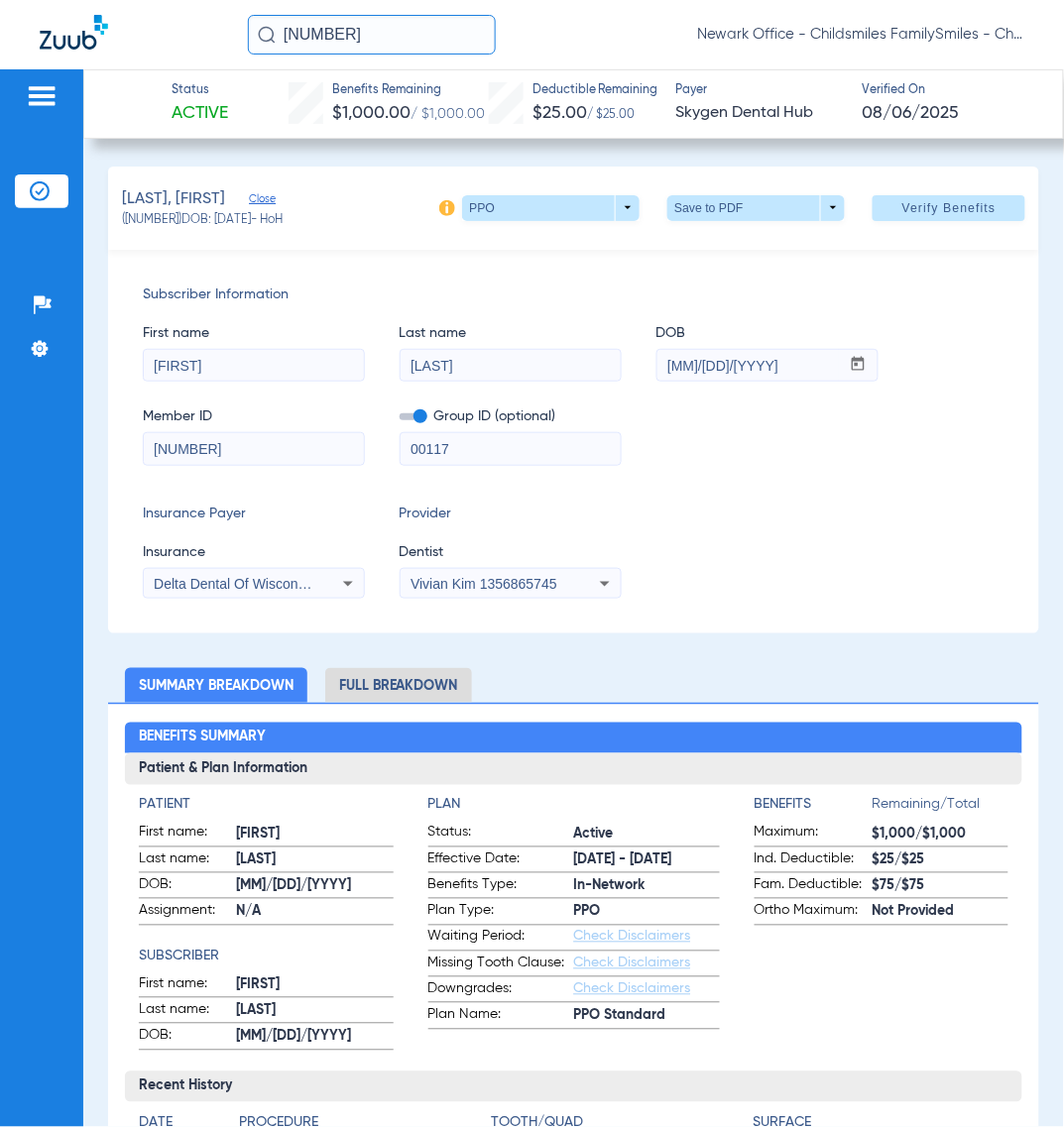 click on "Full Breakdown" 